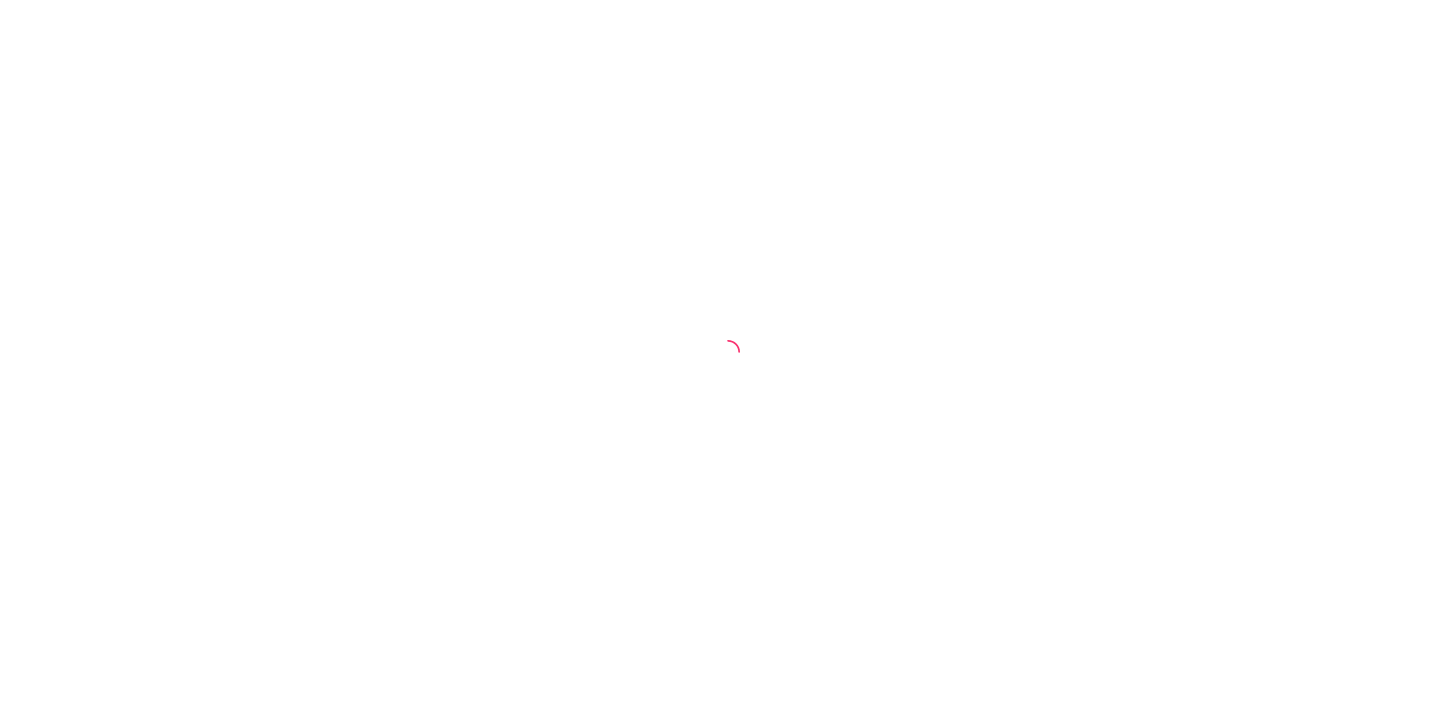 scroll, scrollTop: 0, scrollLeft: 0, axis: both 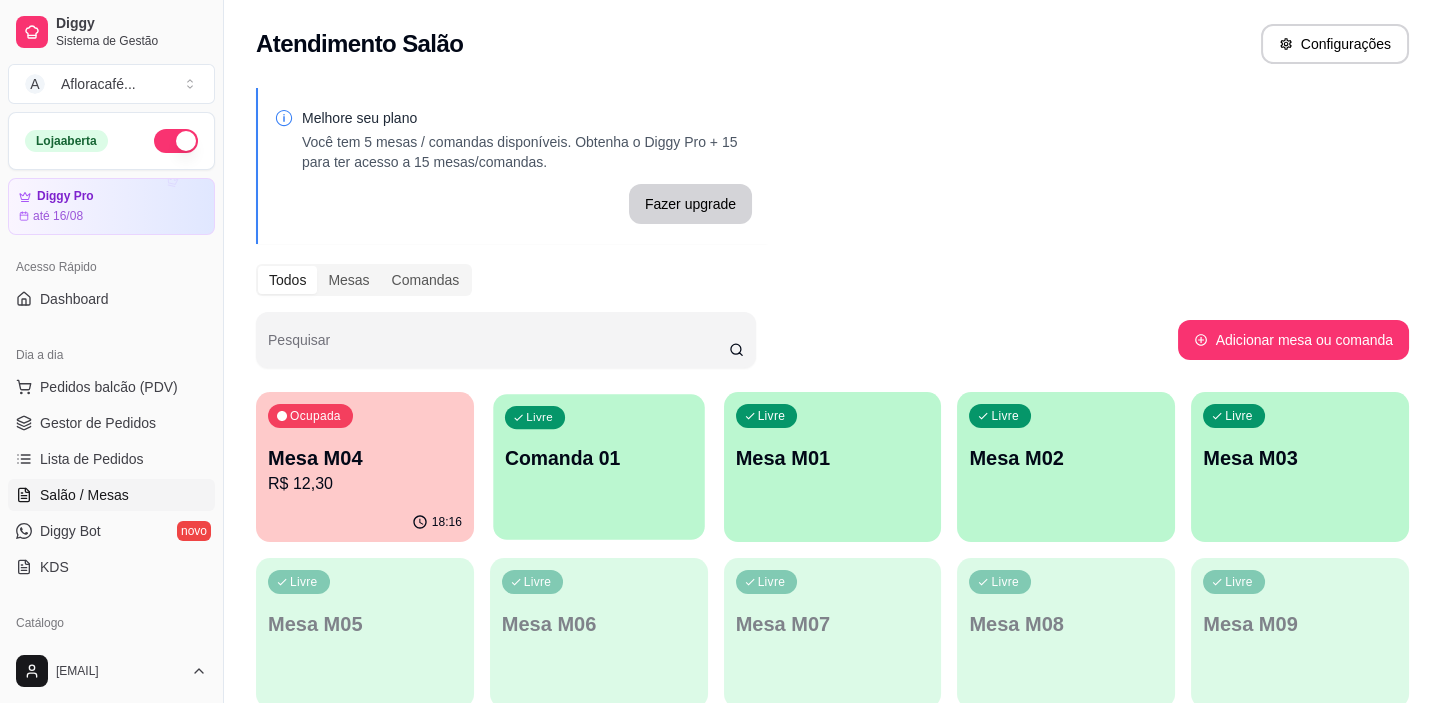 click on "Livre Comanda 01" at bounding box center [598, 455] 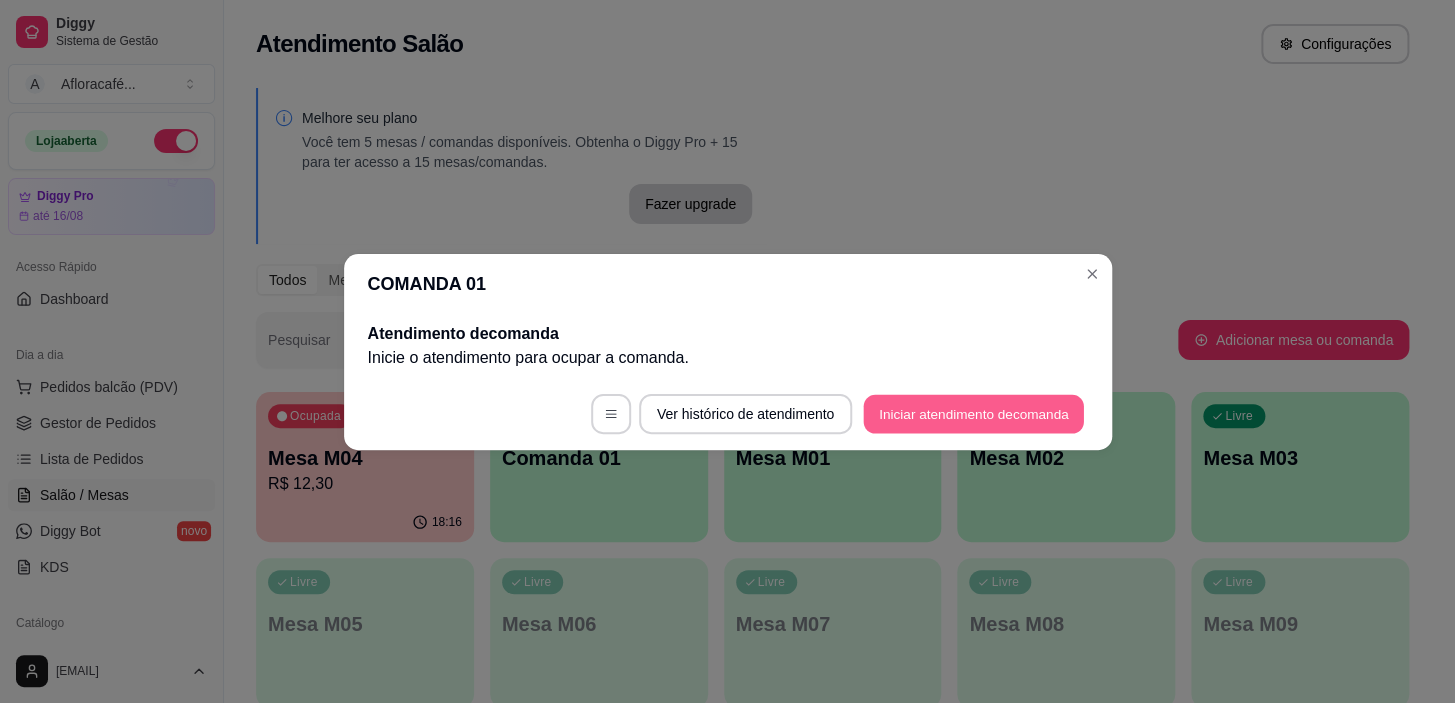 click on "Iniciar atendimento de  comanda" at bounding box center [974, 413] 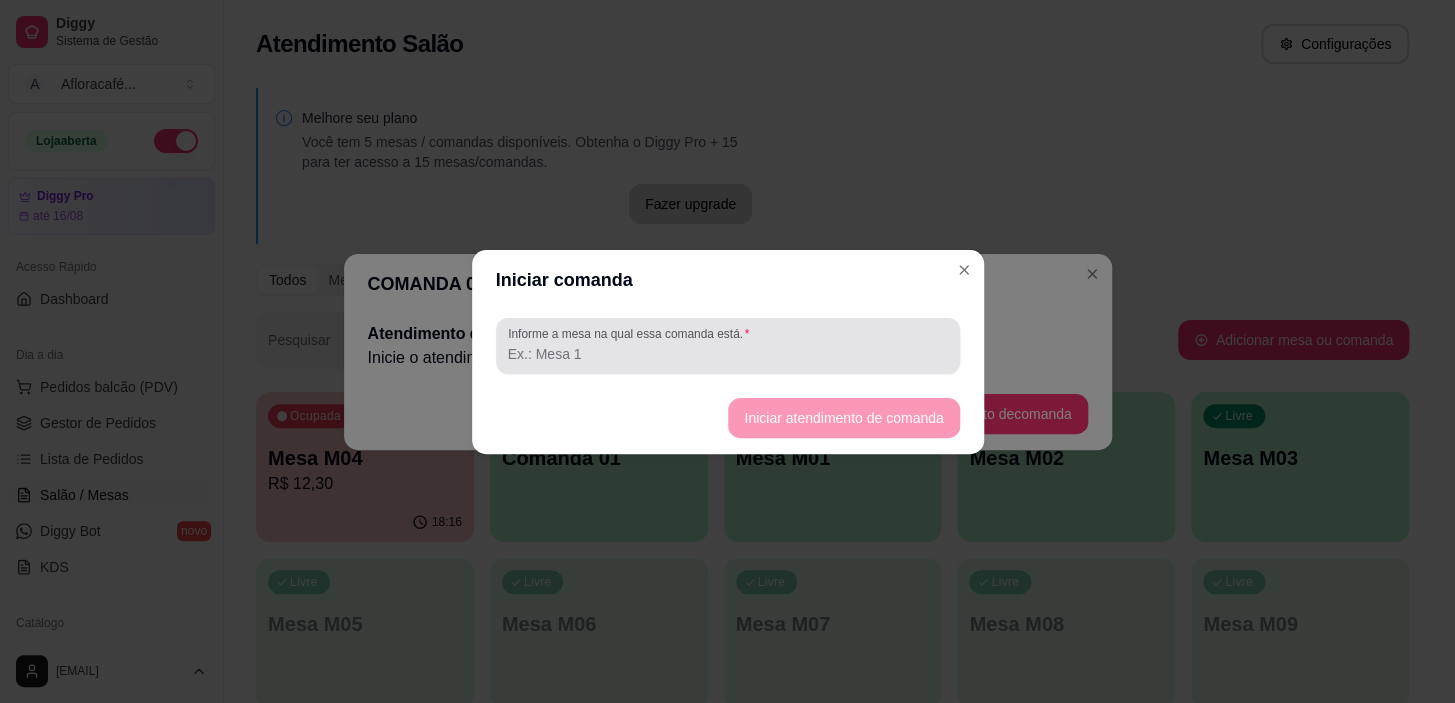 click on "Informe a mesa na qual essa comanda está." at bounding box center (728, 346) 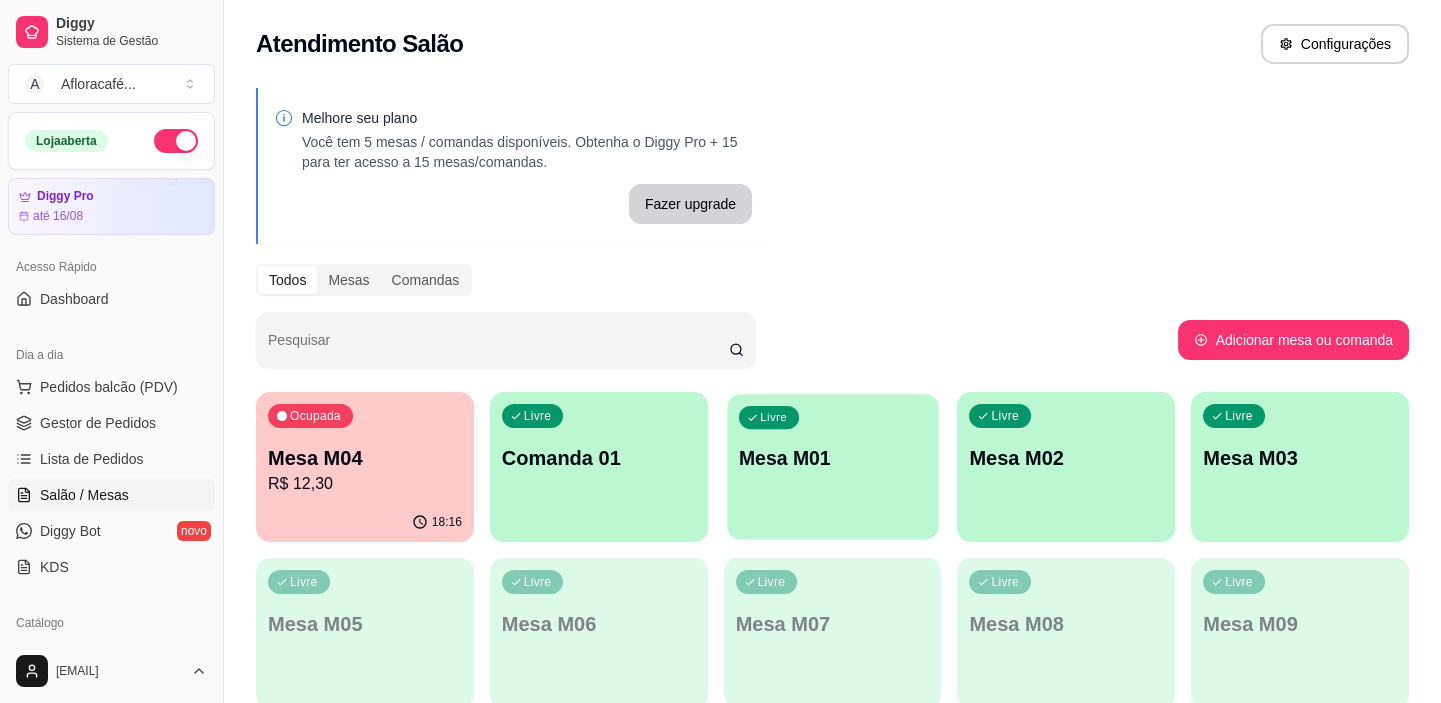 click on "Mesa M01" at bounding box center (833, 458) 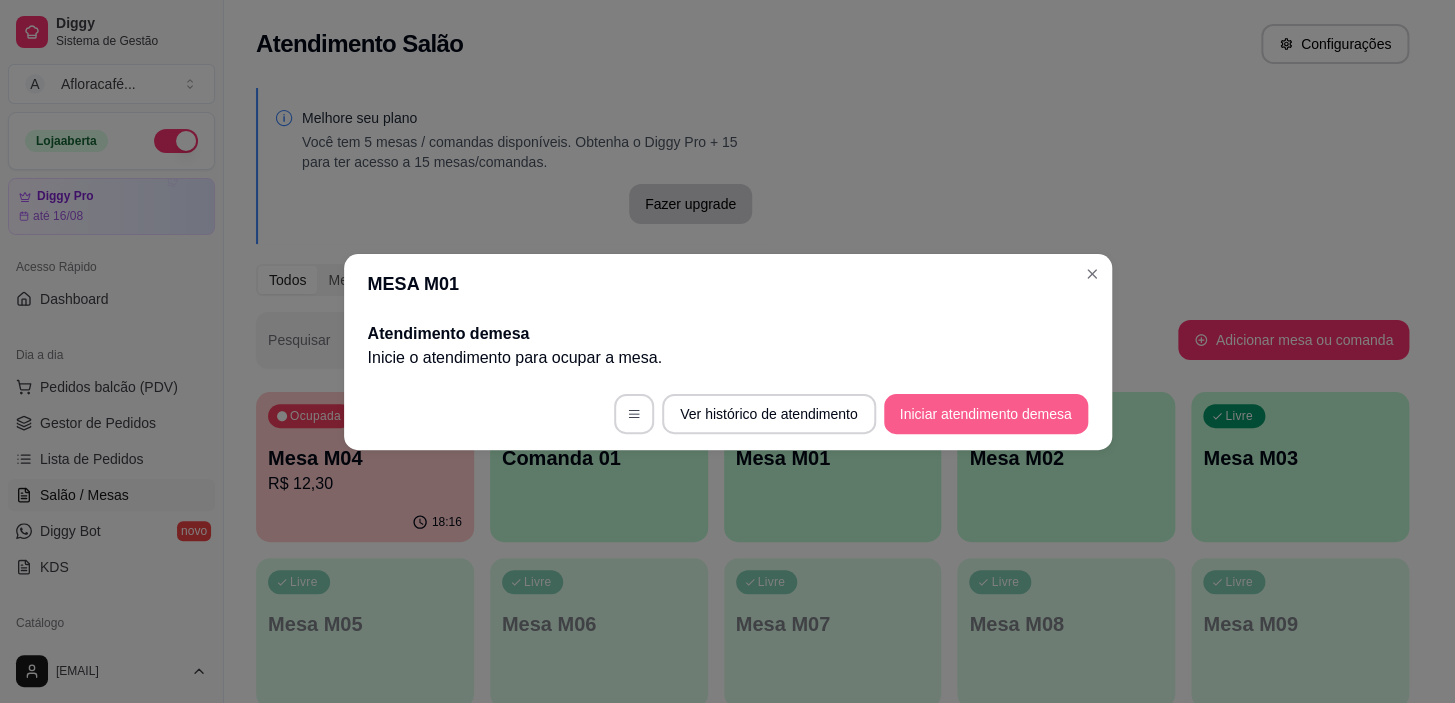 click on "Iniciar atendimento de  mesa" at bounding box center (986, 414) 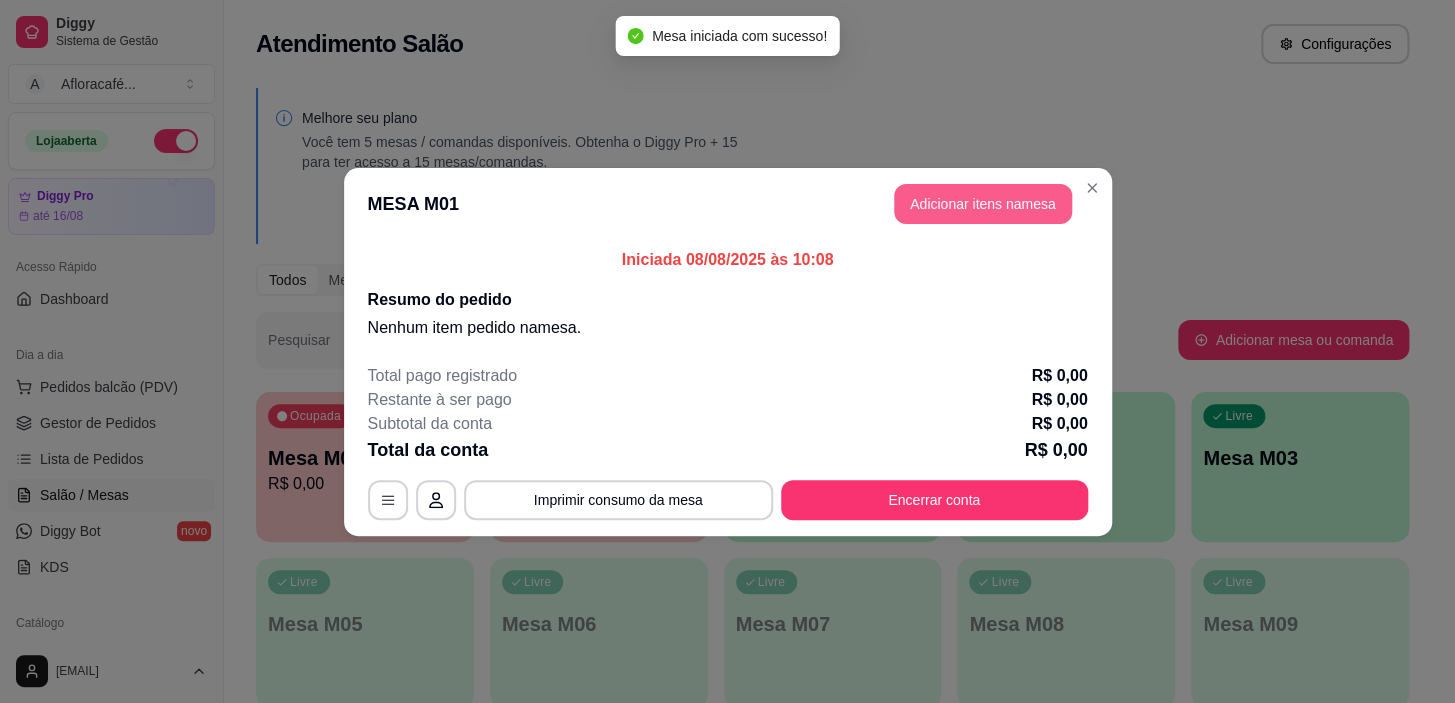 click on "Adicionar itens na  mesa" at bounding box center [983, 204] 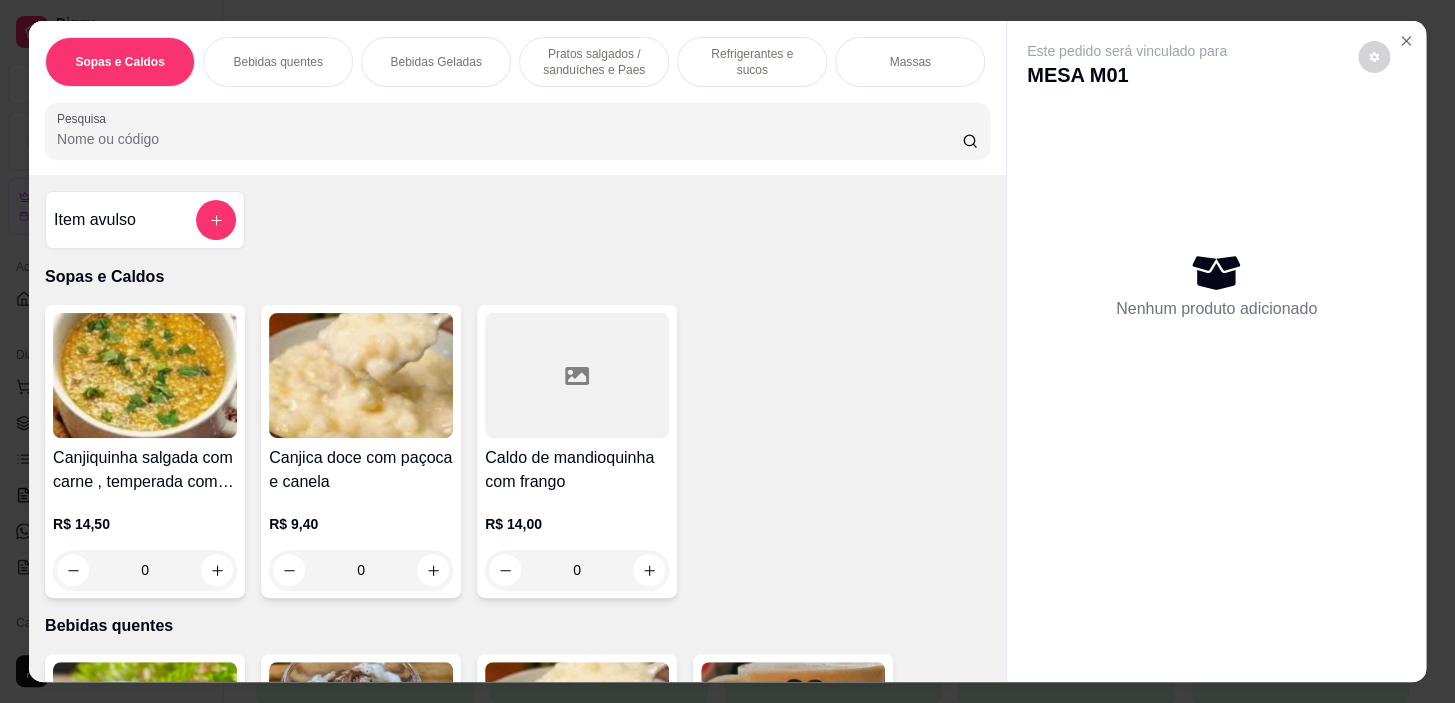 click on "Pesquisa" at bounding box center [509, 139] 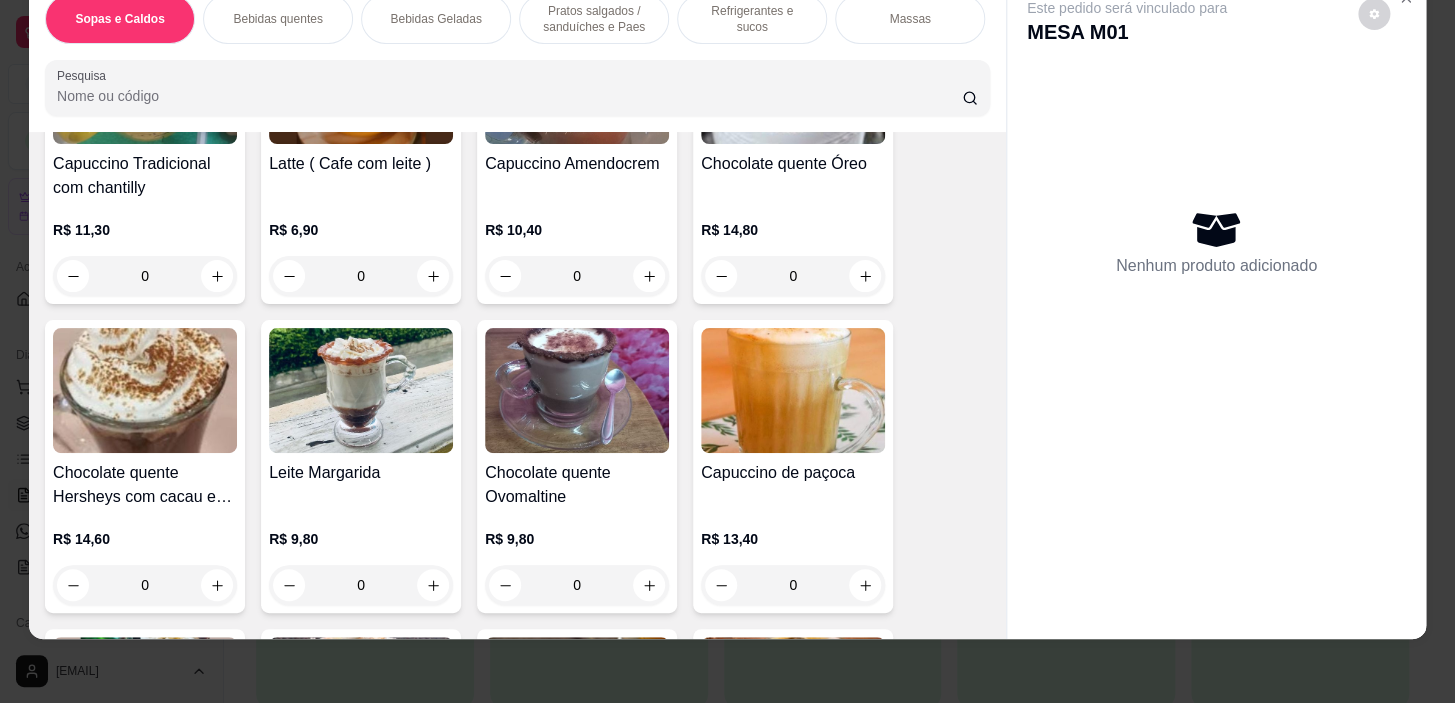 scroll, scrollTop: 1000, scrollLeft: 0, axis: vertical 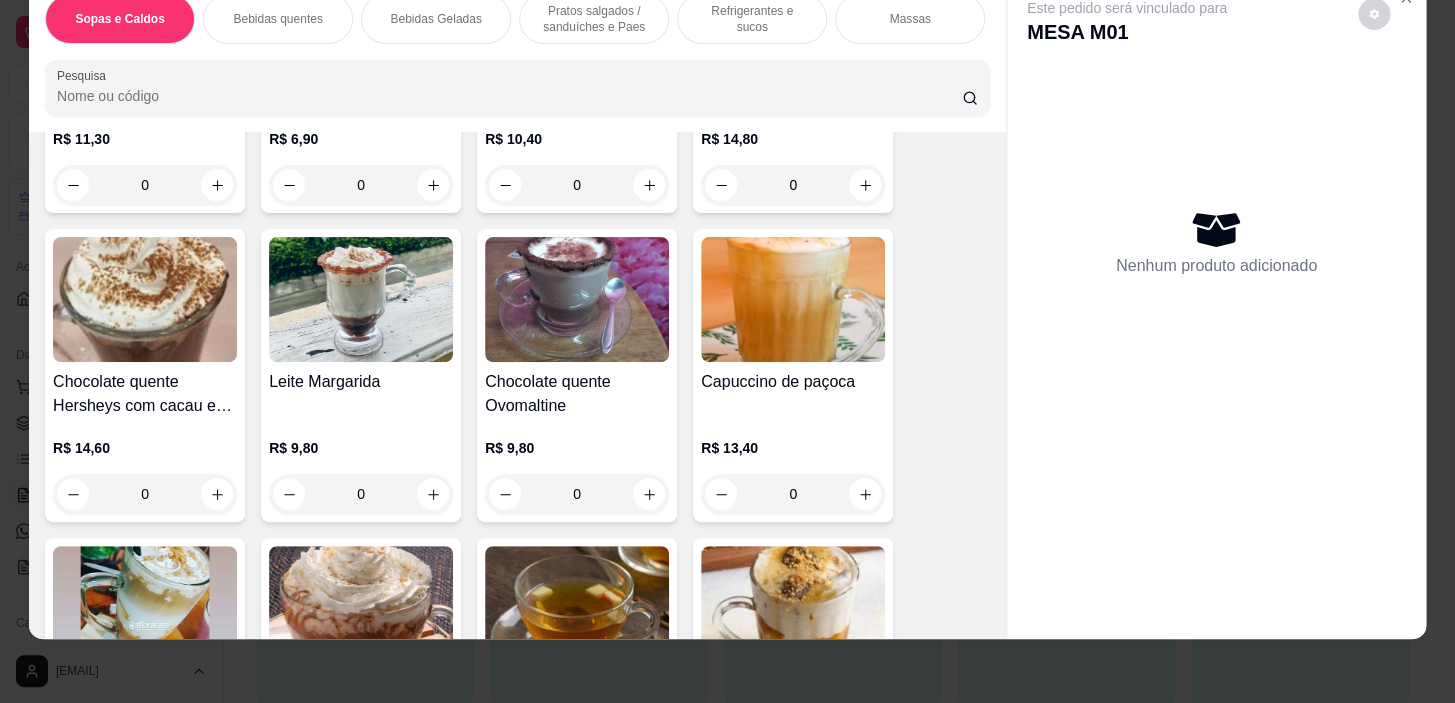 click on "0" at bounding box center (577, 494) 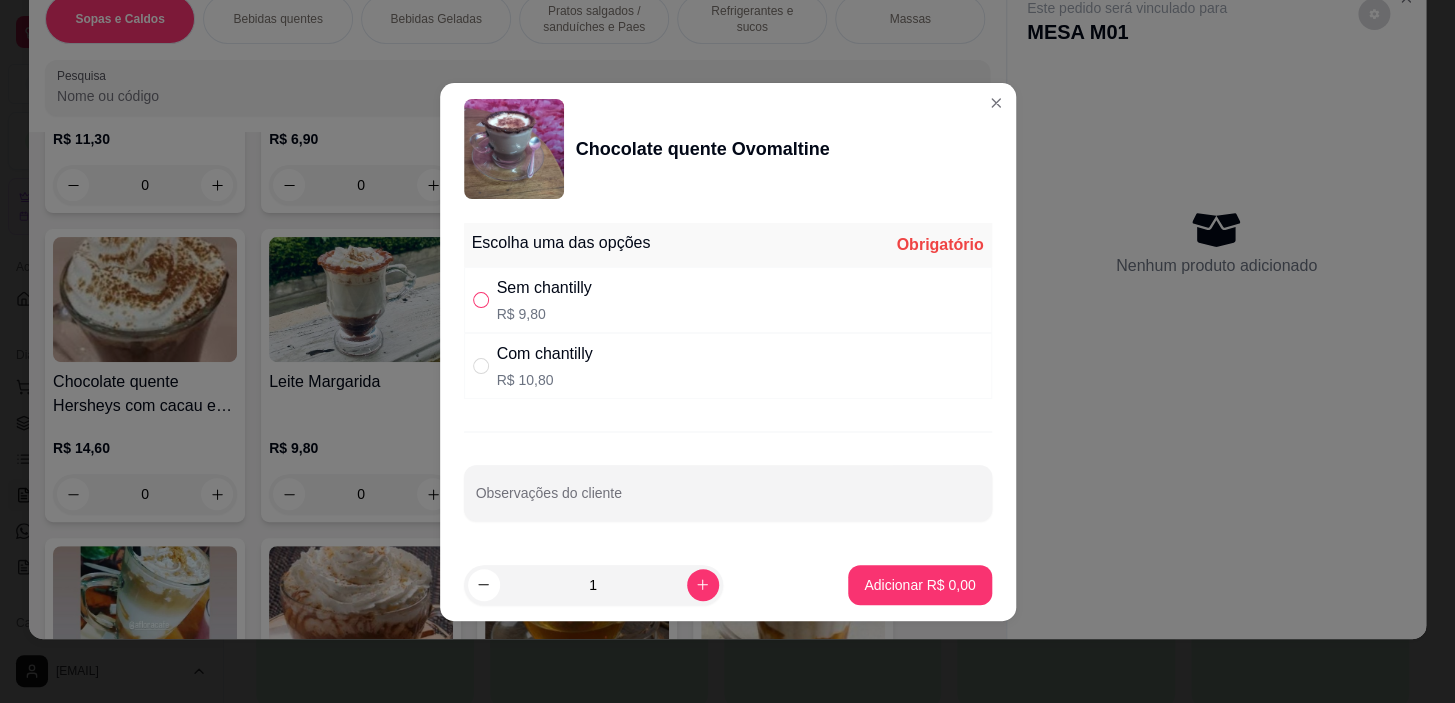 click at bounding box center (481, 300) 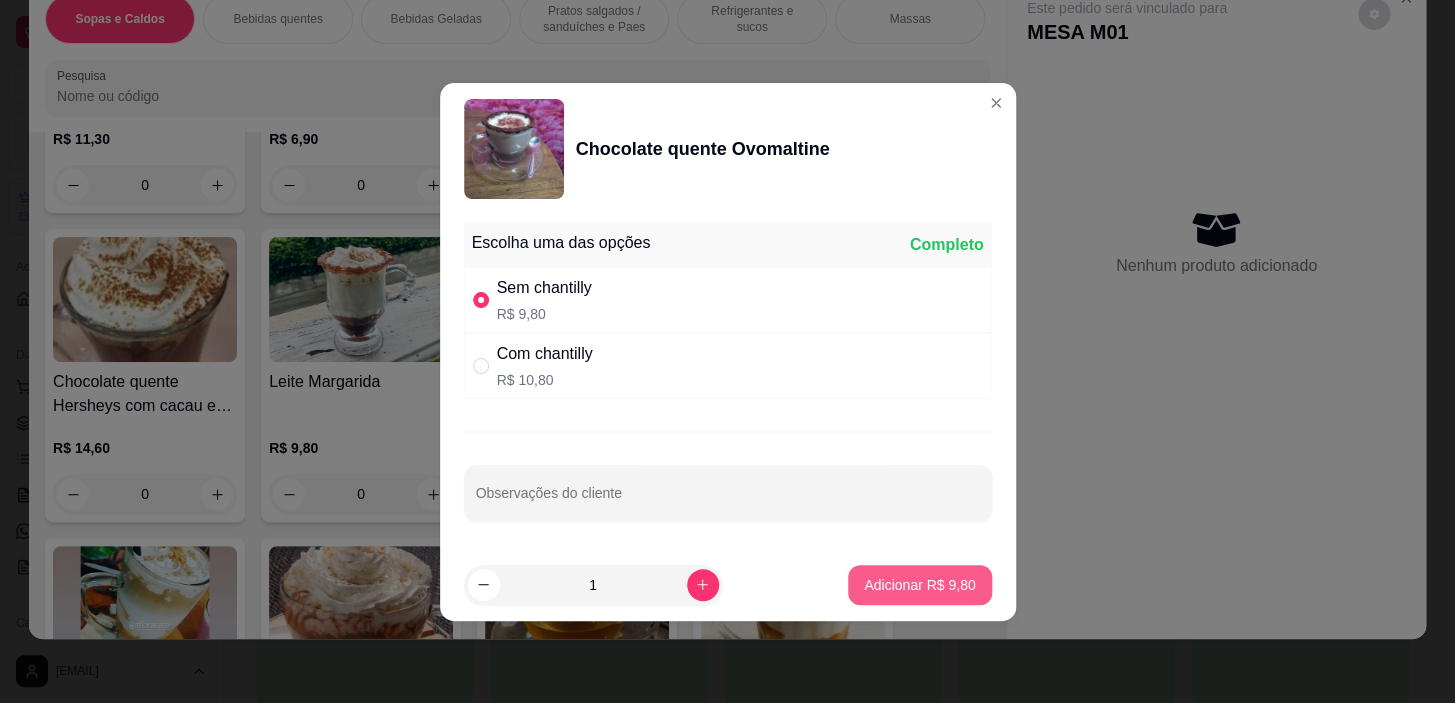 click on "Adicionar   R$ 9,80" at bounding box center [919, 585] 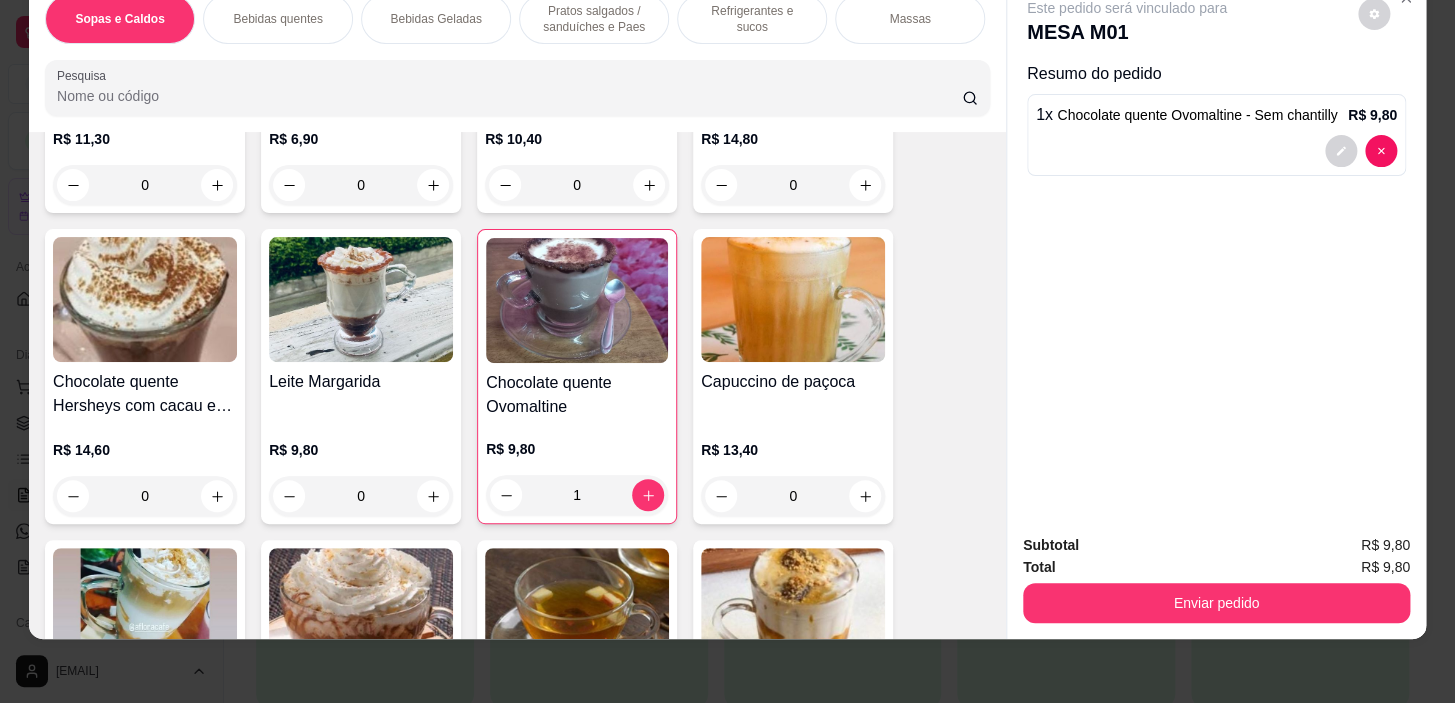 click on "Pratos salgados / sanduíches e Paes" at bounding box center (594, 19) 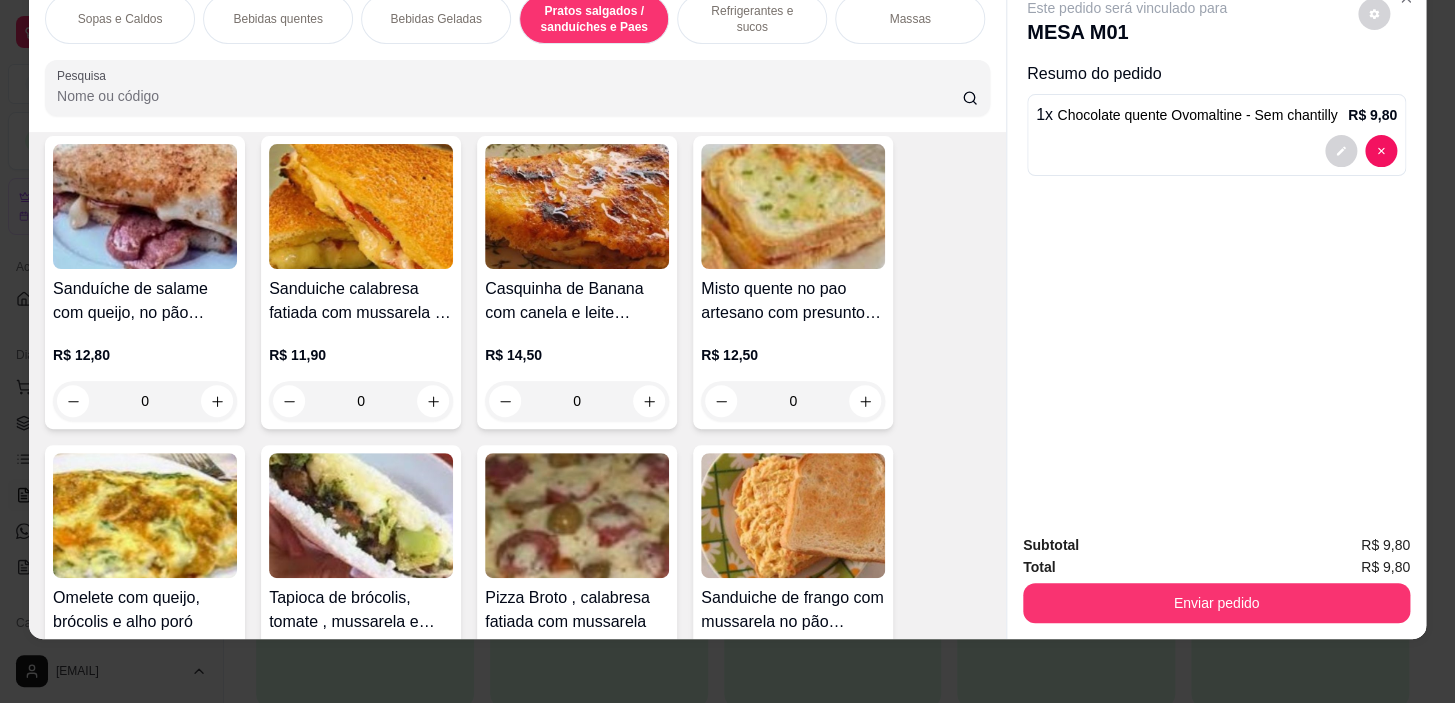 scroll, scrollTop: 6507, scrollLeft: 0, axis: vertical 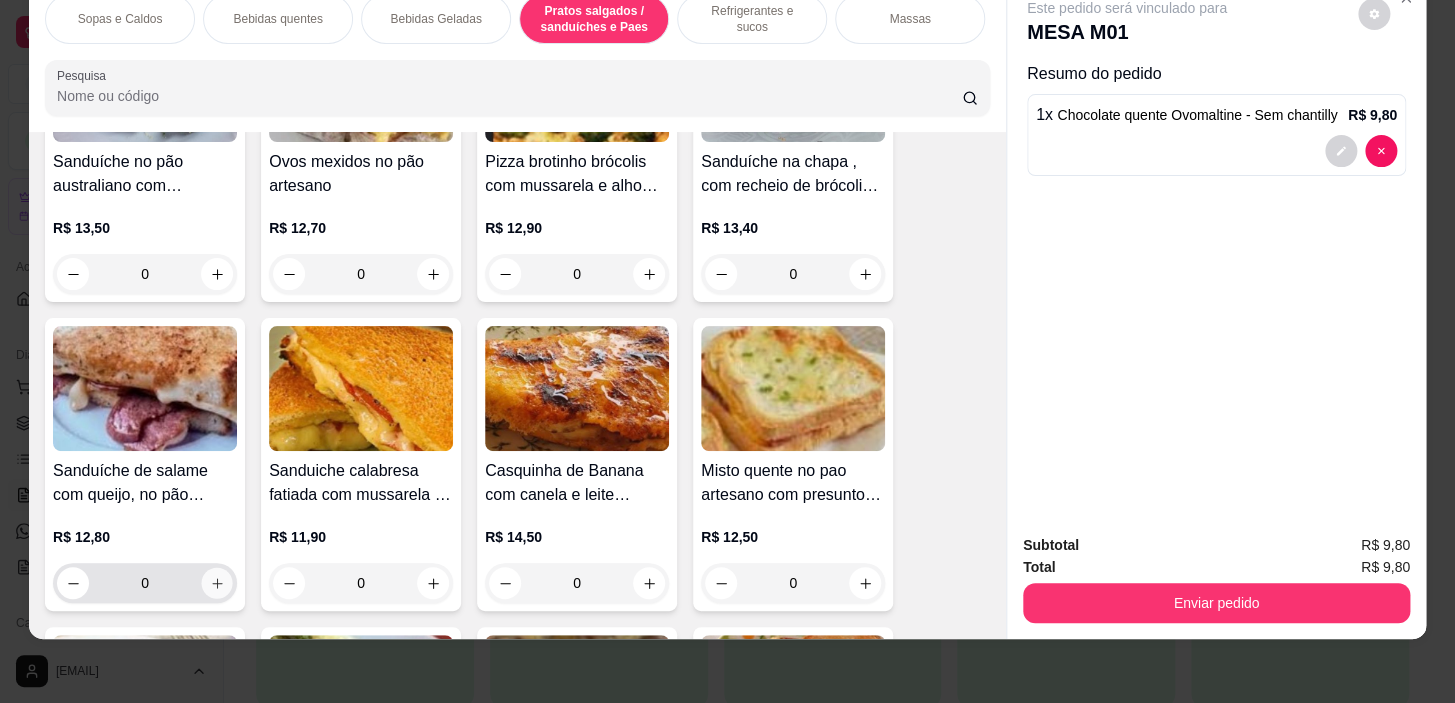 click at bounding box center (217, 583) 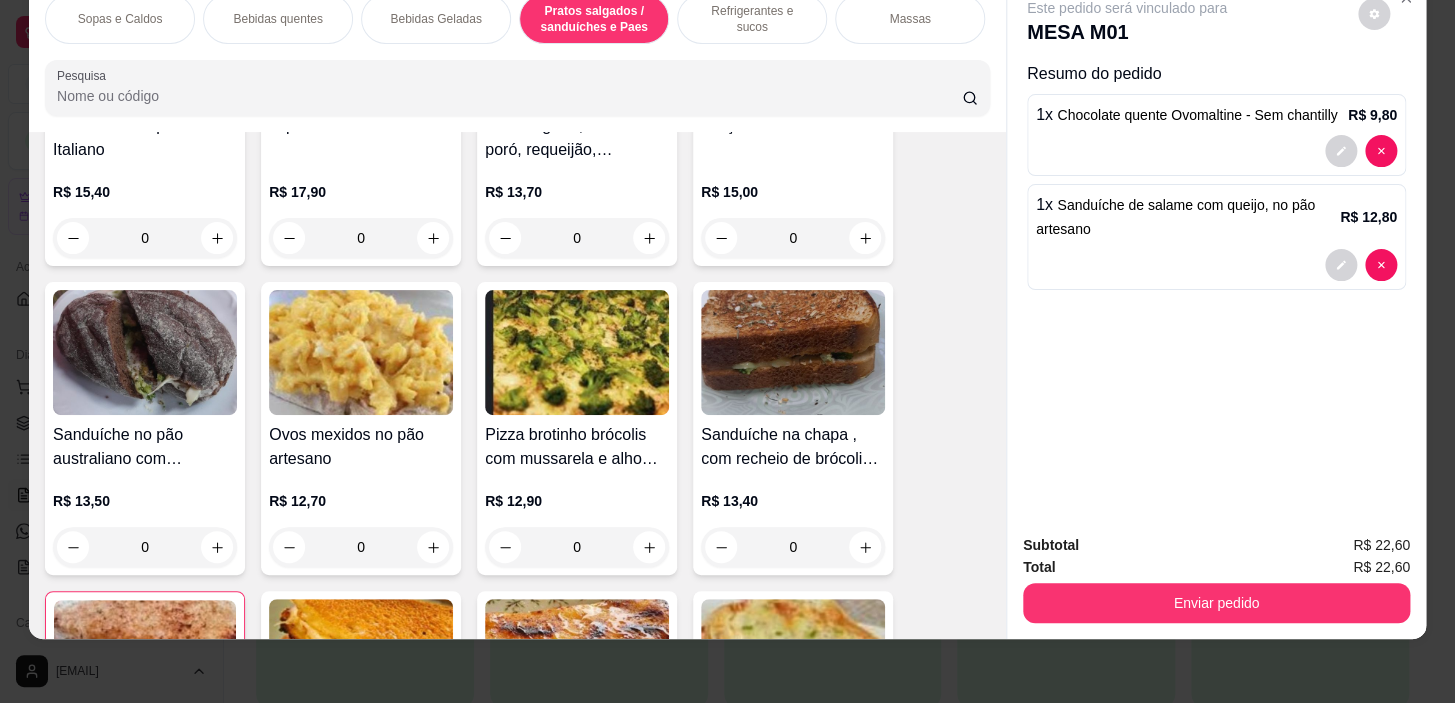 scroll, scrollTop: 6052, scrollLeft: 0, axis: vertical 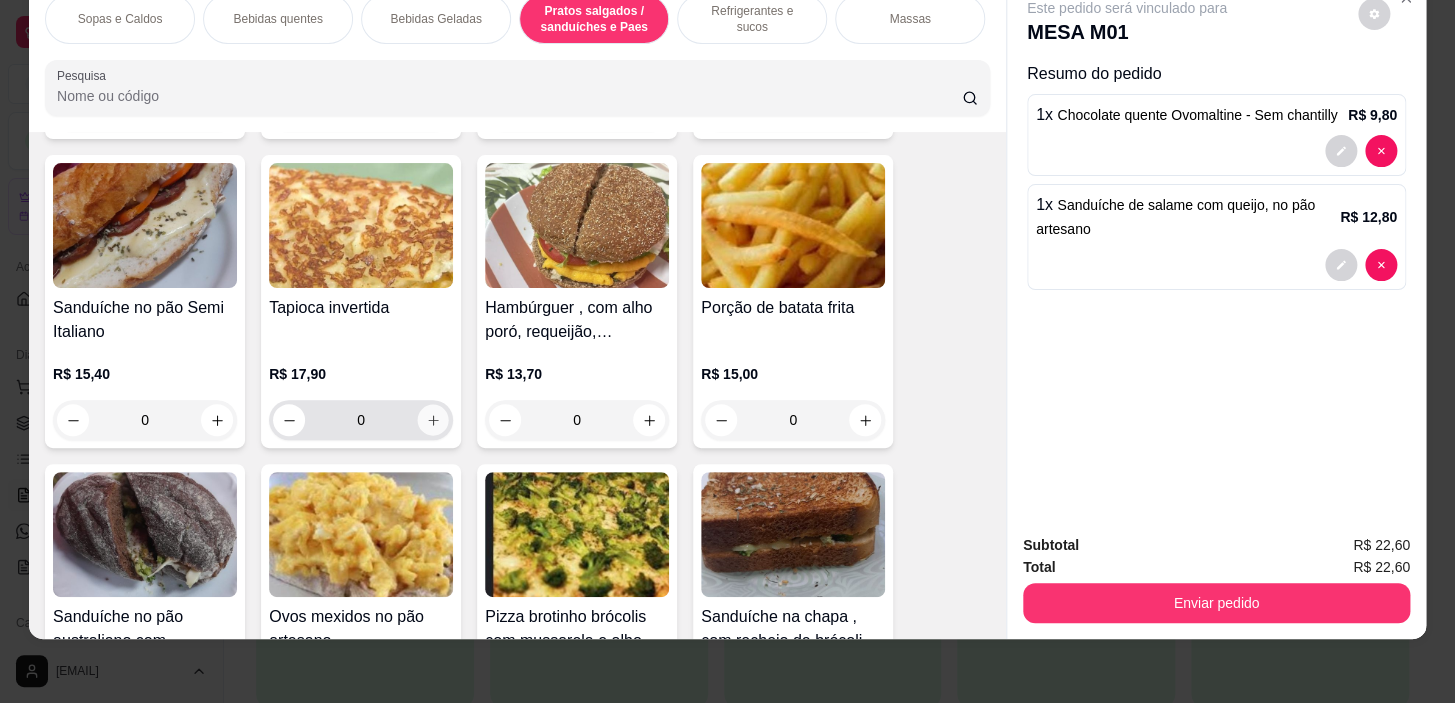 click at bounding box center [433, 420] 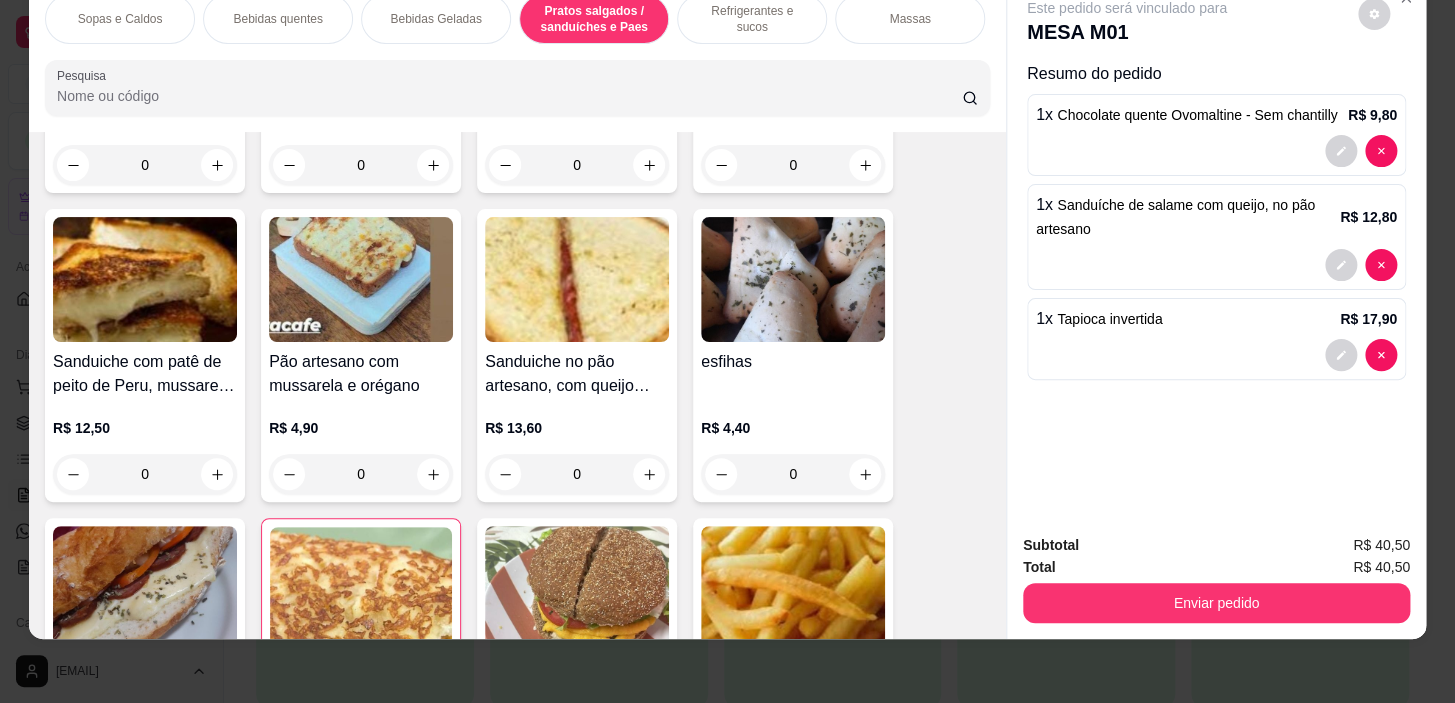 scroll, scrollTop: 5598, scrollLeft: 0, axis: vertical 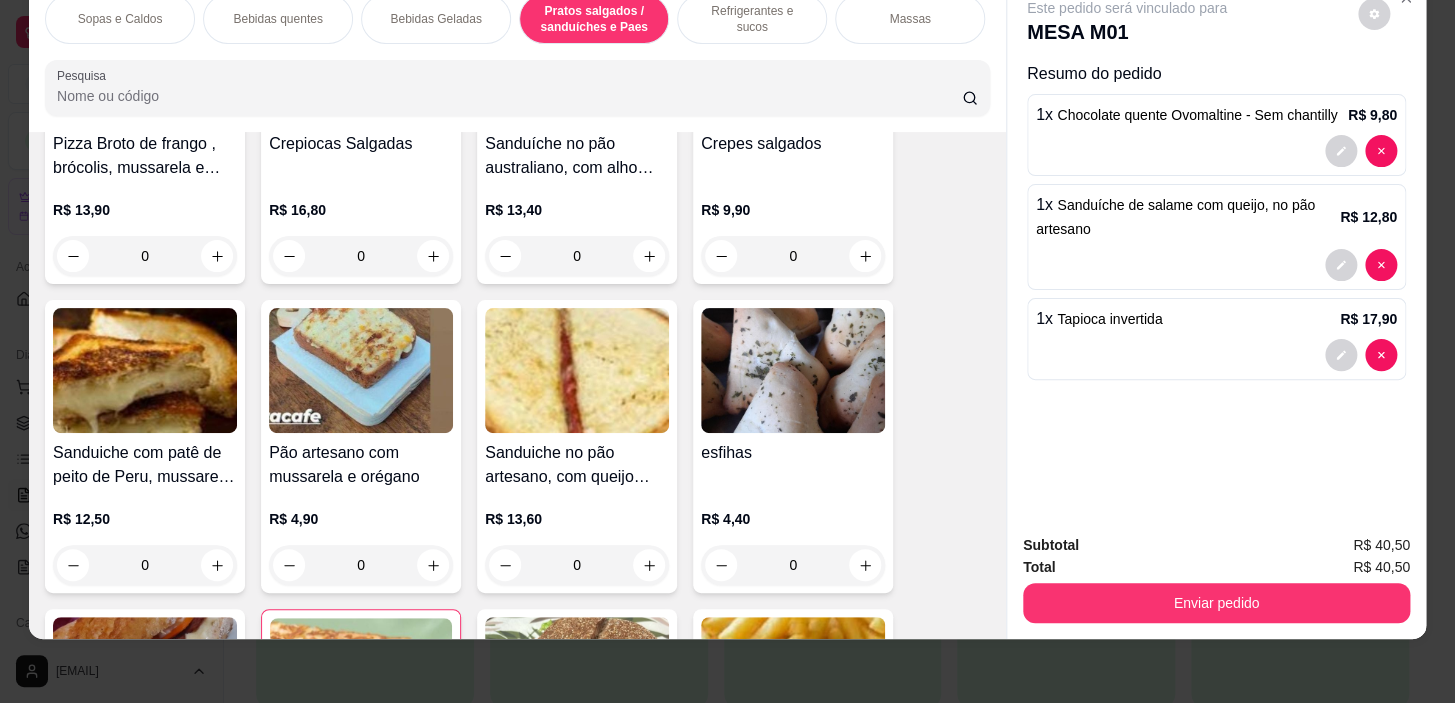 click on "Refrigerantes e sucos" at bounding box center (752, 19) 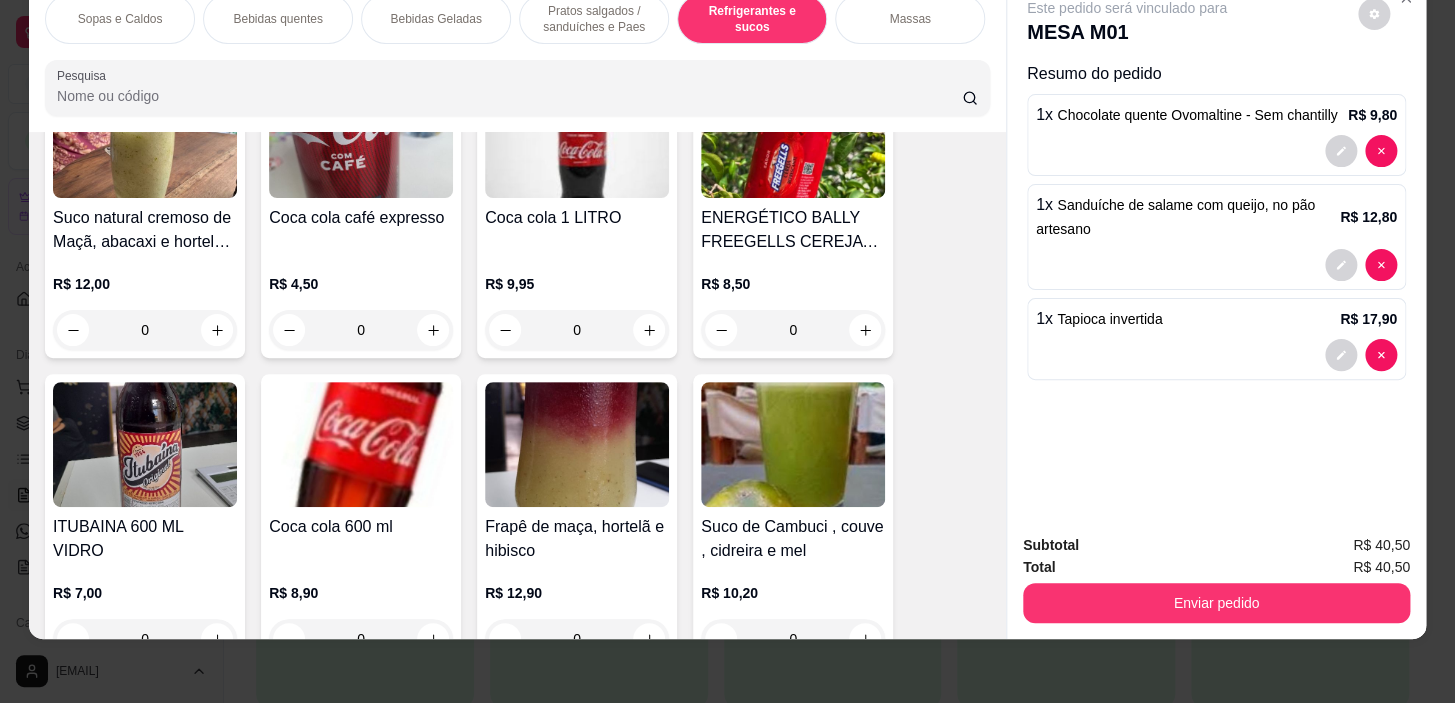 scroll, scrollTop: 9147, scrollLeft: 0, axis: vertical 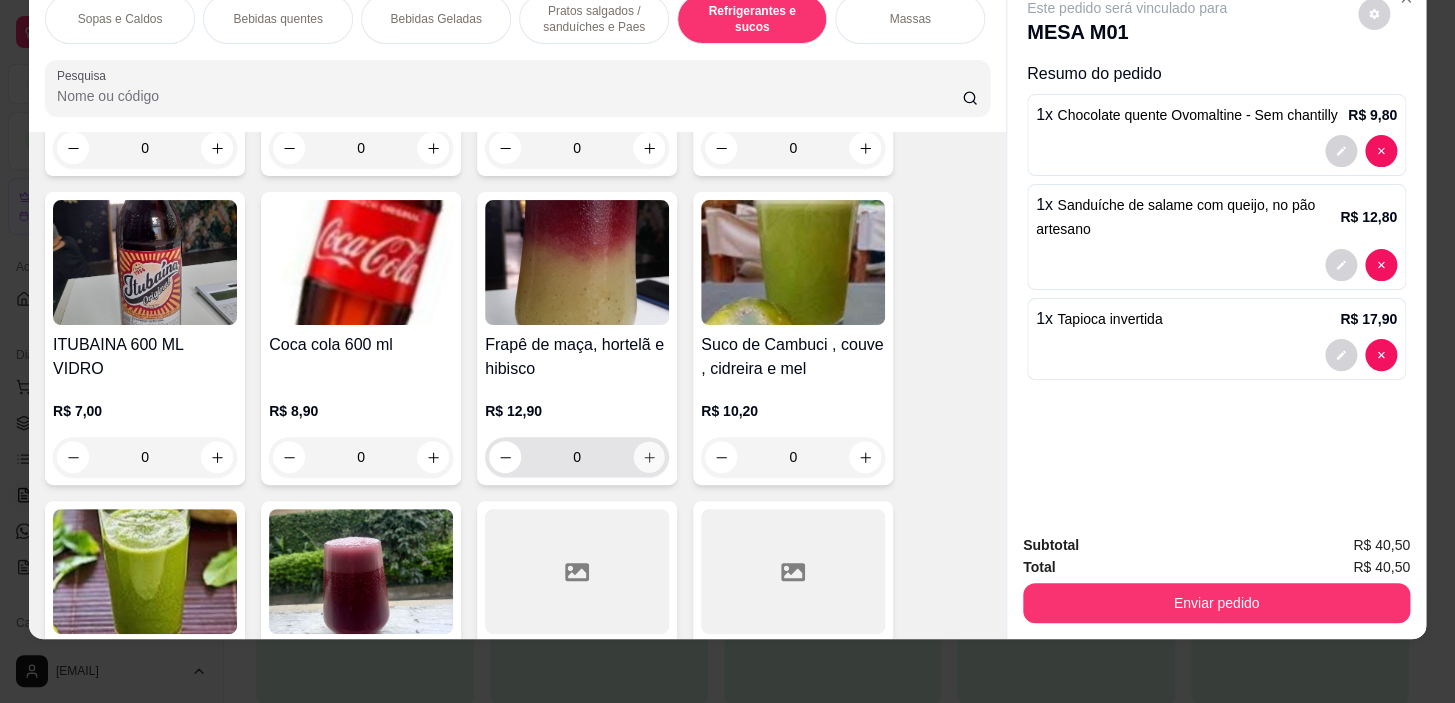click 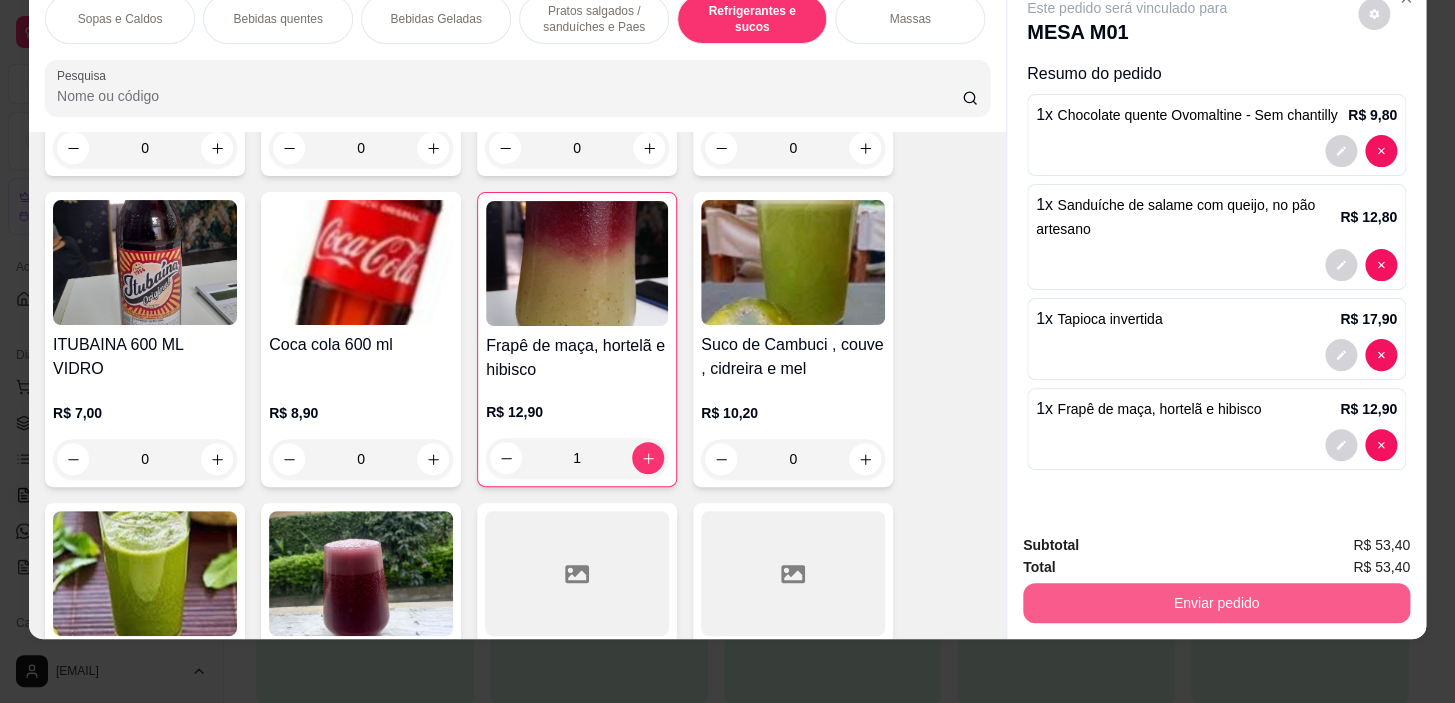click on "Enviar pedido" at bounding box center [1216, 603] 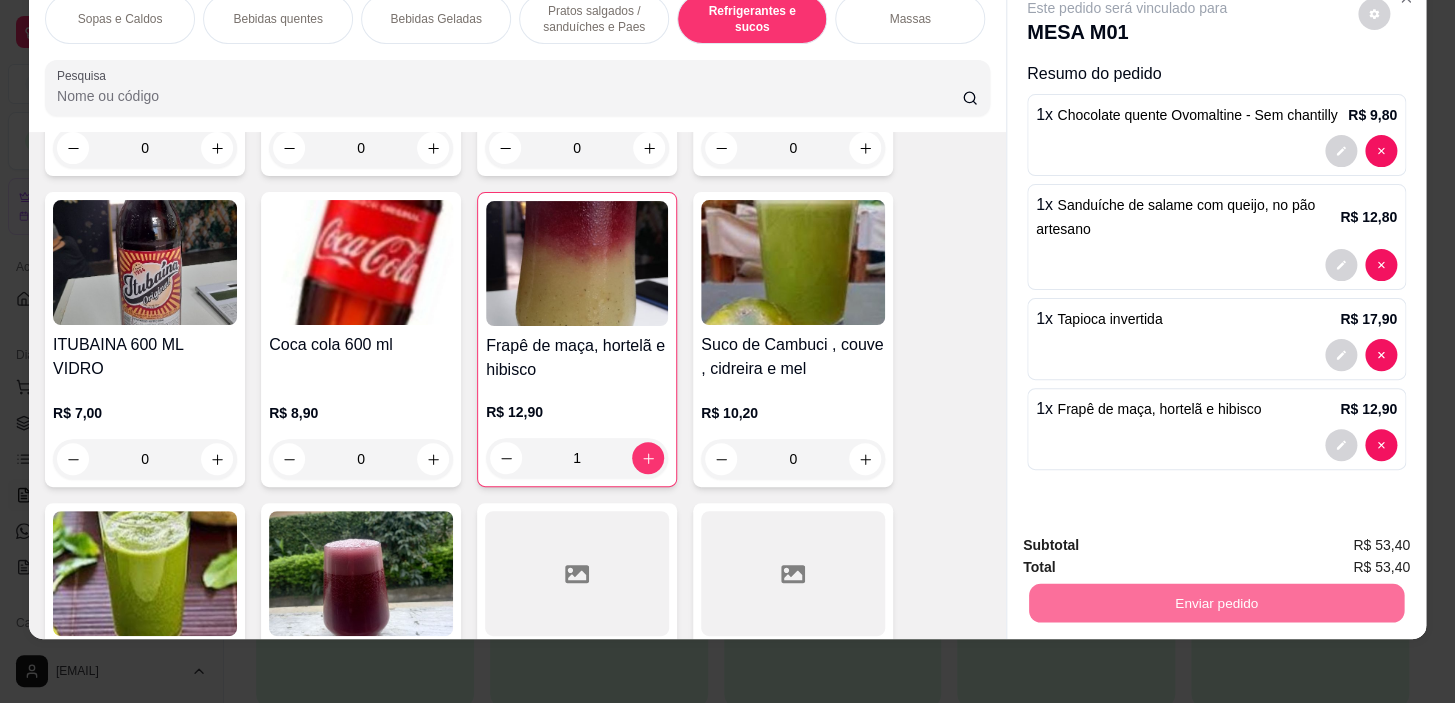 click on "Sim, quero registrar" at bounding box center (1340, 540) 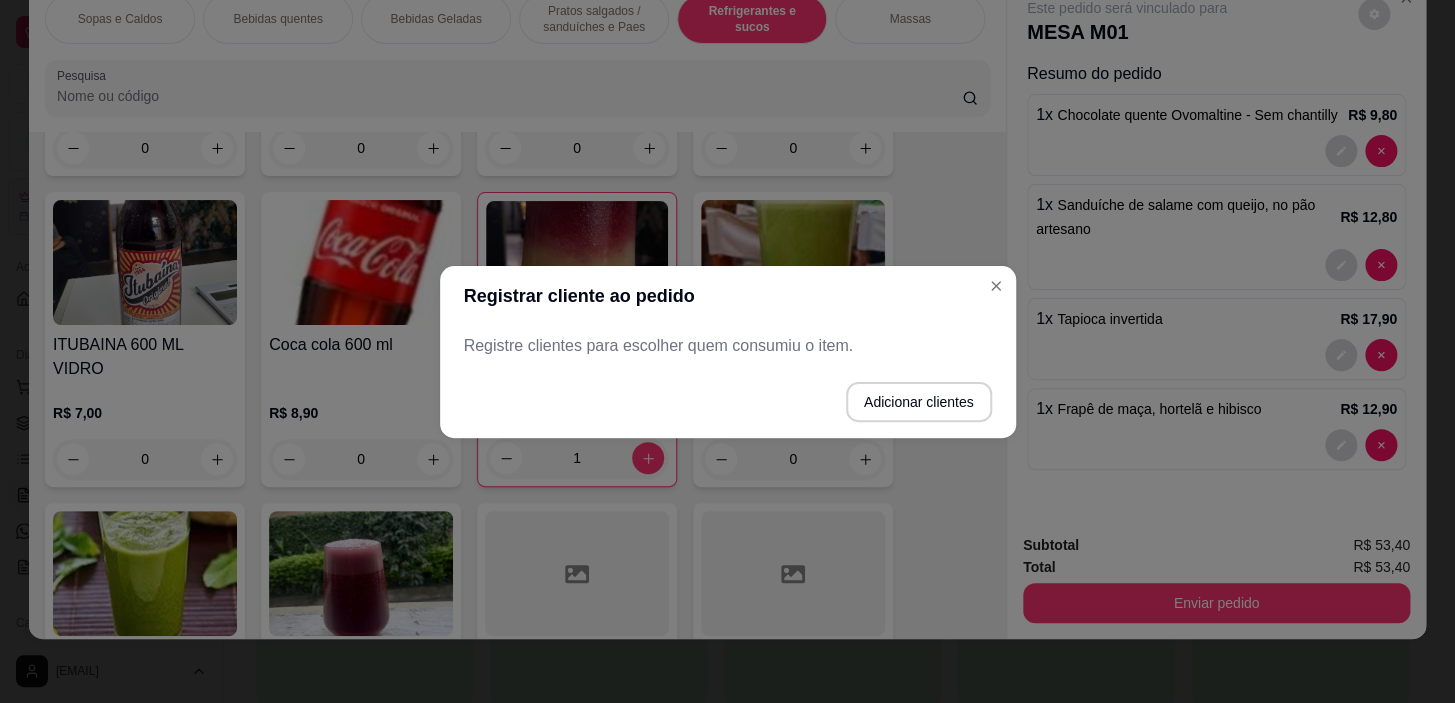 click on "Registre clientes para escolher quem consumiu o item." at bounding box center [728, 346] 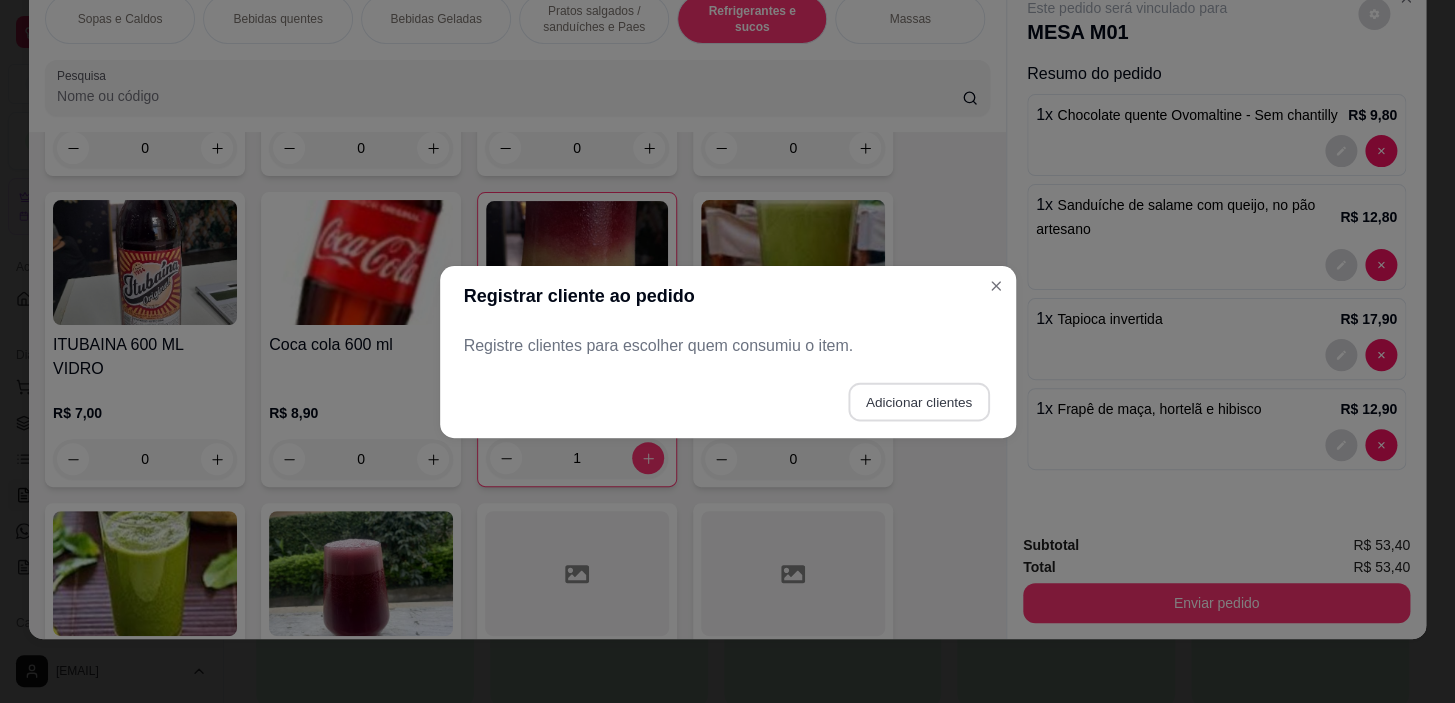 click on "Adicionar clientes" at bounding box center [918, 401] 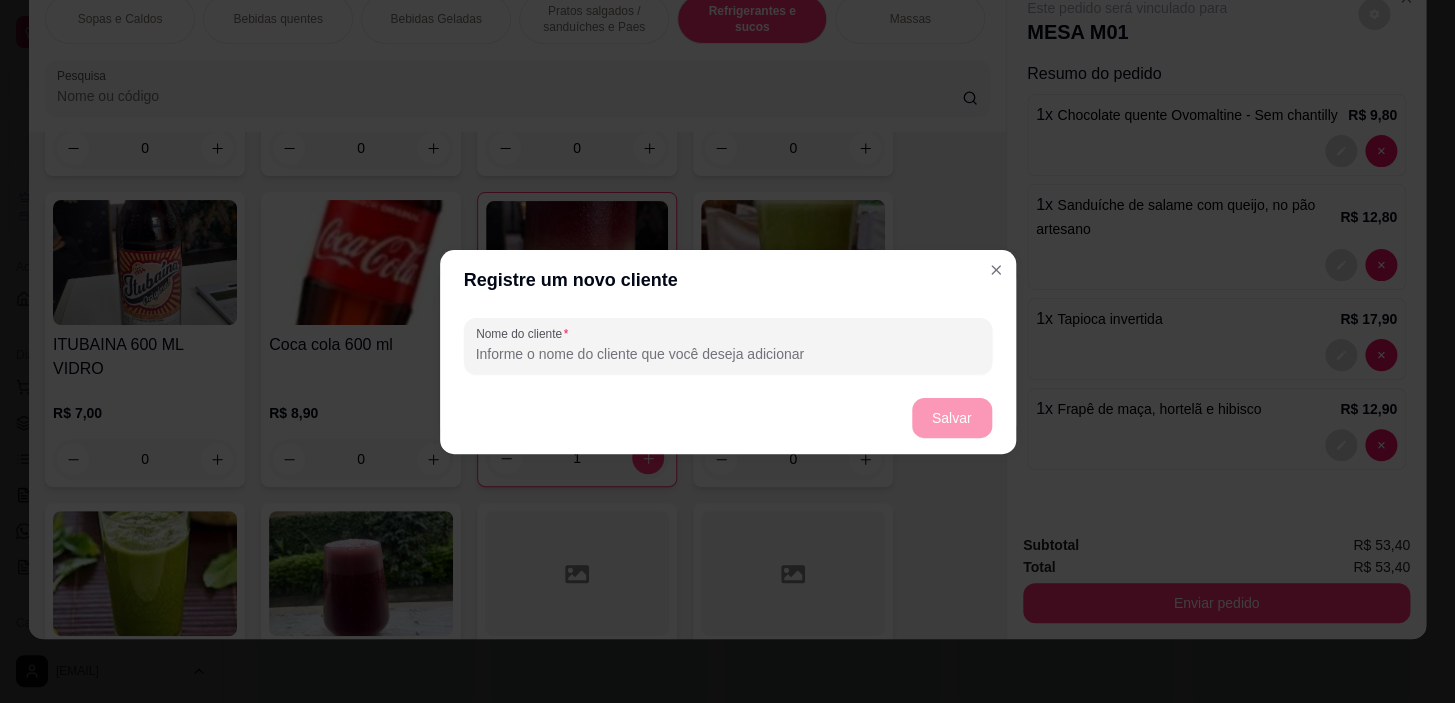 click on "Nome do cliente" at bounding box center [728, 354] 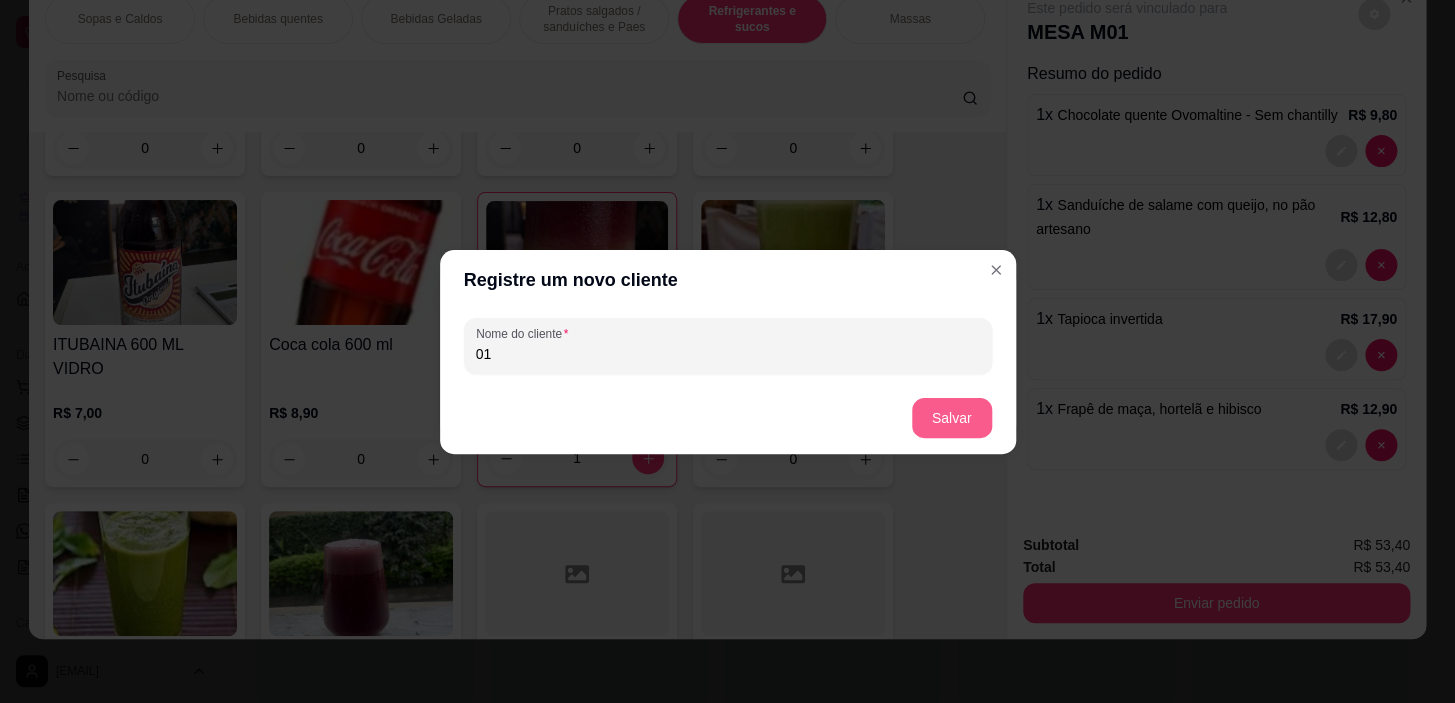 type on "01" 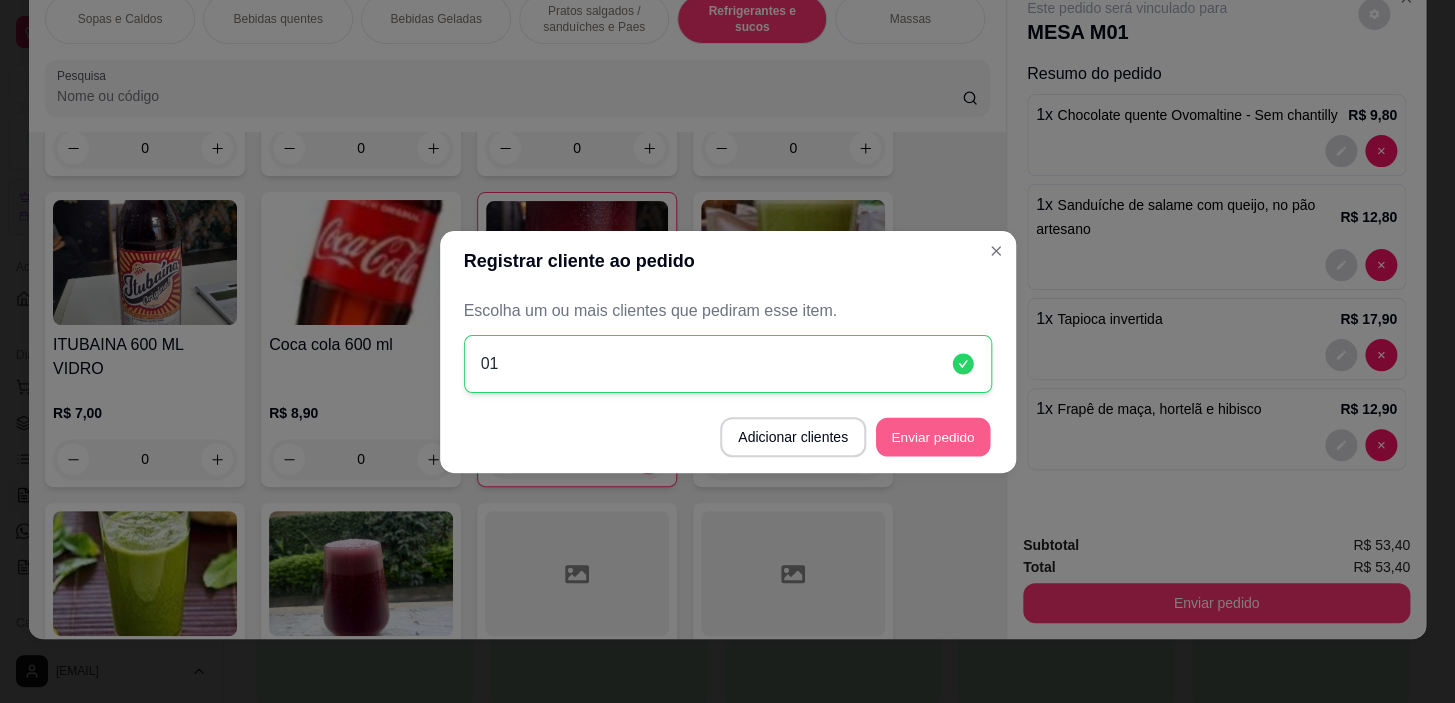 click on "Enviar pedido" at bounding box center (933, 436) 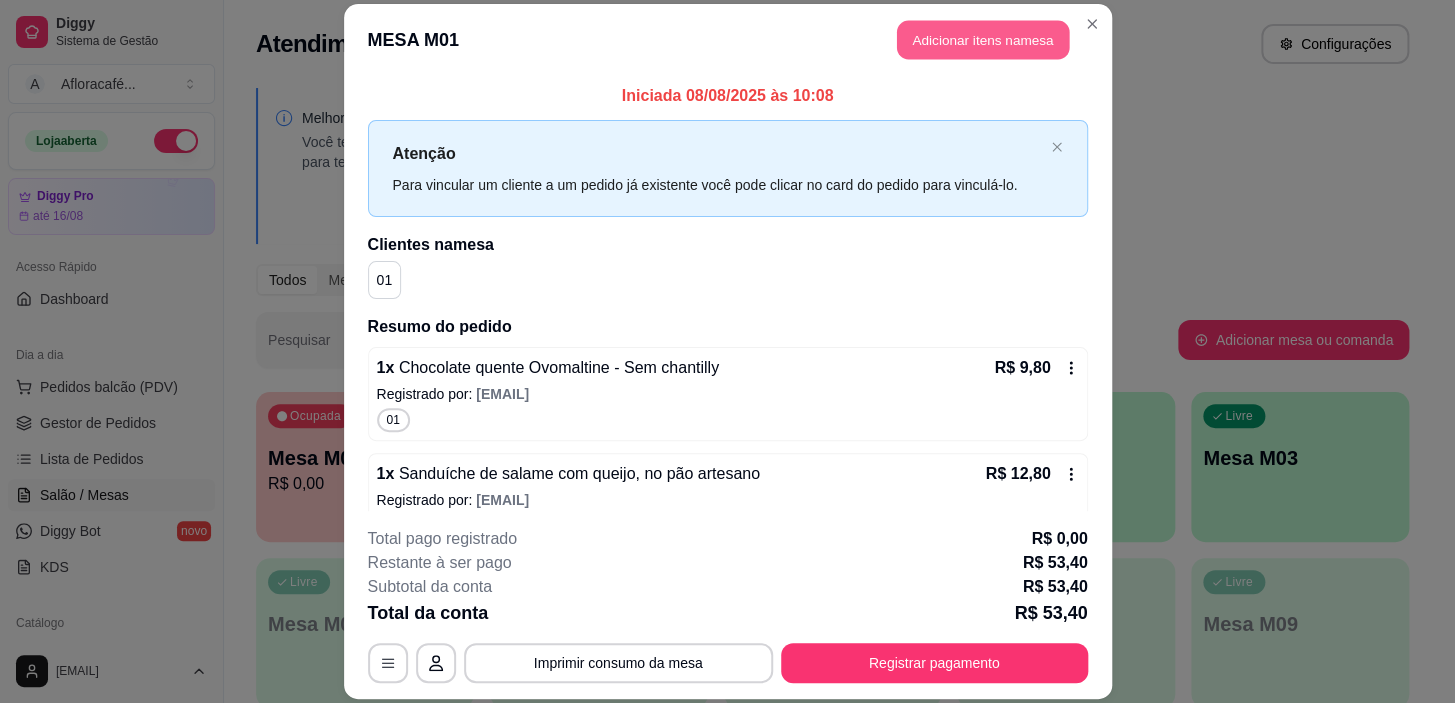 click on "Adicionar itens na  mesa" at bounding box center [983, 39] 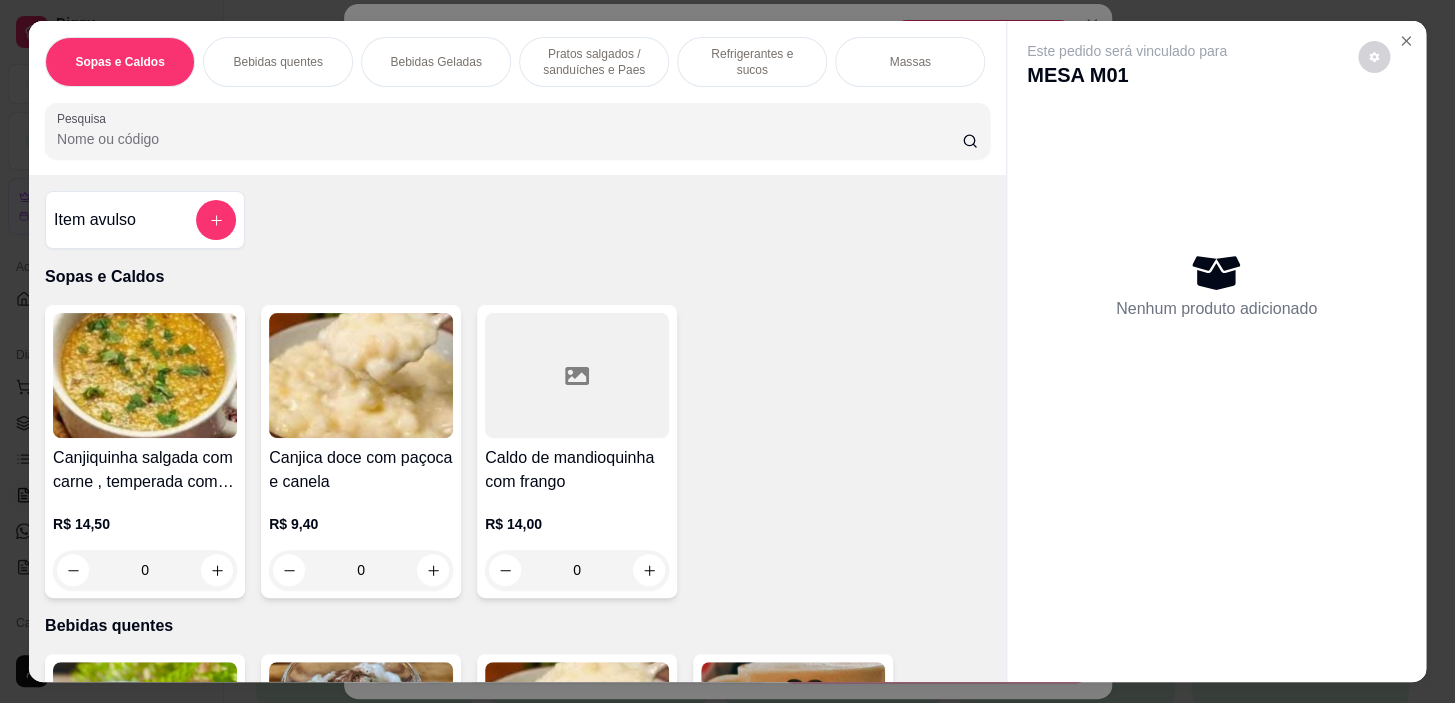 click on "Bebidas quentes" at bounding box center (277, 62) 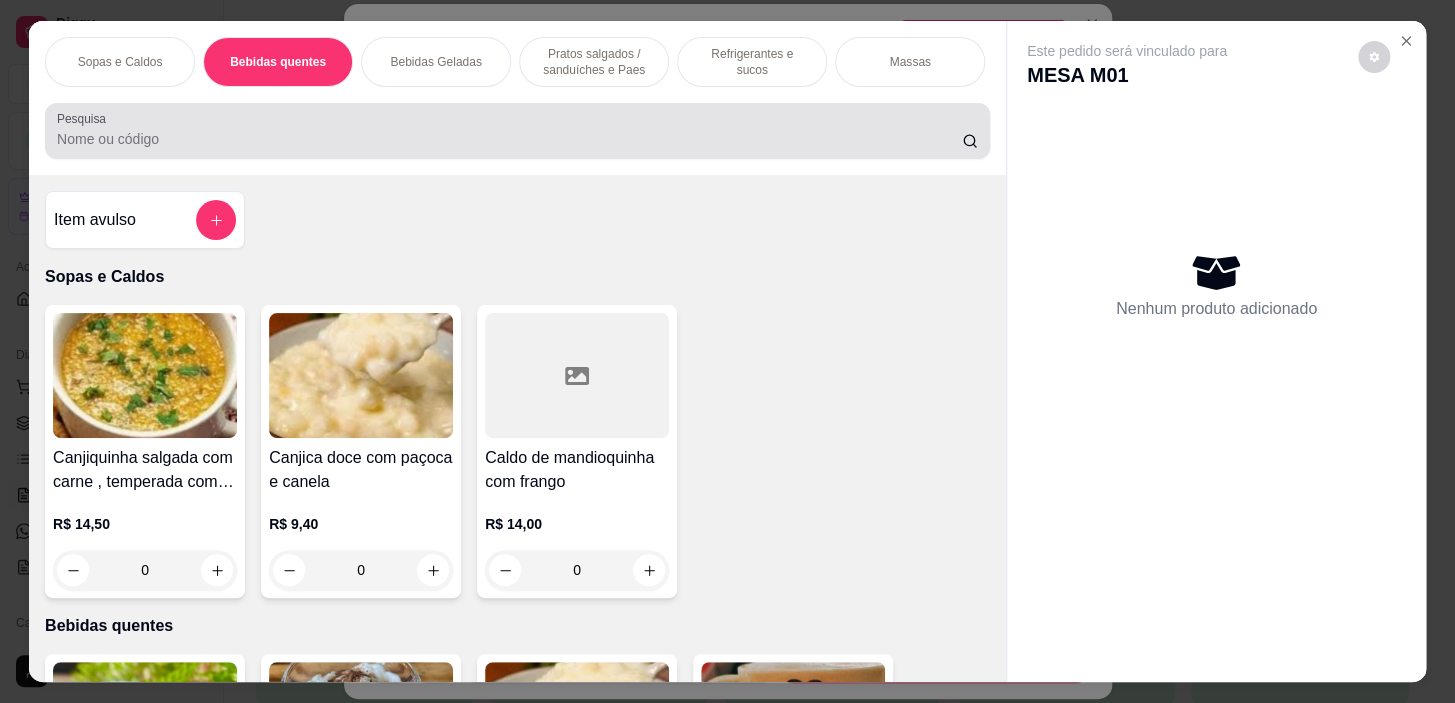 scroll, scrollTop: 439, scrollLeft: 0, axis: vertical 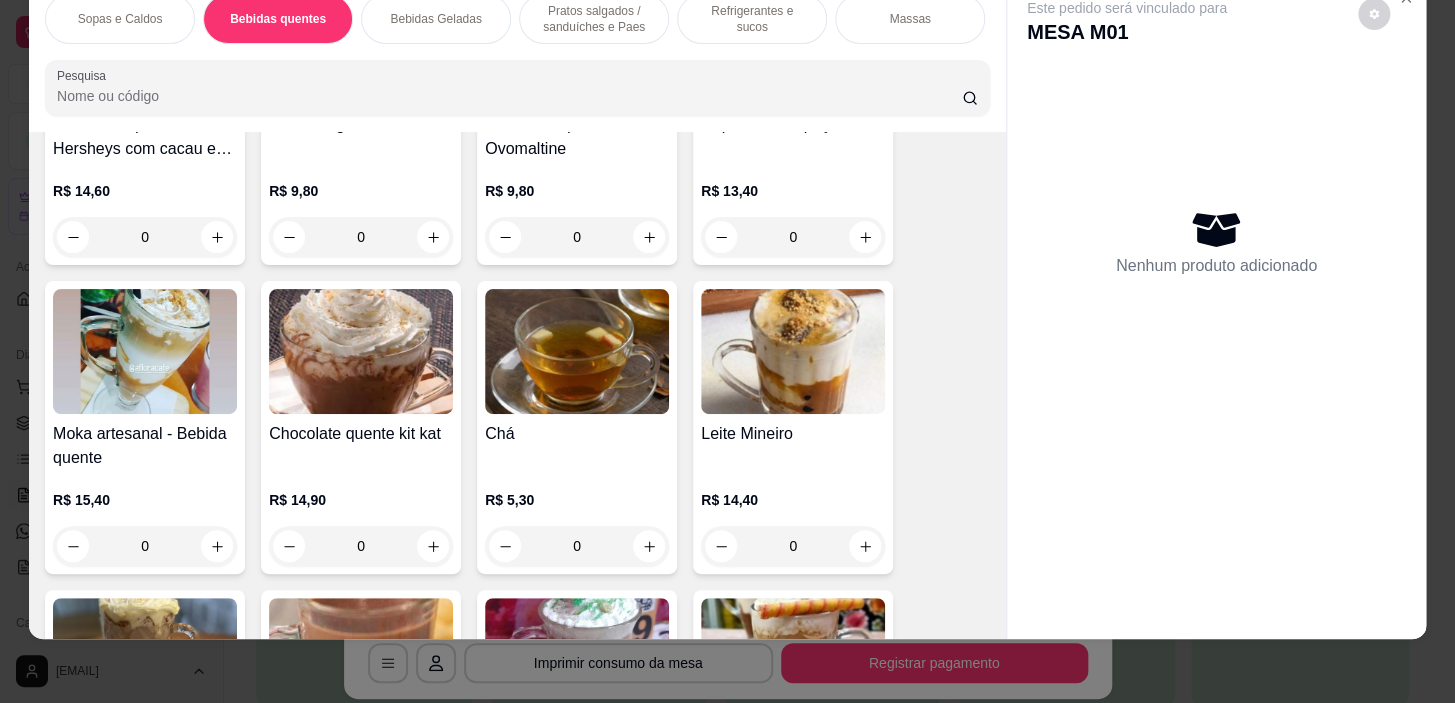 click on "0" at bounding box center [361, 546] 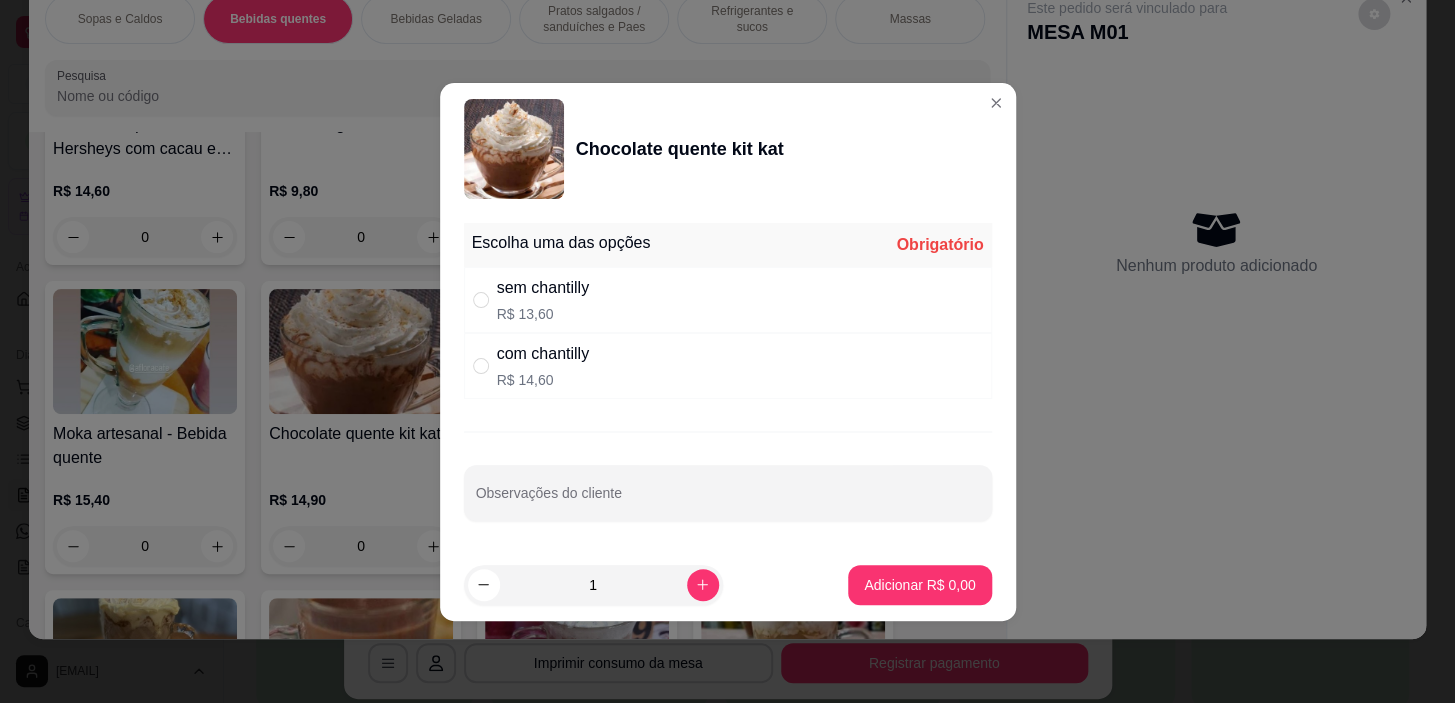 click on "sem chantilly  R$ 13,60" at bounding box center [728, 300] 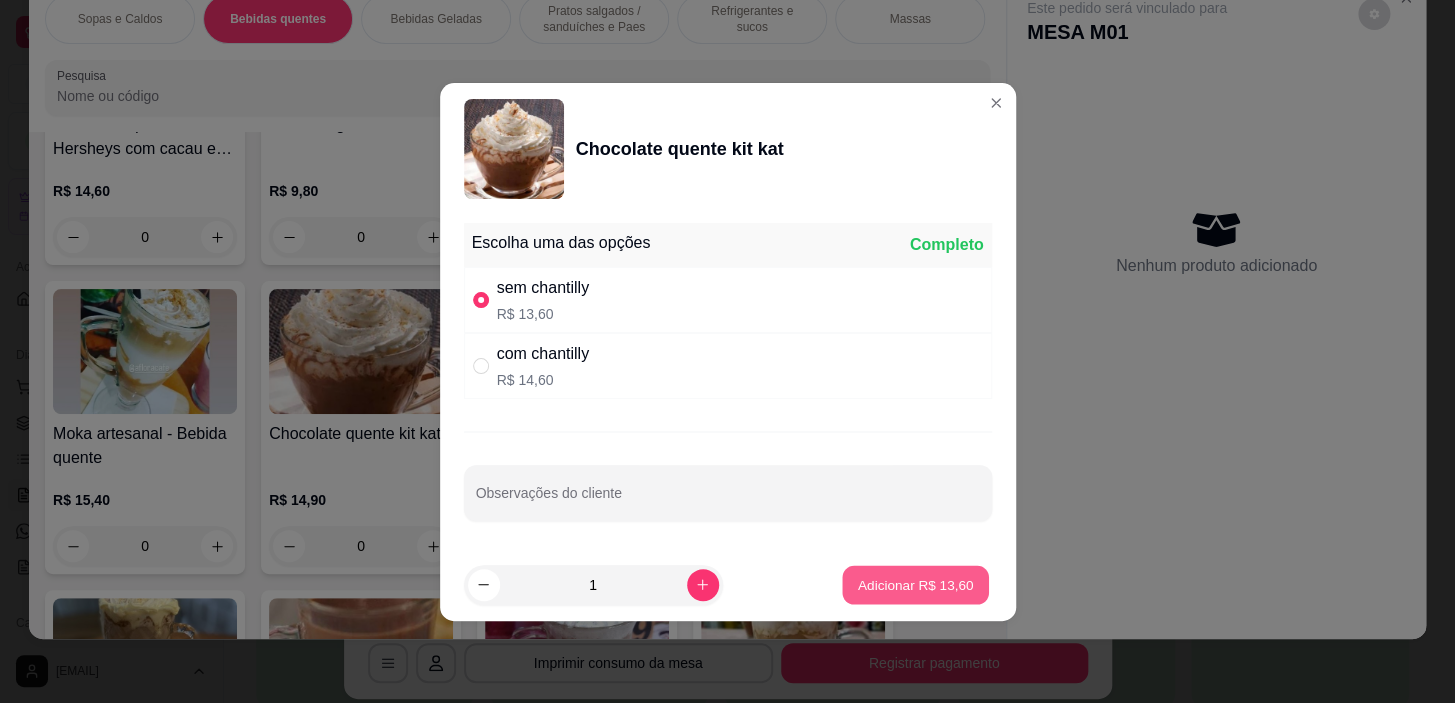 click on "Adicionar   R$ 13,60" at bounding box center (916, 584) 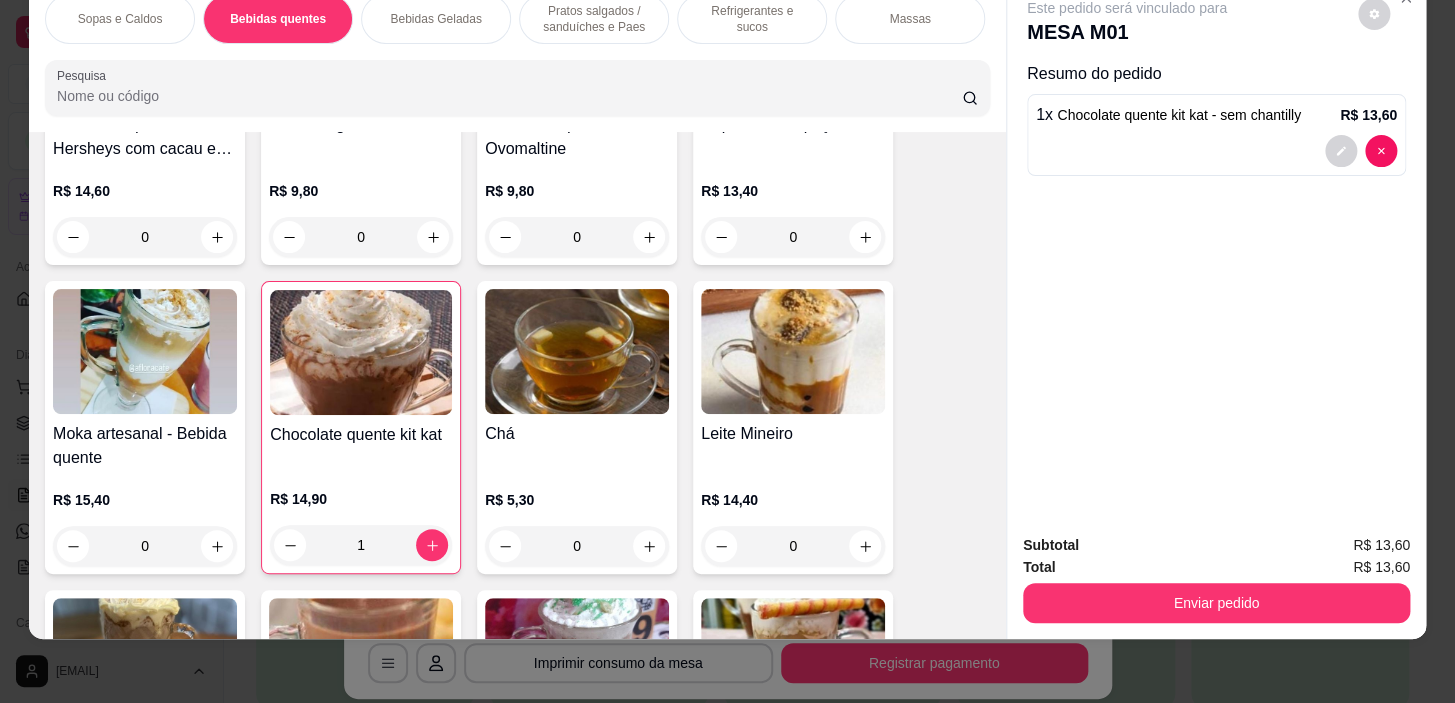 click on "Pratos salgados / sanduíches e Paes" at bounding box center [594, 19] 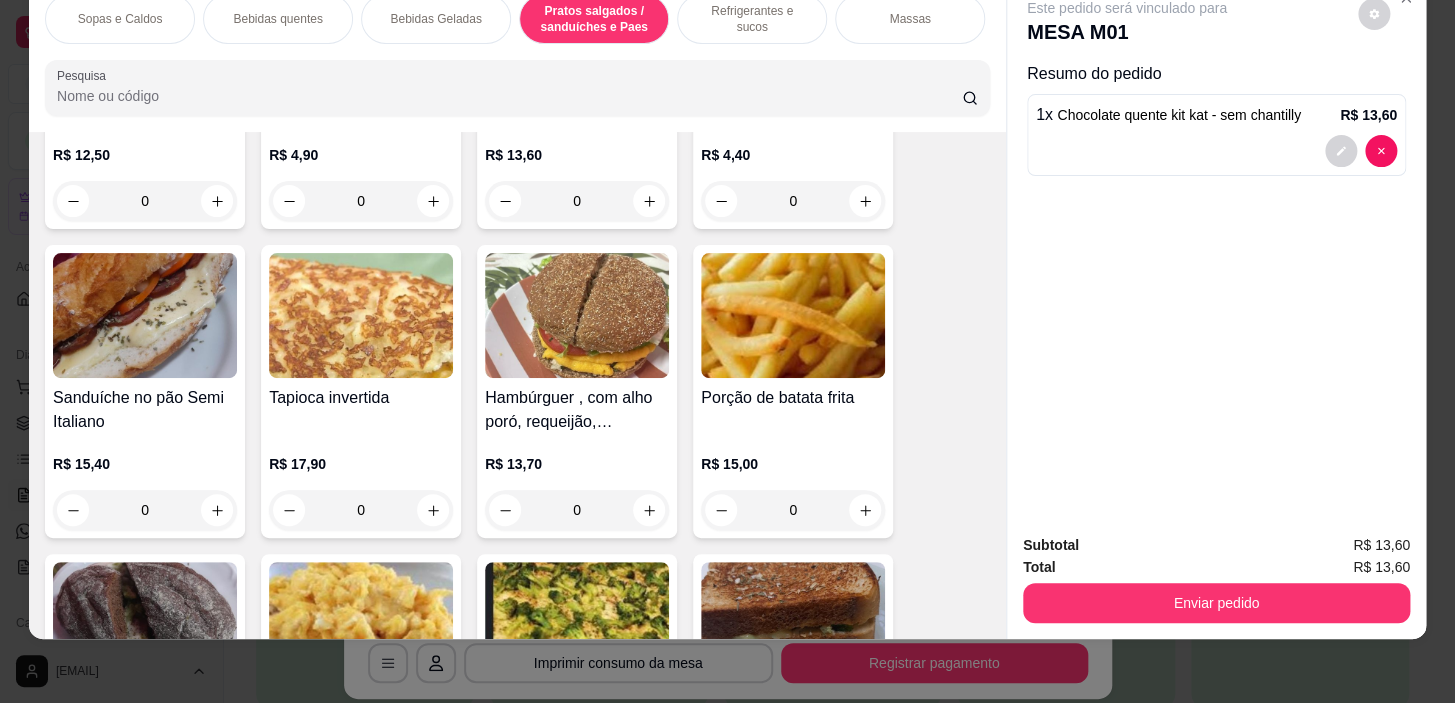 scroll, scrollTop: 6050, scrollLeft: 0, axis: vertical 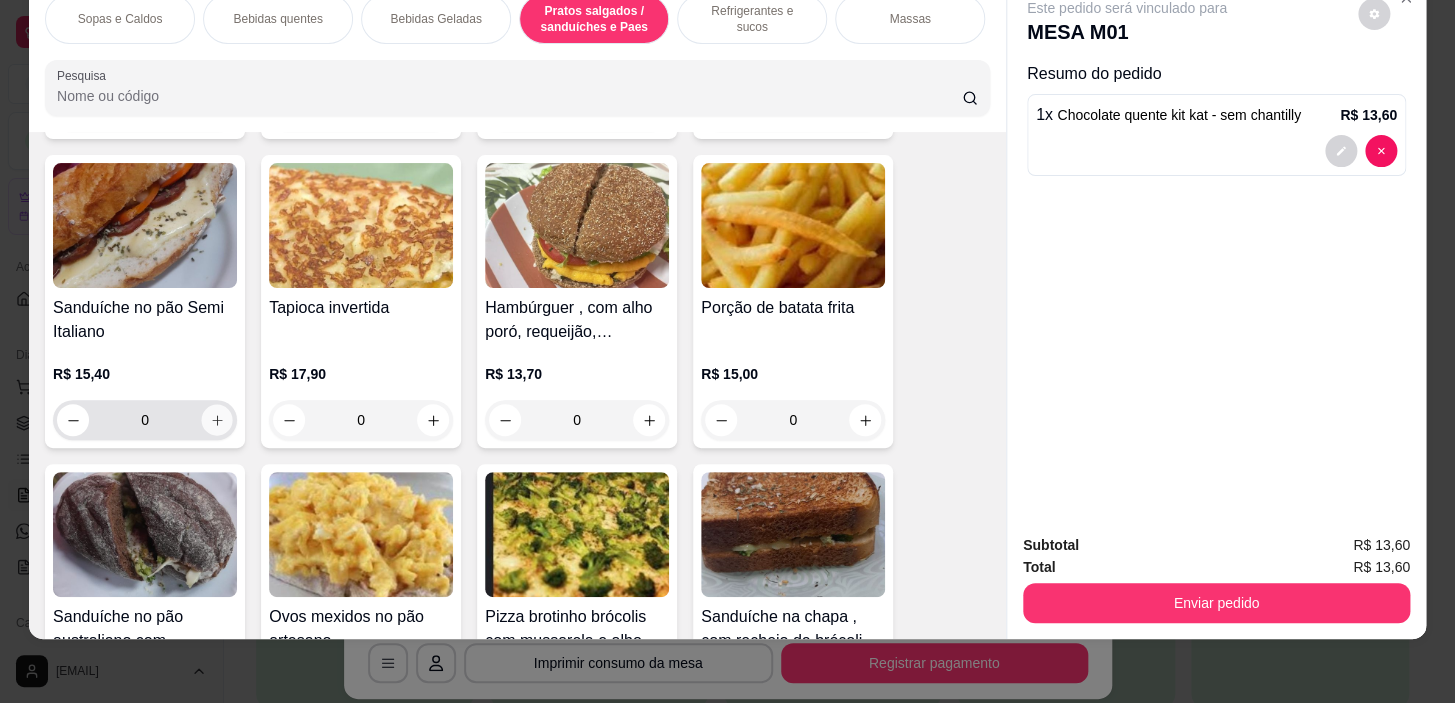 click at bounding box center (217, 420) 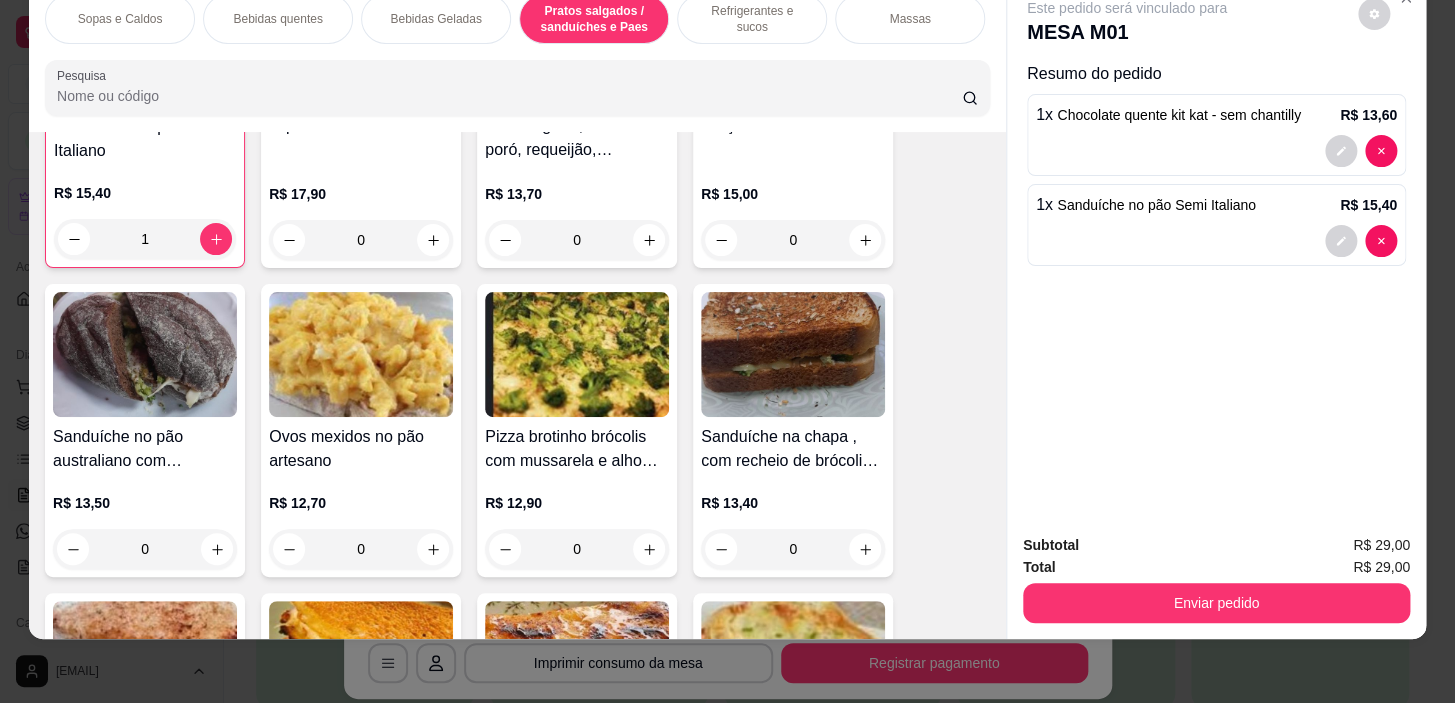 scroll, scrollTop: 6323, scrollLeft: 0, axis: vertical 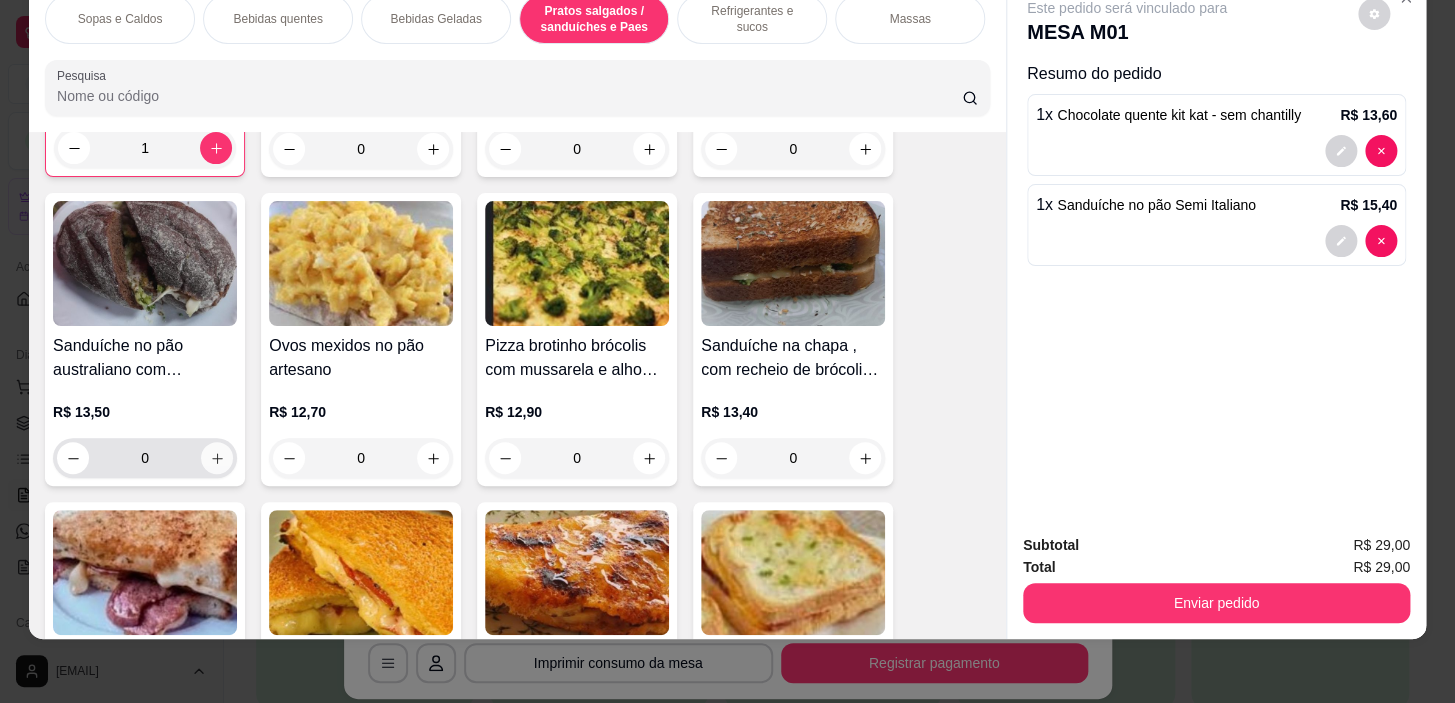 click 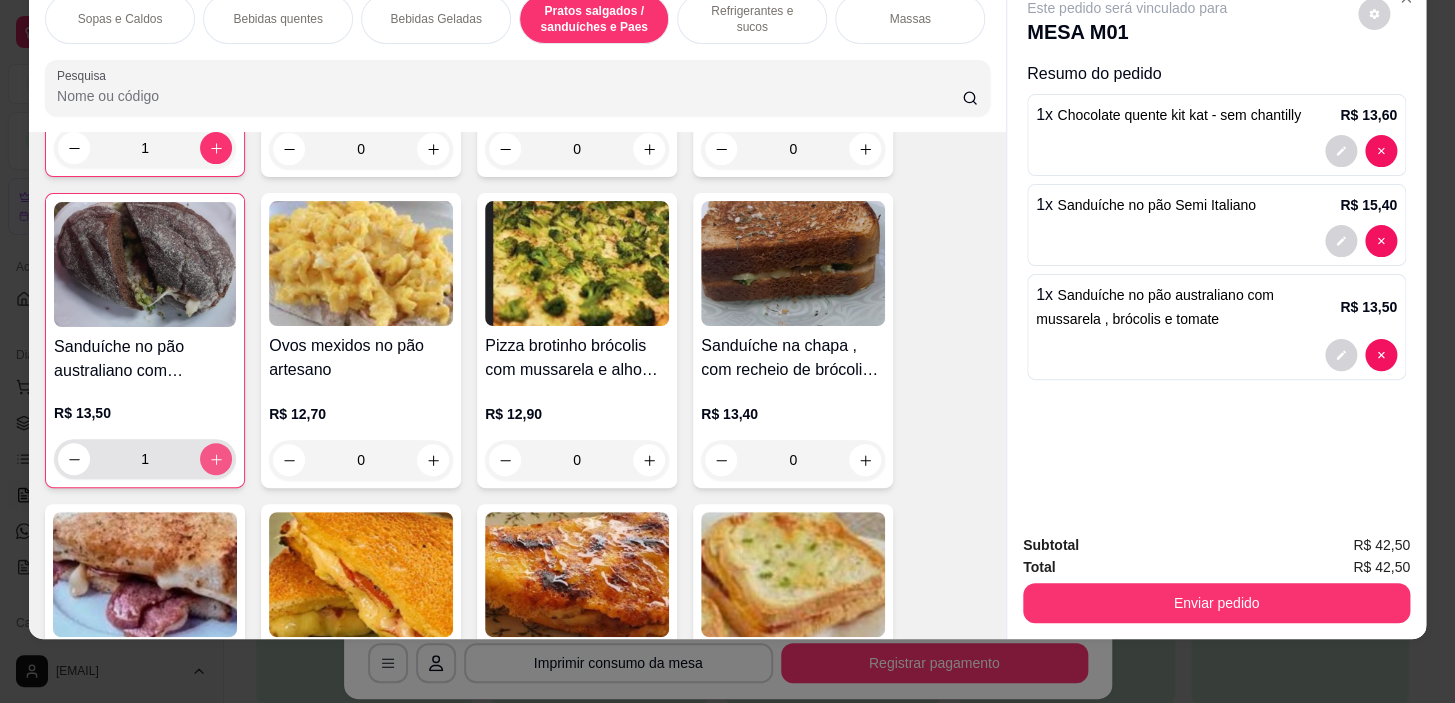 type on "1" 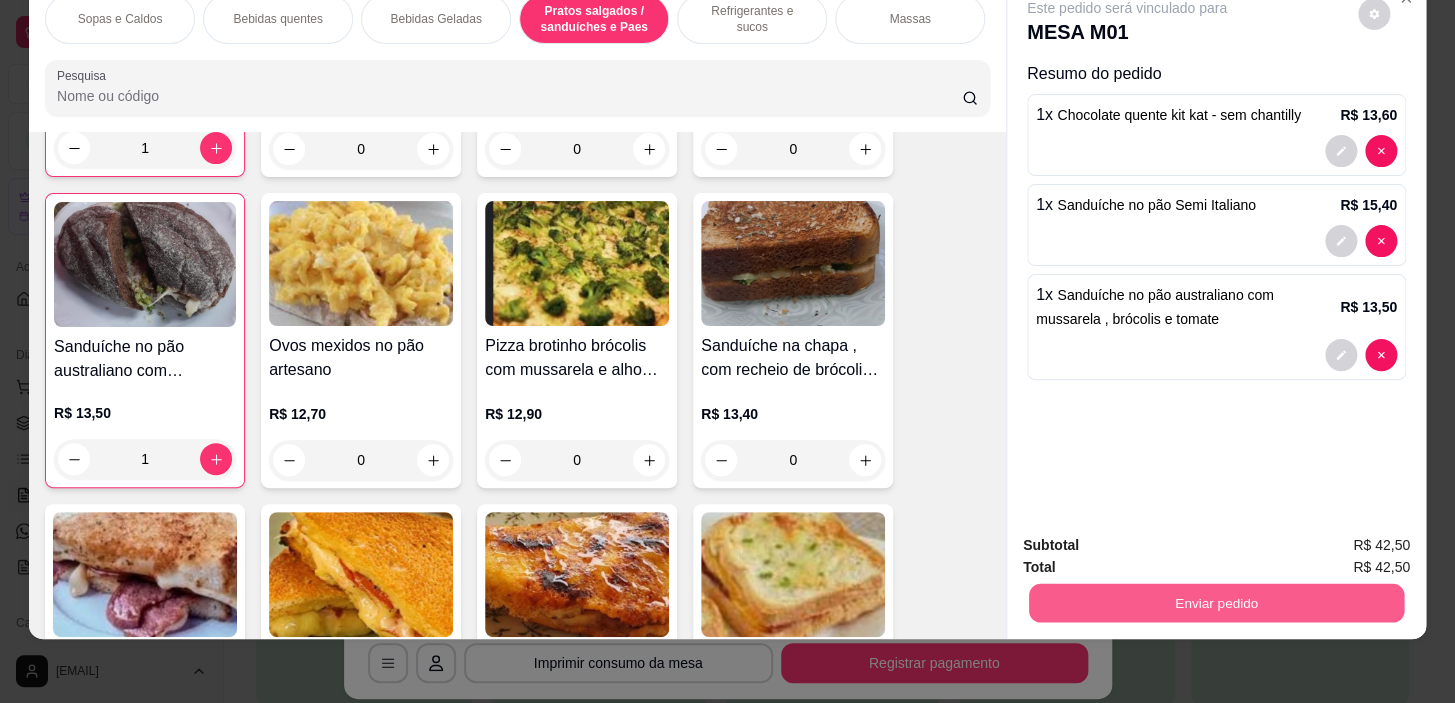click on "Enviar pedido" at bounding box center (1216, 603) 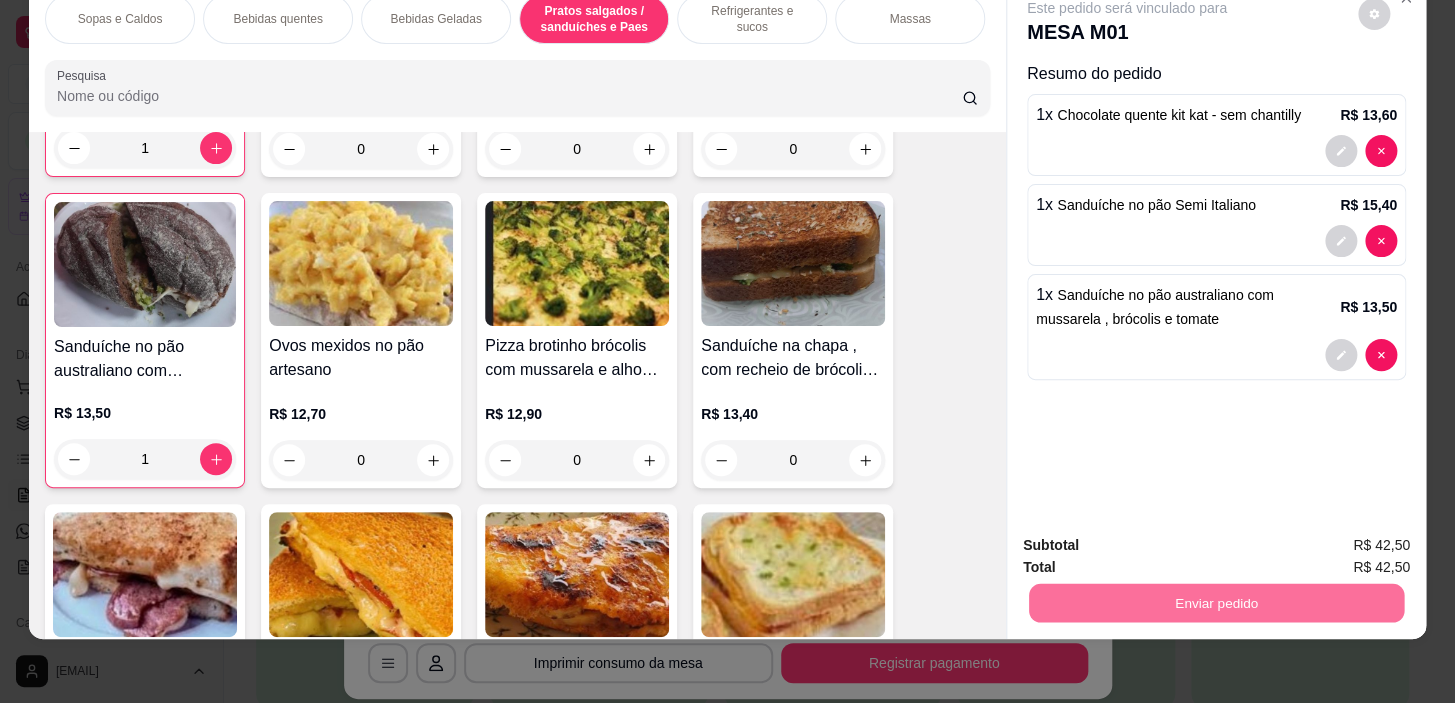 click on "Sim, quero registrar" at bounding box center (1340, 539) 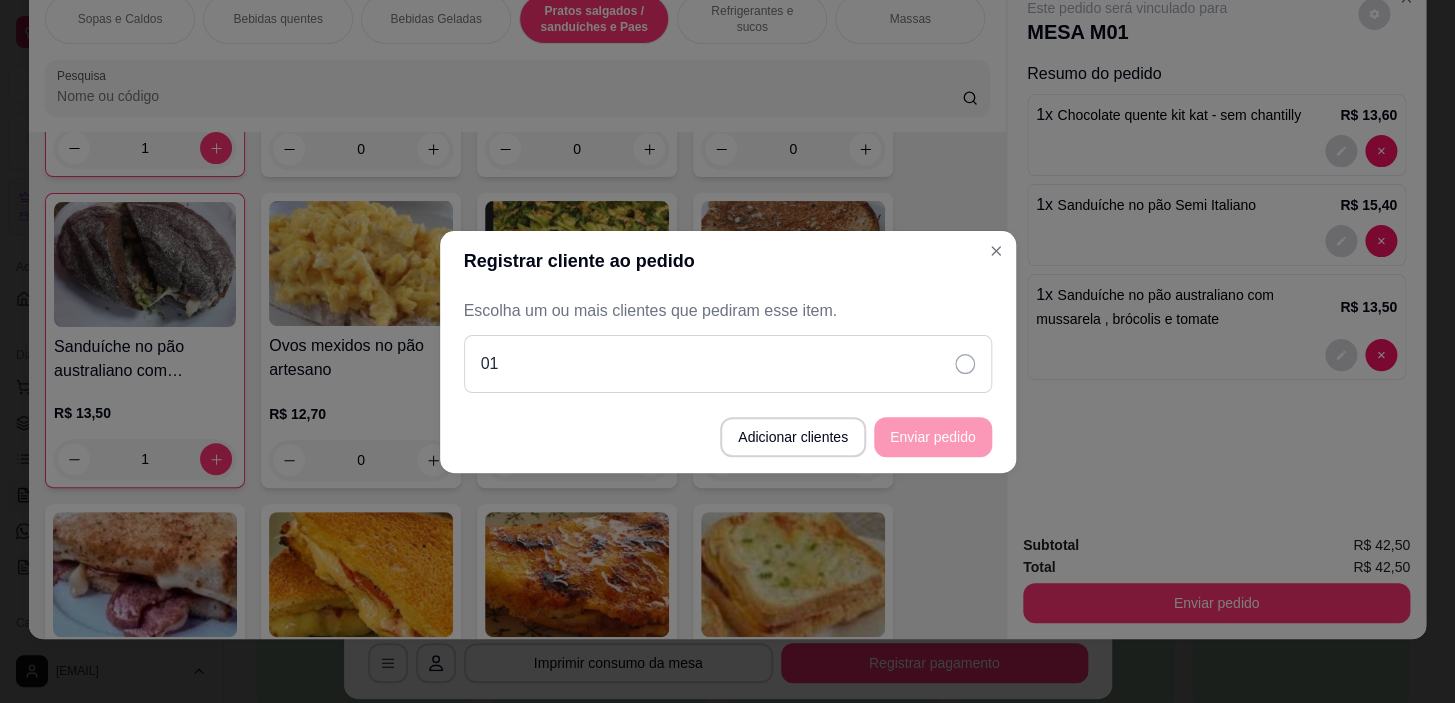 click on "01" at bounding box center (728, 364) 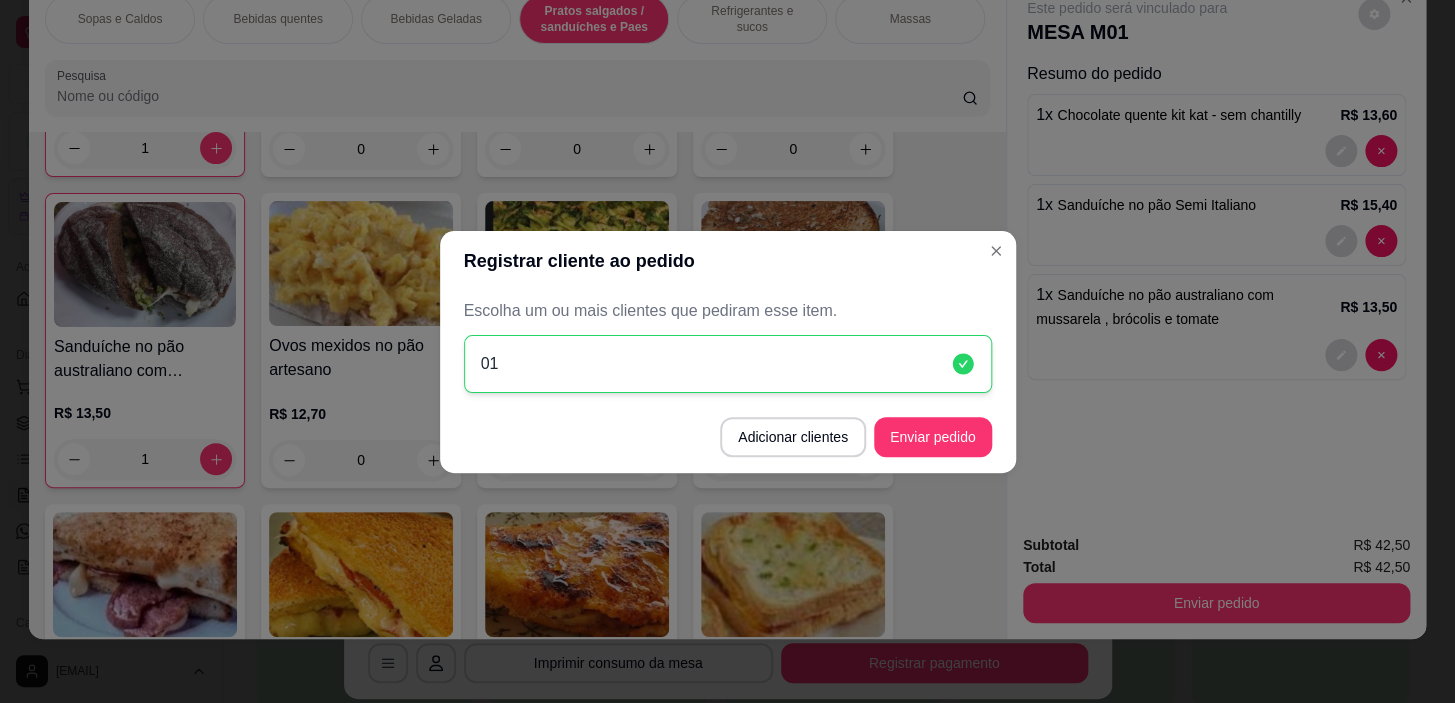 click on "01" at bounding box center (728, 364) 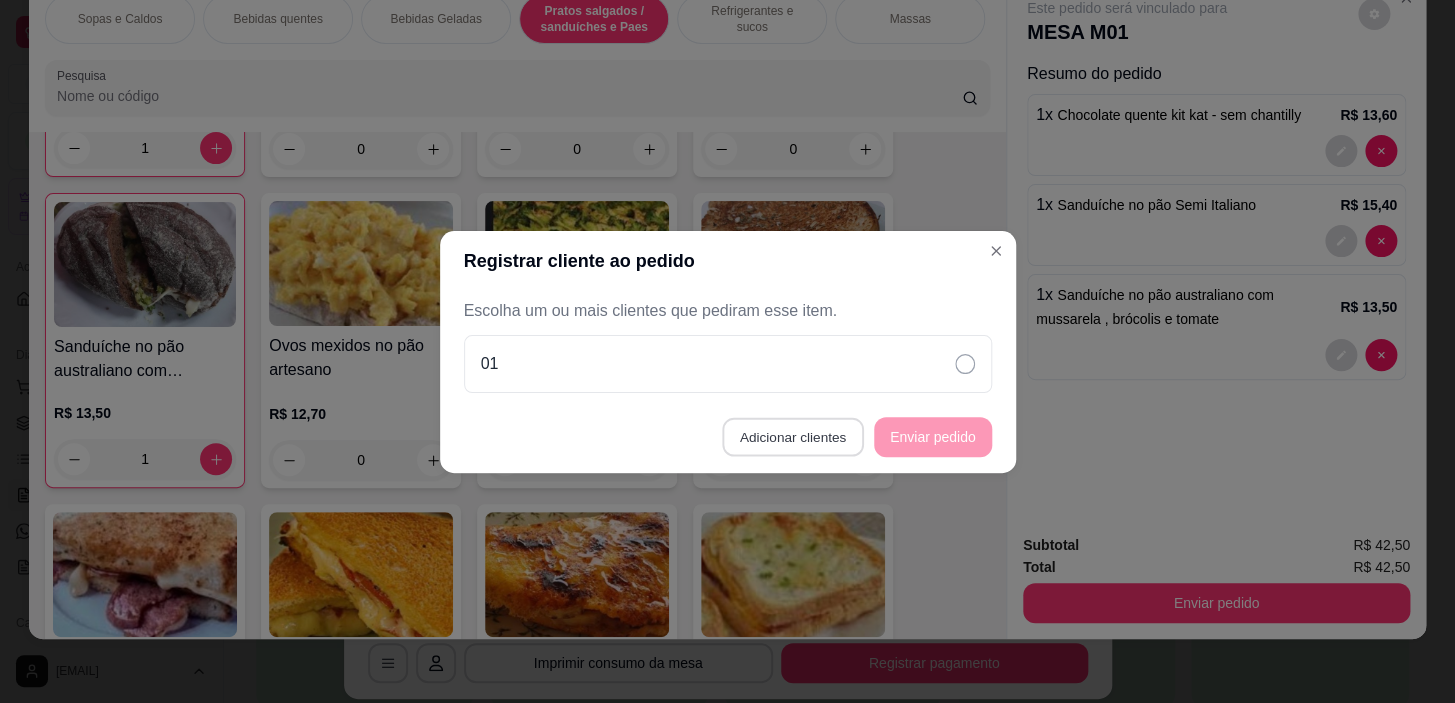 click on "Adicionar clientes" at bounding box center [792, 436] 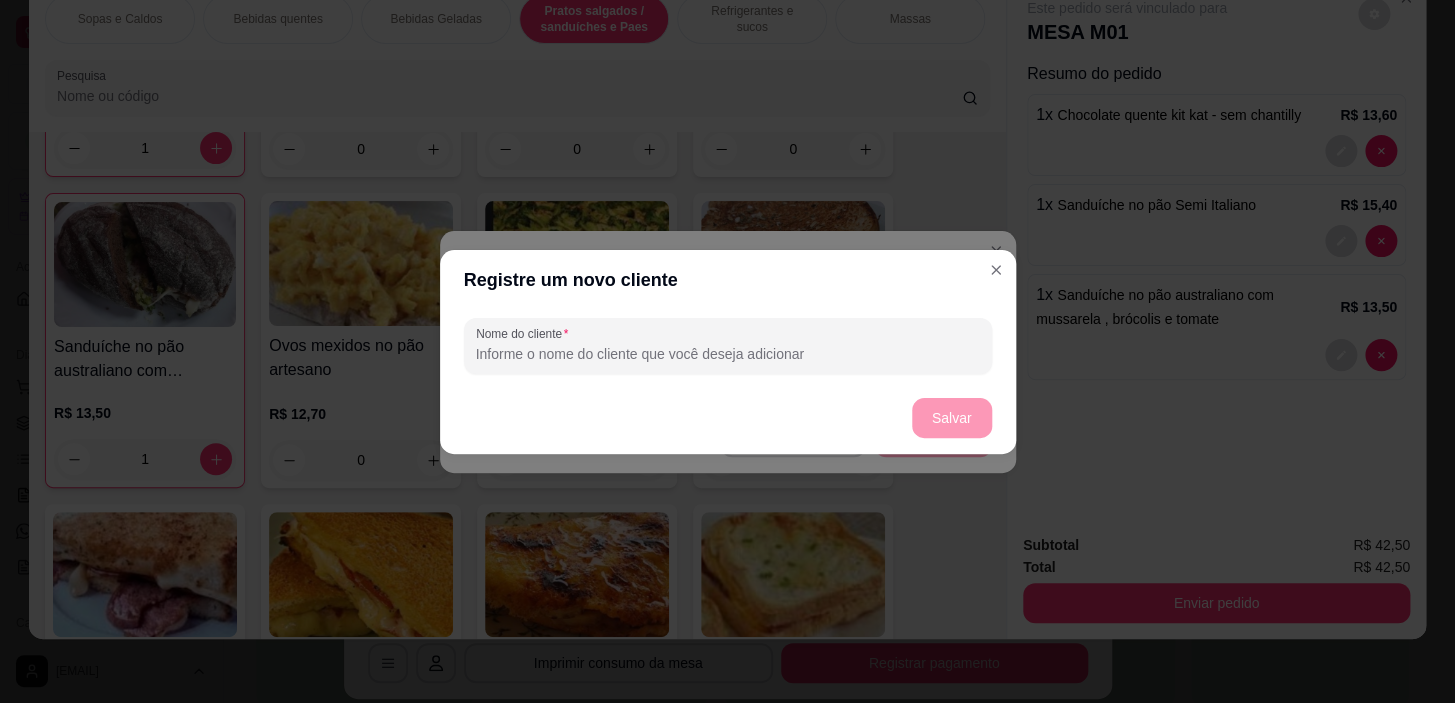 click on "Nome do cliente" at bounding box center (728, 354) 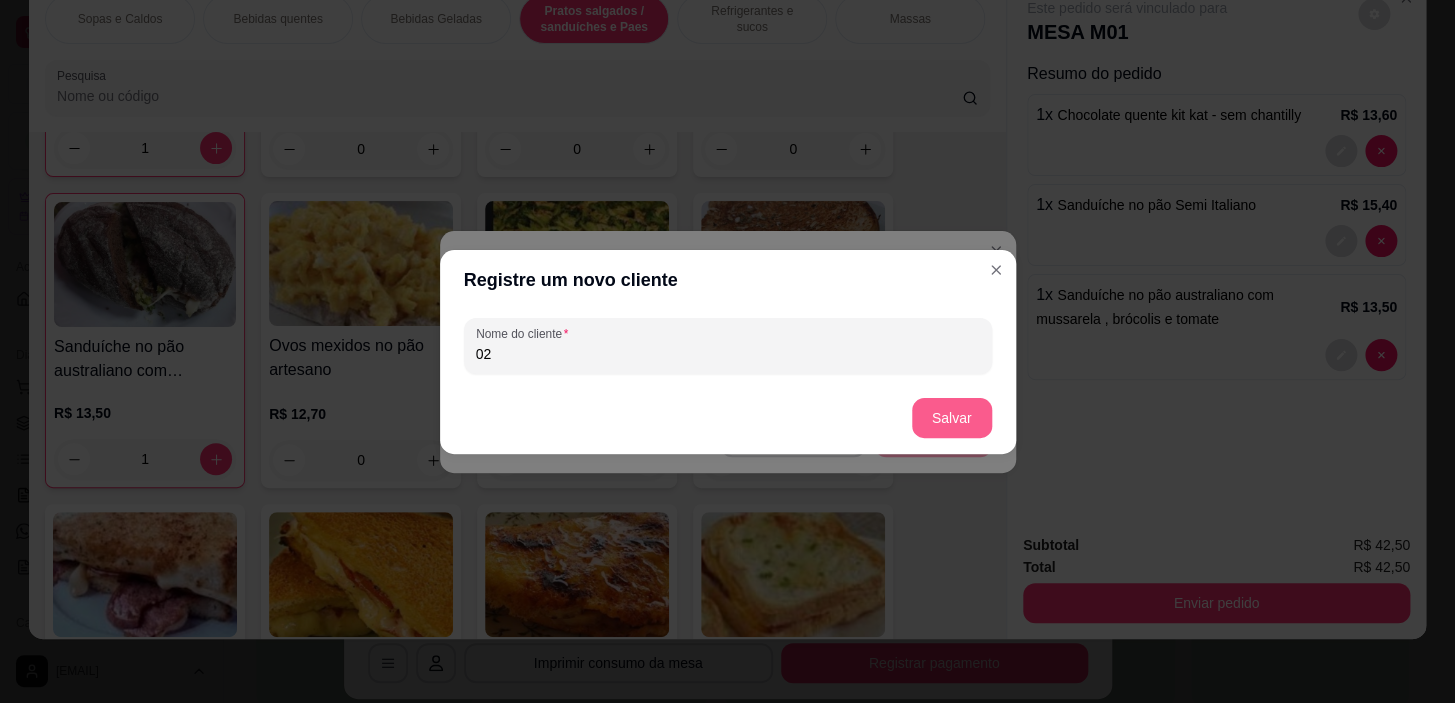 type on "02" 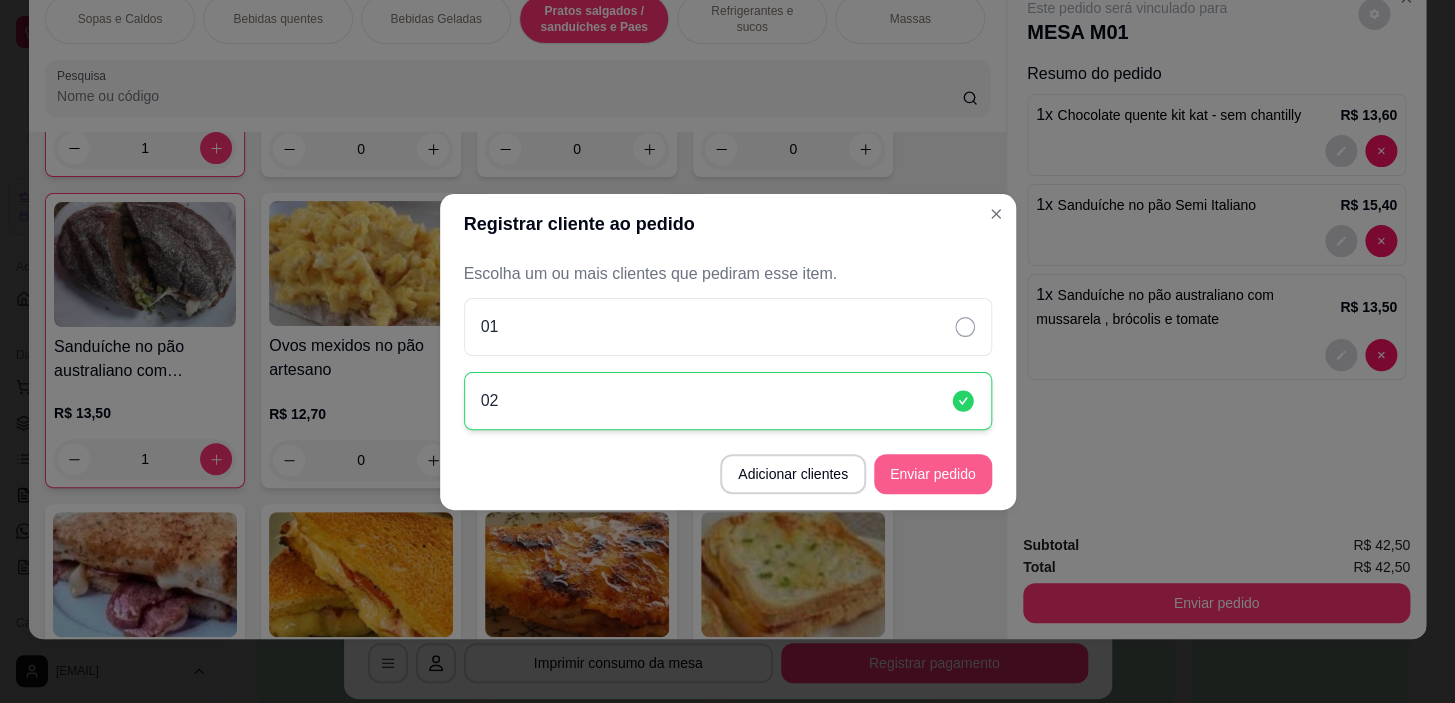 click on "Enviar pedido" at bounding box center [933, 474] 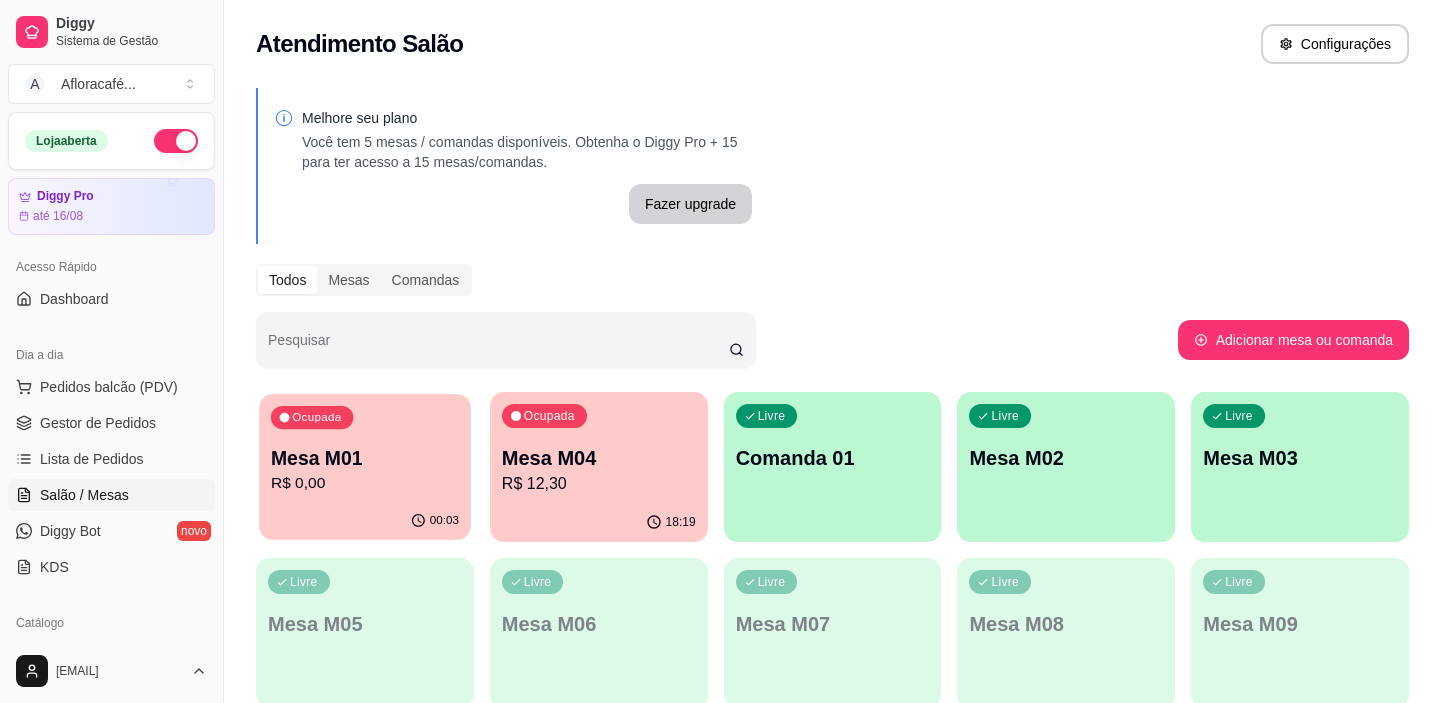click on "R$ 0,00" at bounding box center (365, 483) 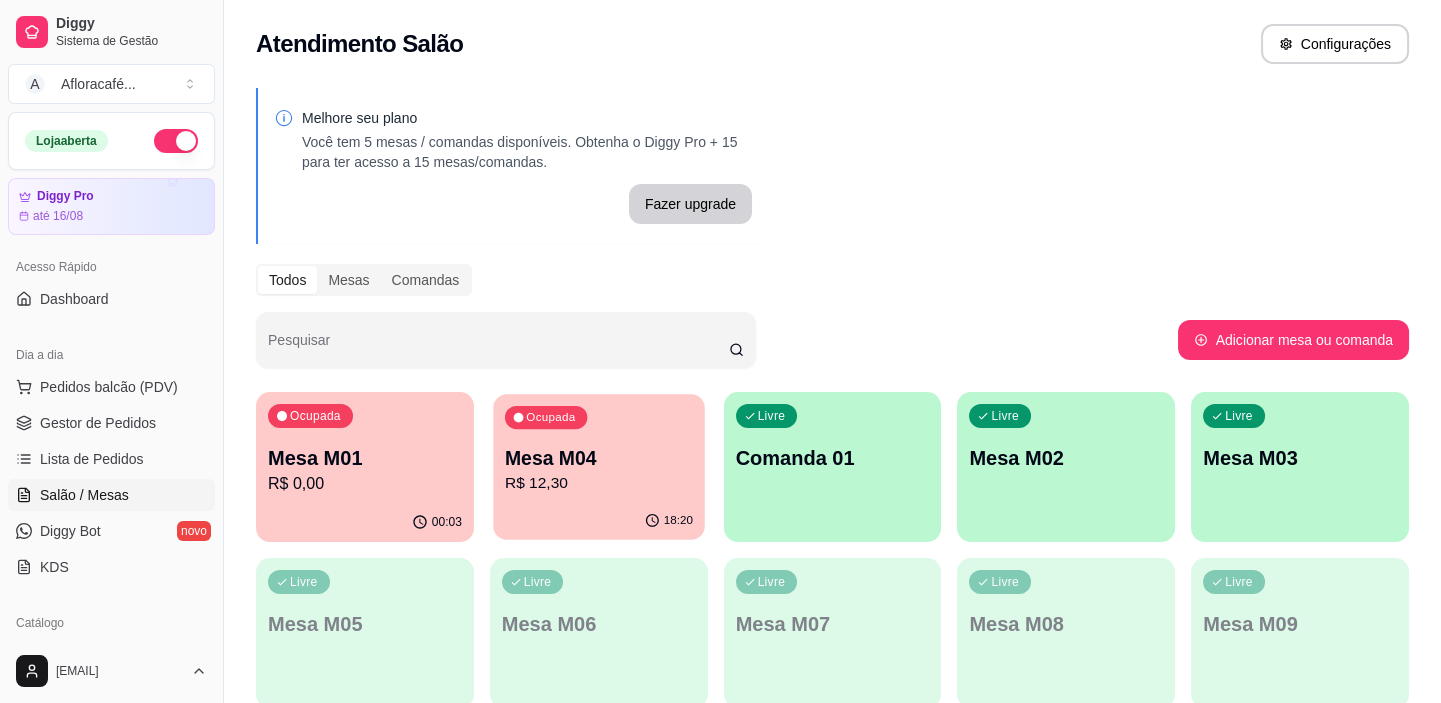 click on "R$ 12,30" at bounding box center [599, 483] 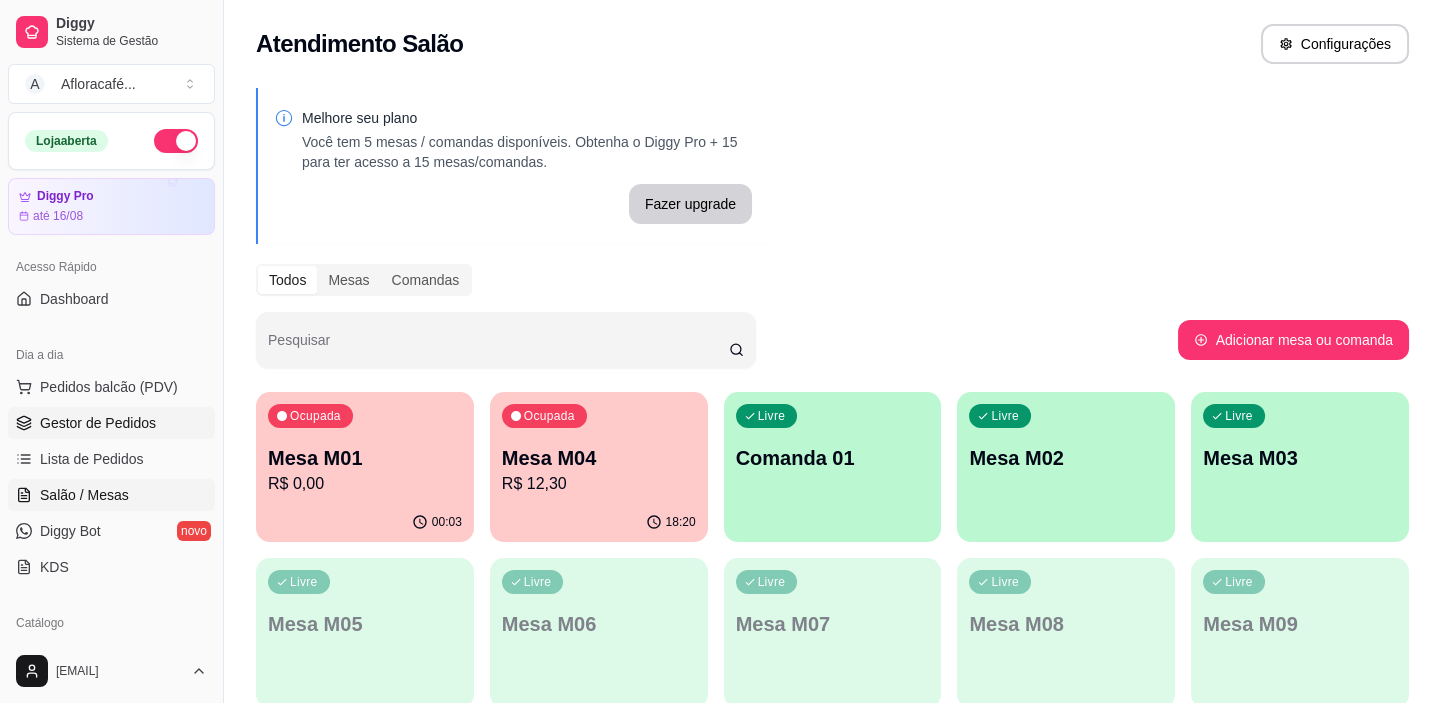 click on "Gestor de Pedidos" at bounding box center [98, 423] 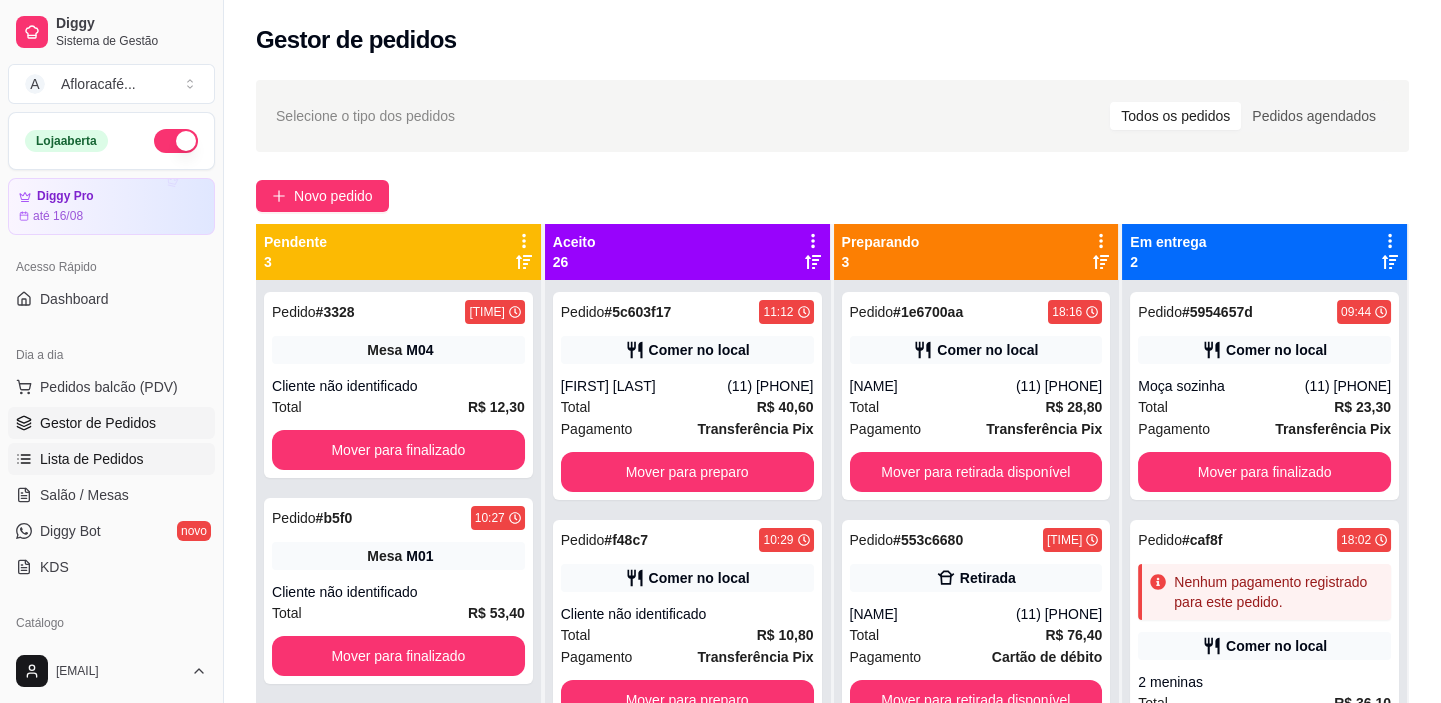 click on "Lista de Pedidos" at bounding box center (111, 459) 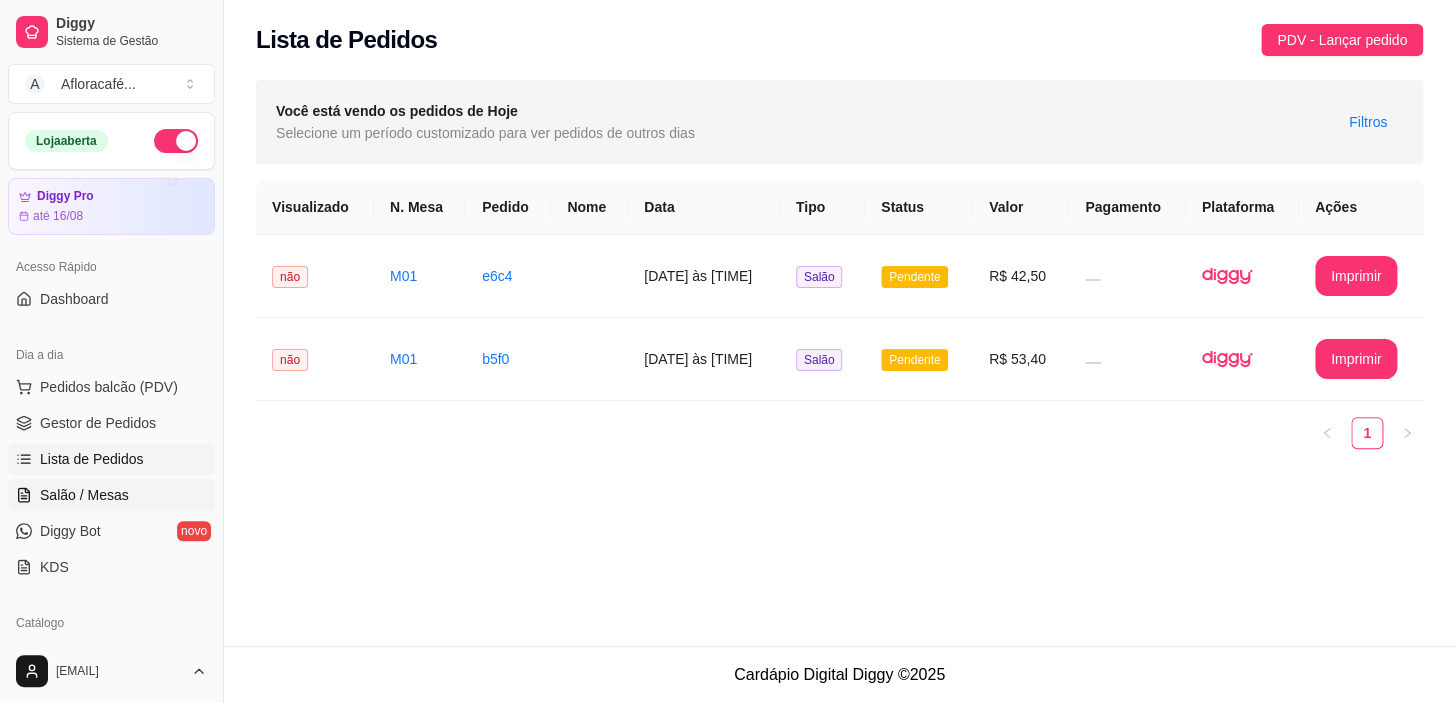 click on "Salão / Mesas" at bounding box center (84, 495) 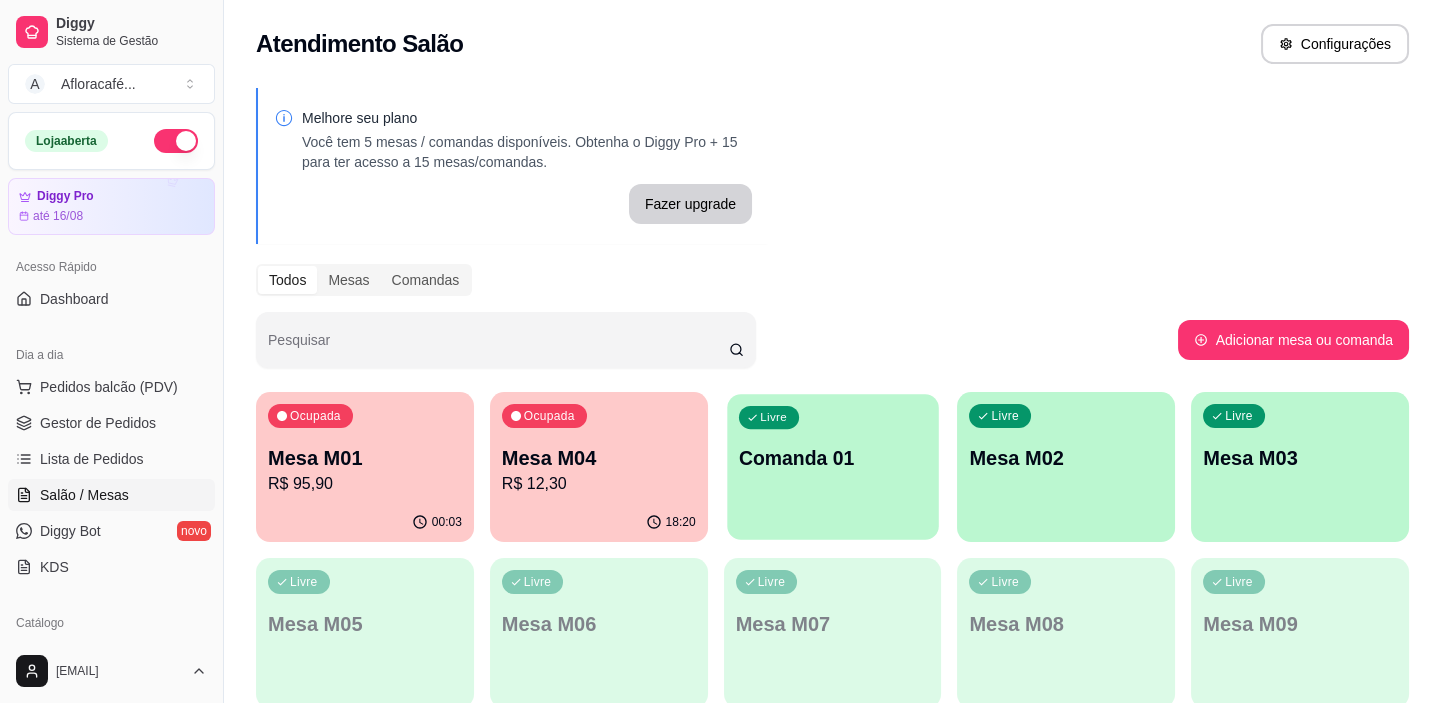 click on "Livre Comanda 01" at bounding box center [832, 455] 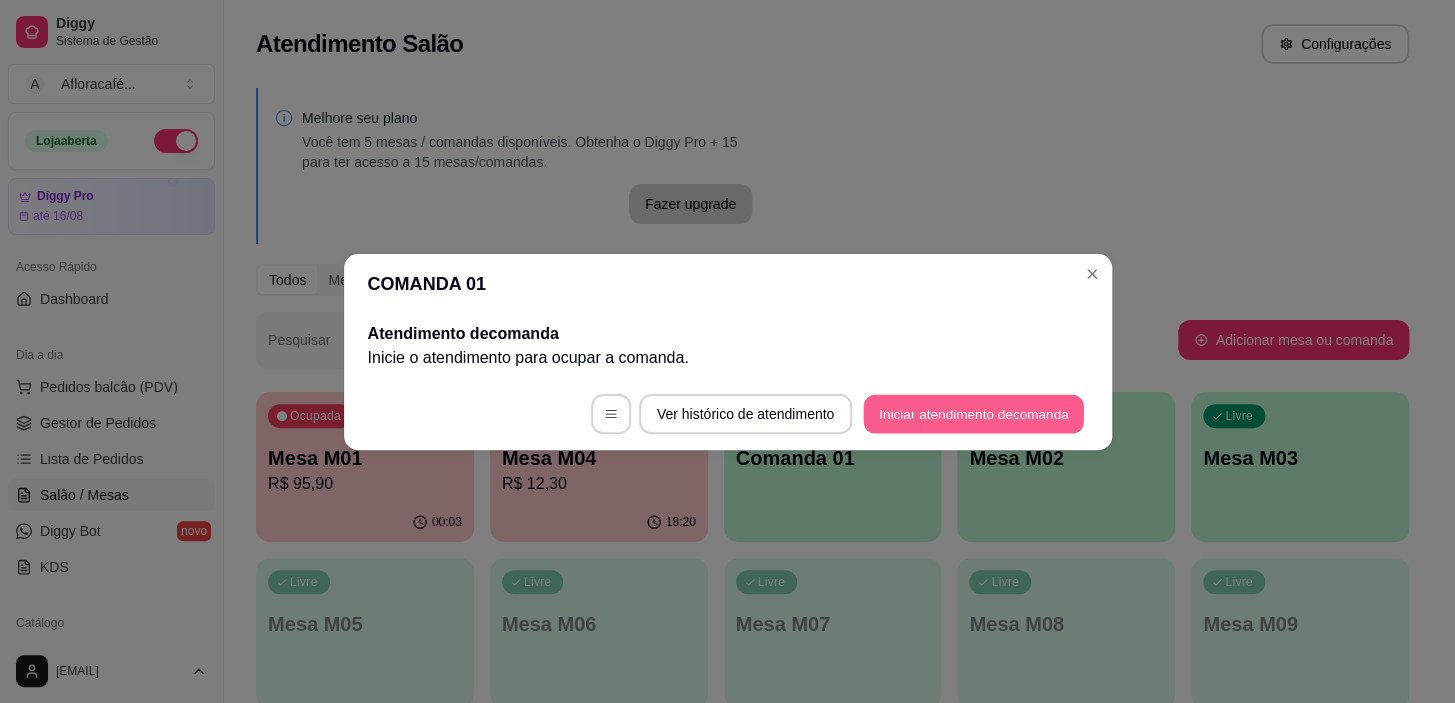 click on "Iniciar atendimento de  comanda" at bounding box center [974, 413] 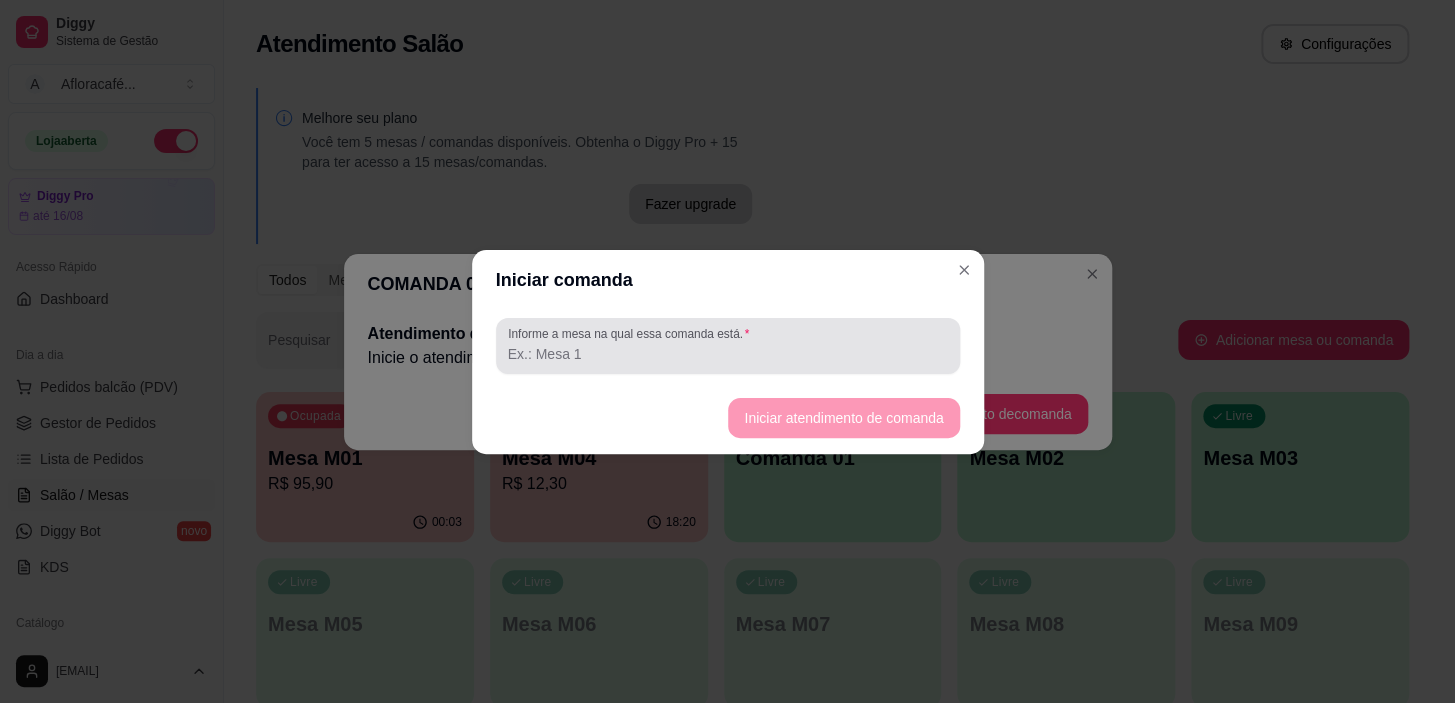 click on "Informe a mesa na qual essa comanda está." at bounding box center [728, 354] 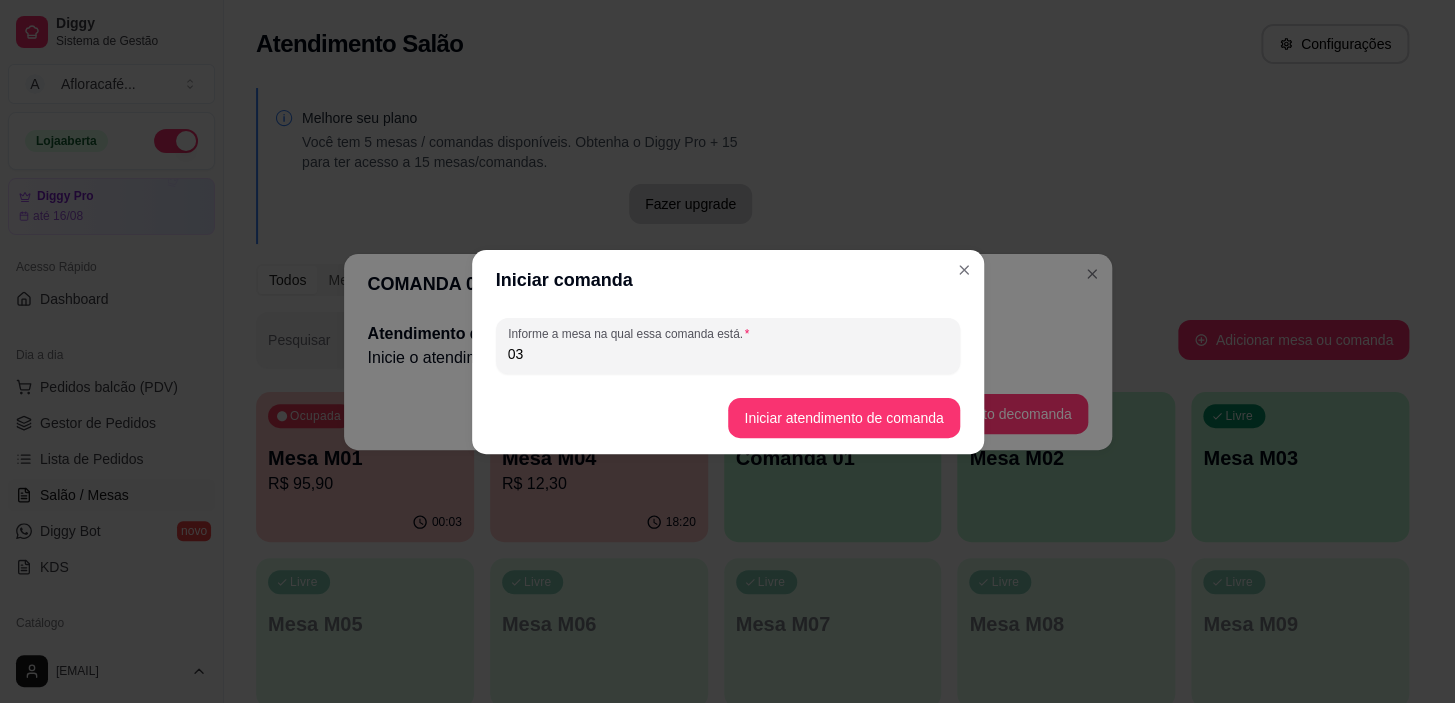 type on "03" 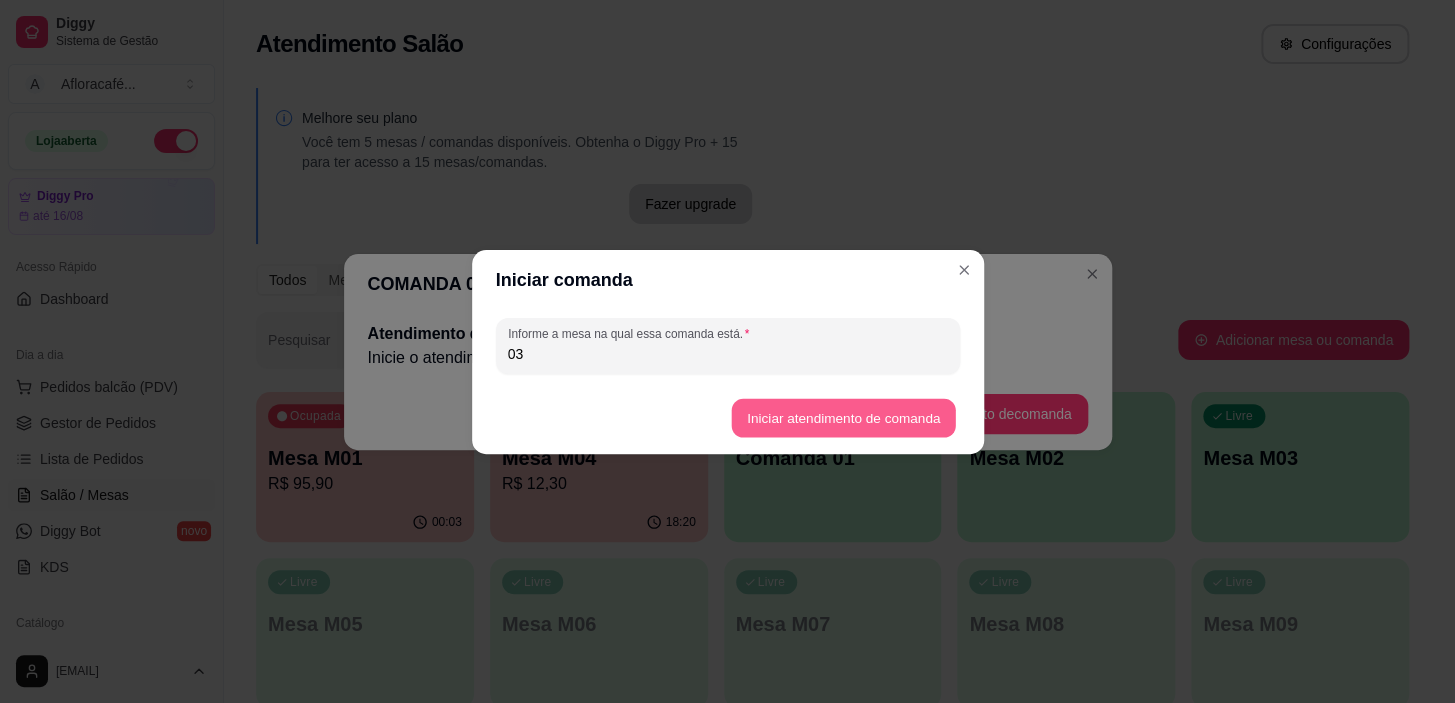 click on "Iniciar atendimento de comanda" at bounding box center [844, 417] 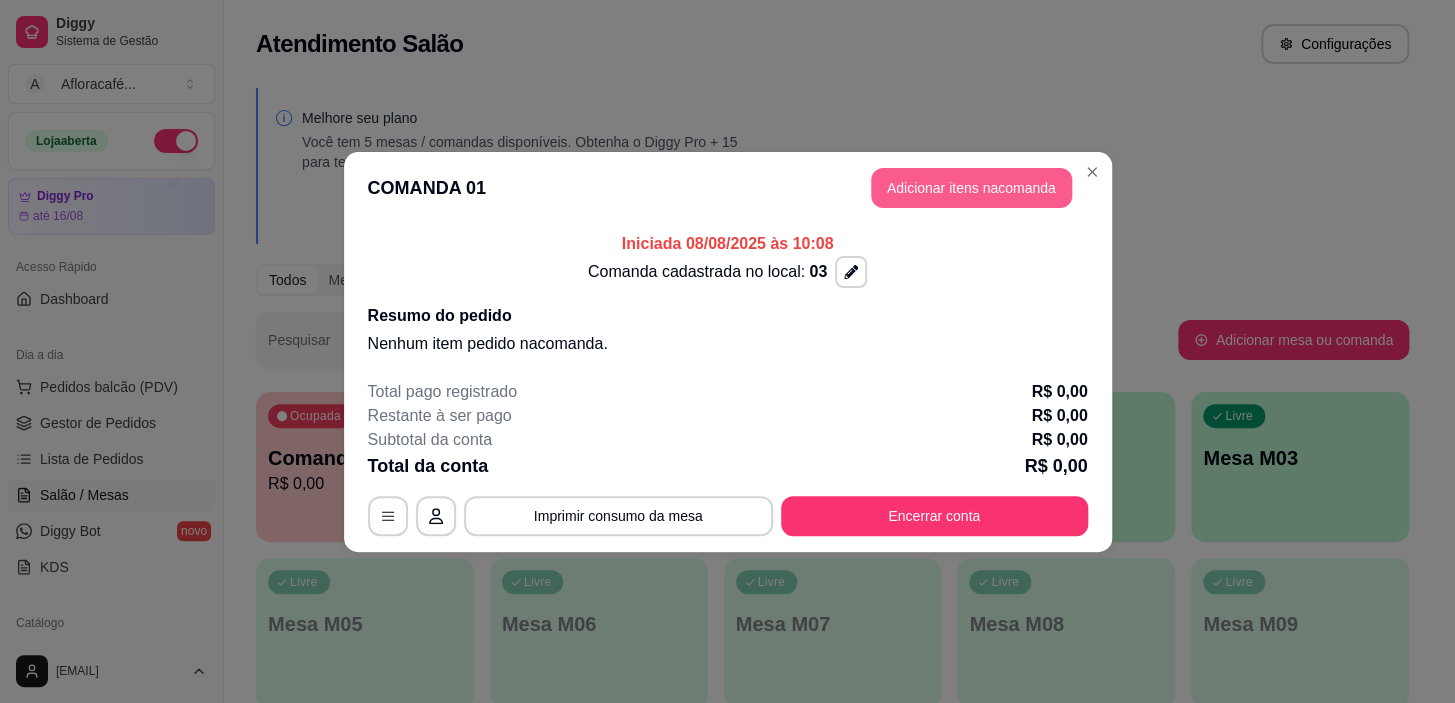 click on "Adicionar itens na  comanda" at bounding box center (971, 188) 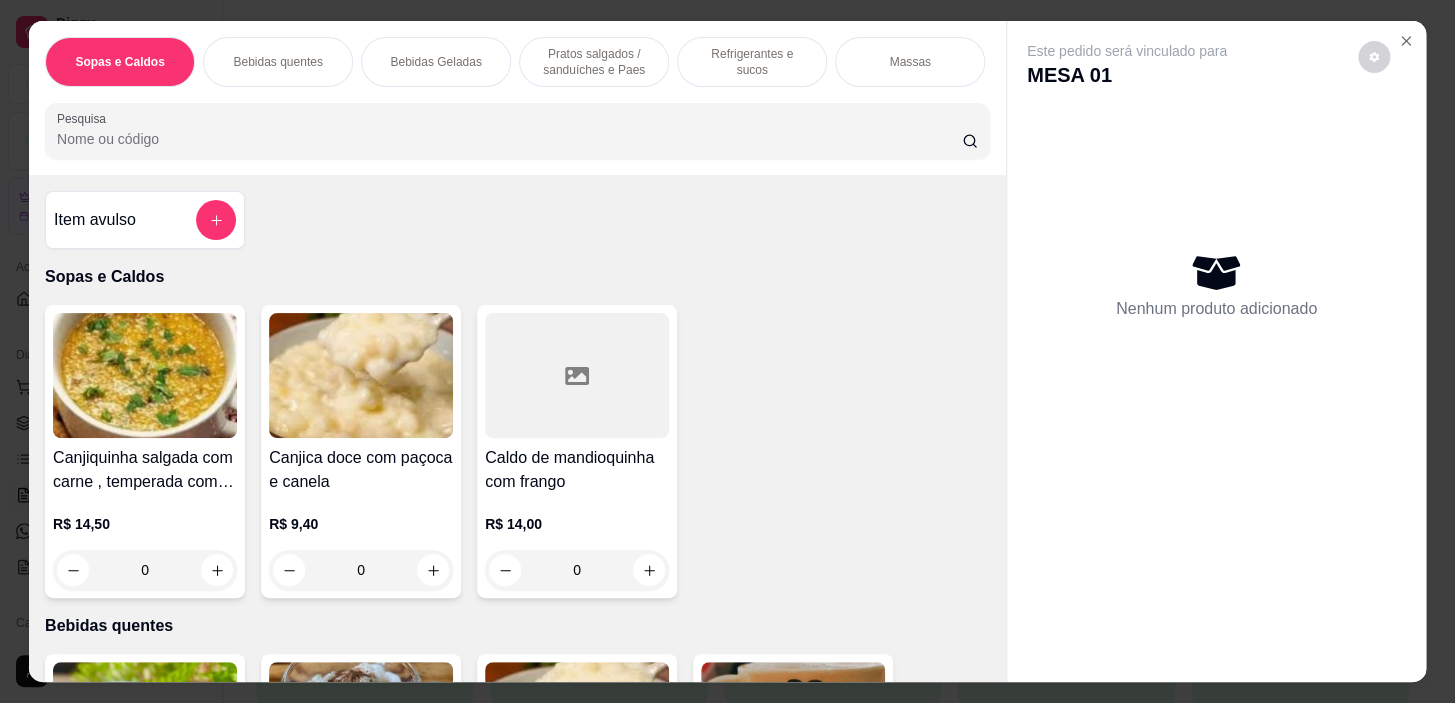 click on "Bebidas quentes" at bounding box center (277, 62) 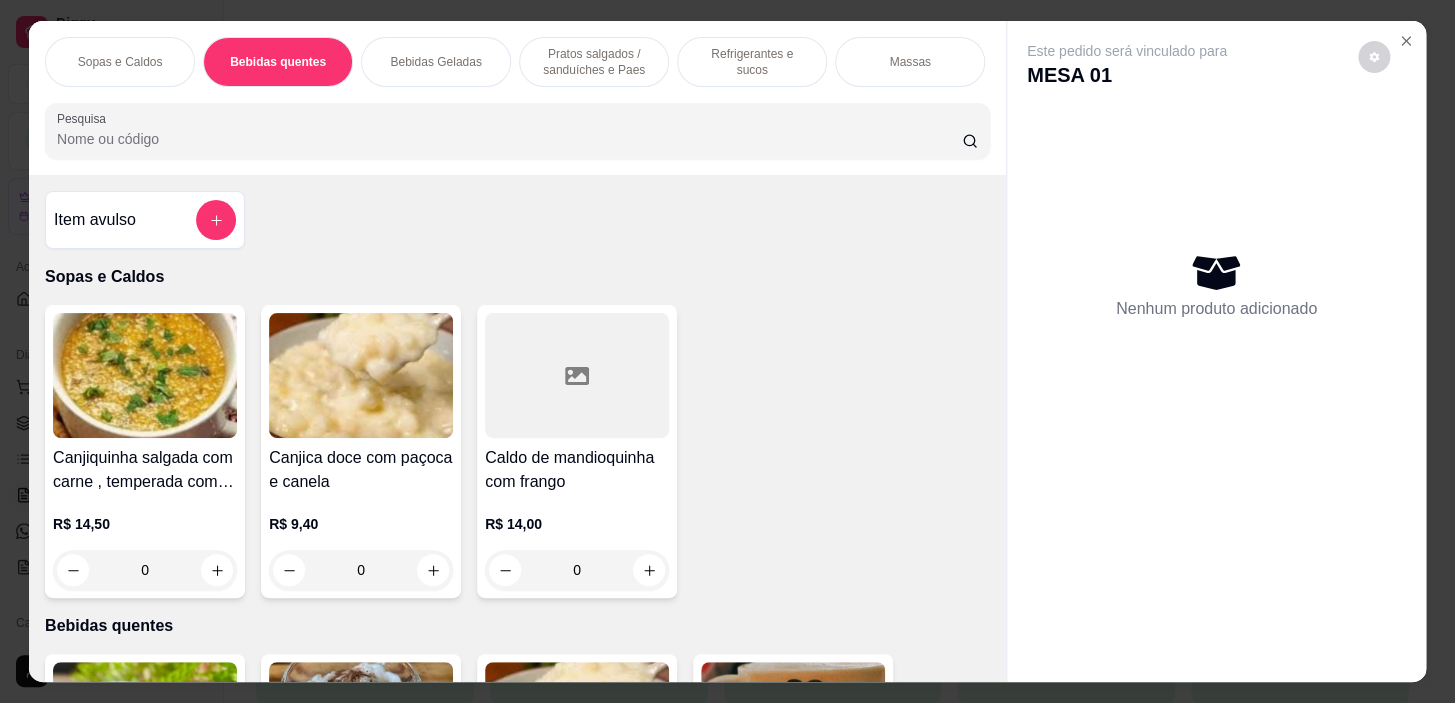 scroll, scrollTop: 439, scrollLeft: 0, axis: vertical 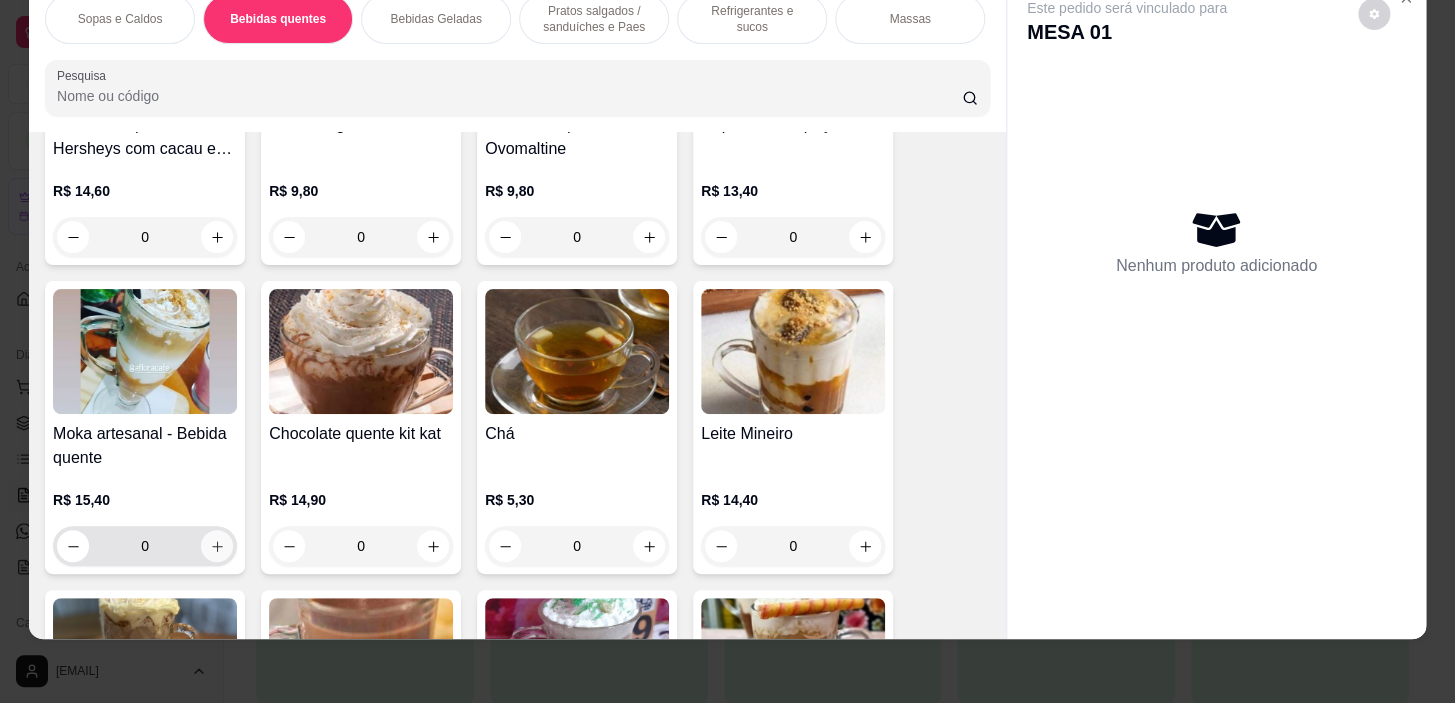 click 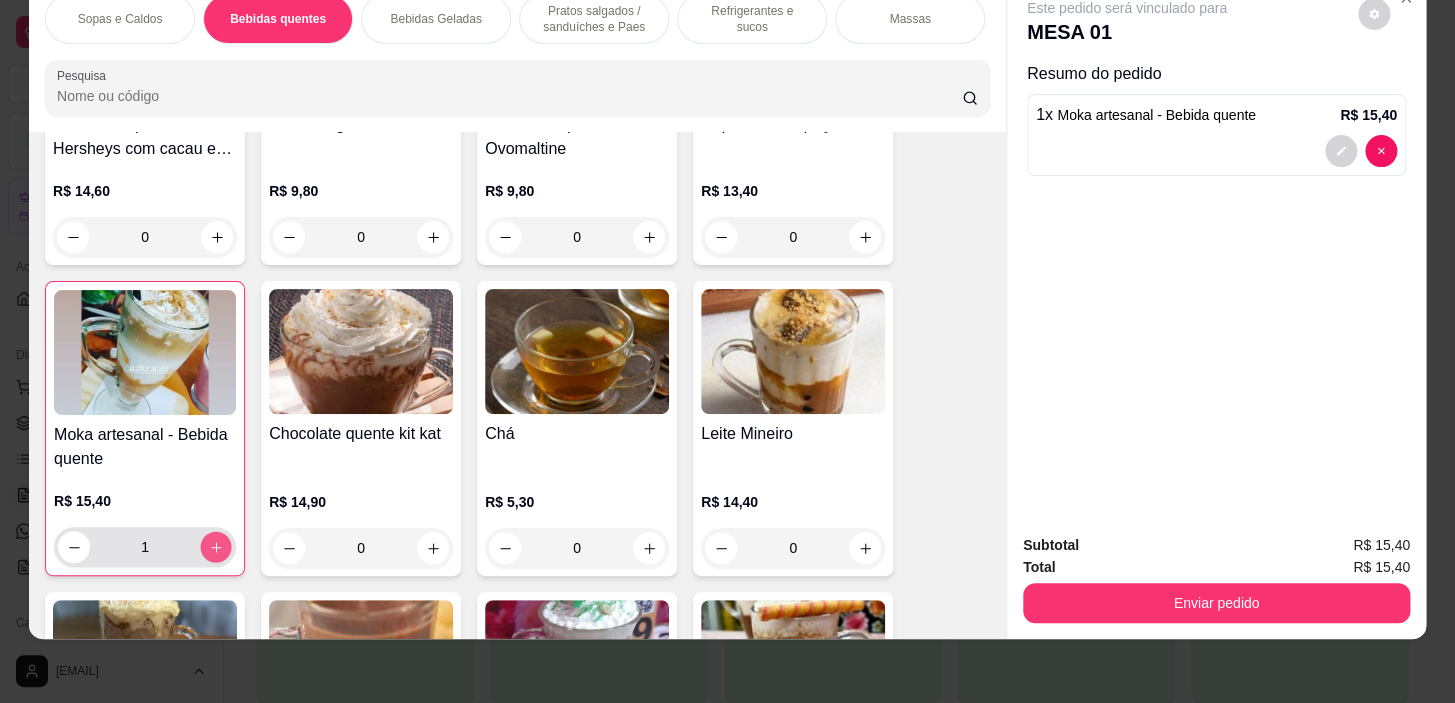click 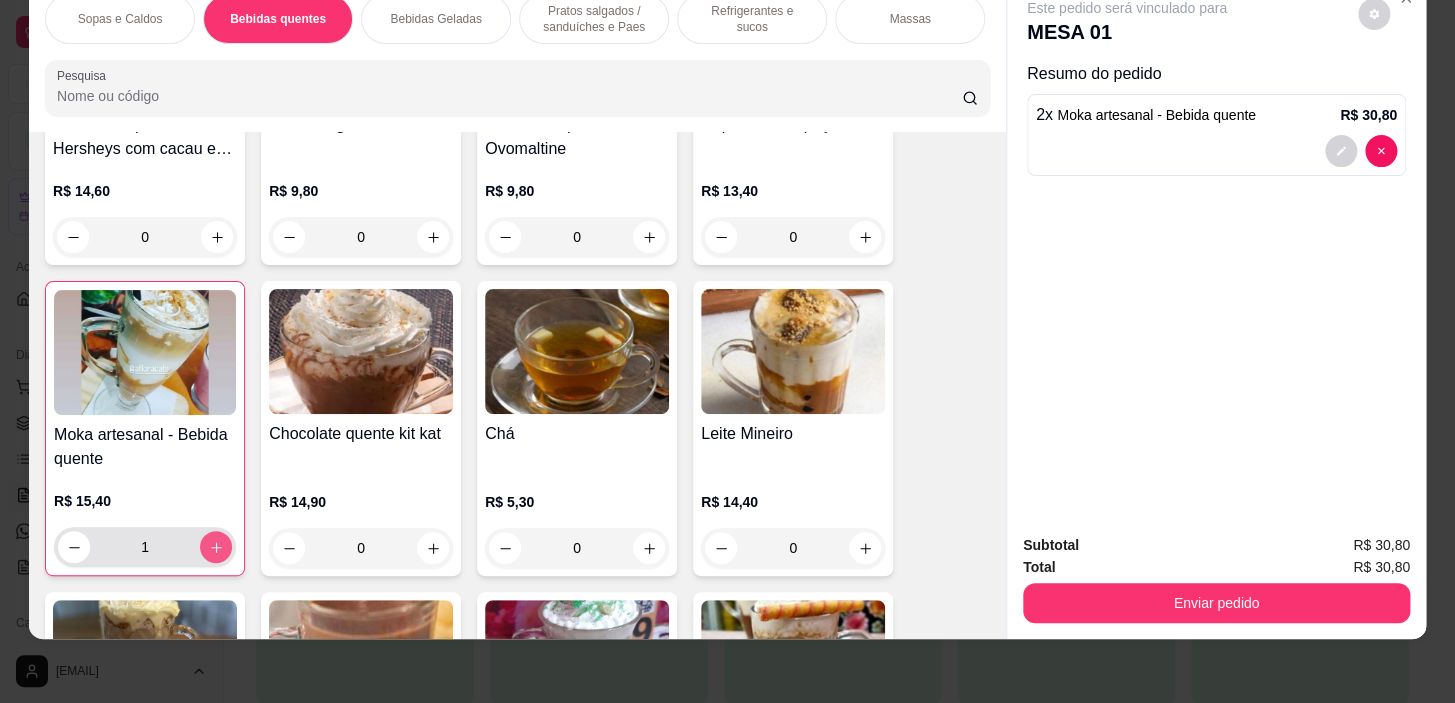 type on "2" 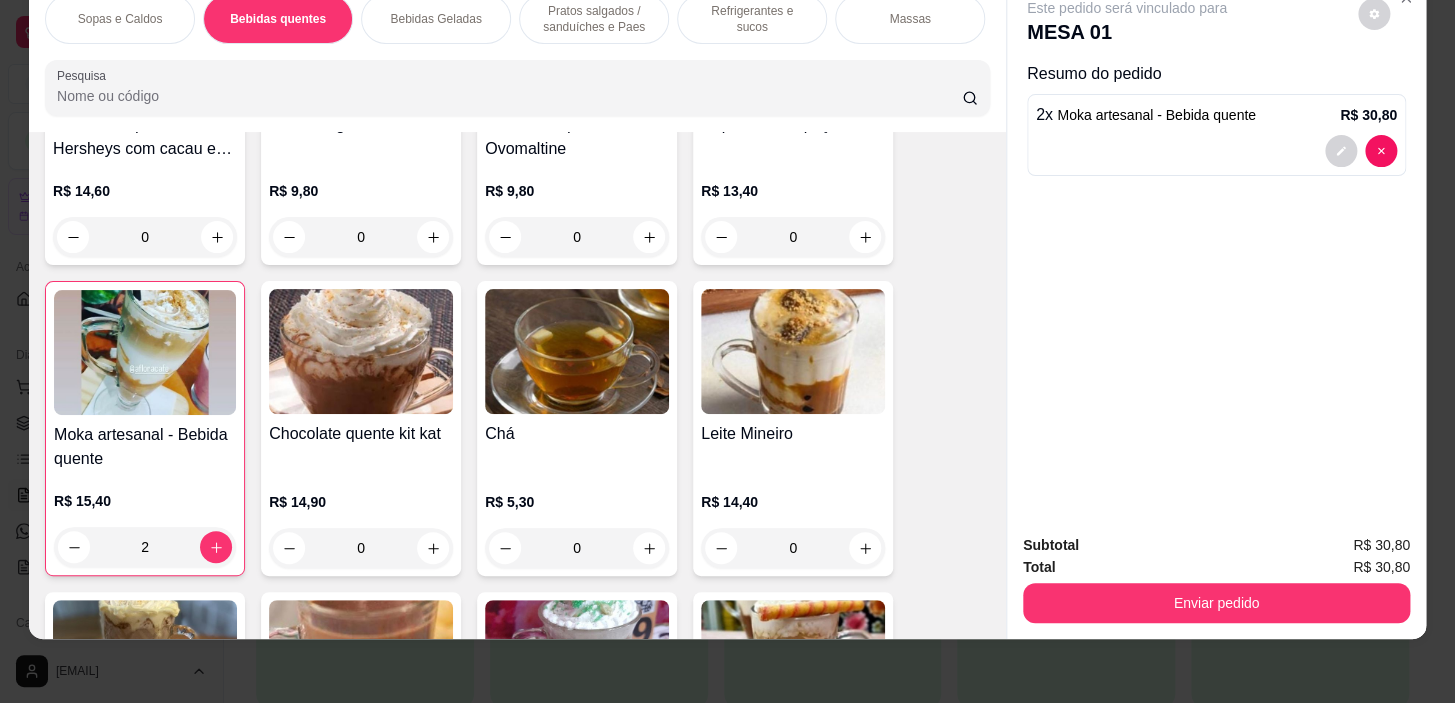 scroll, scrollTop: 1075, scrollLeft: 0, axis: vertical 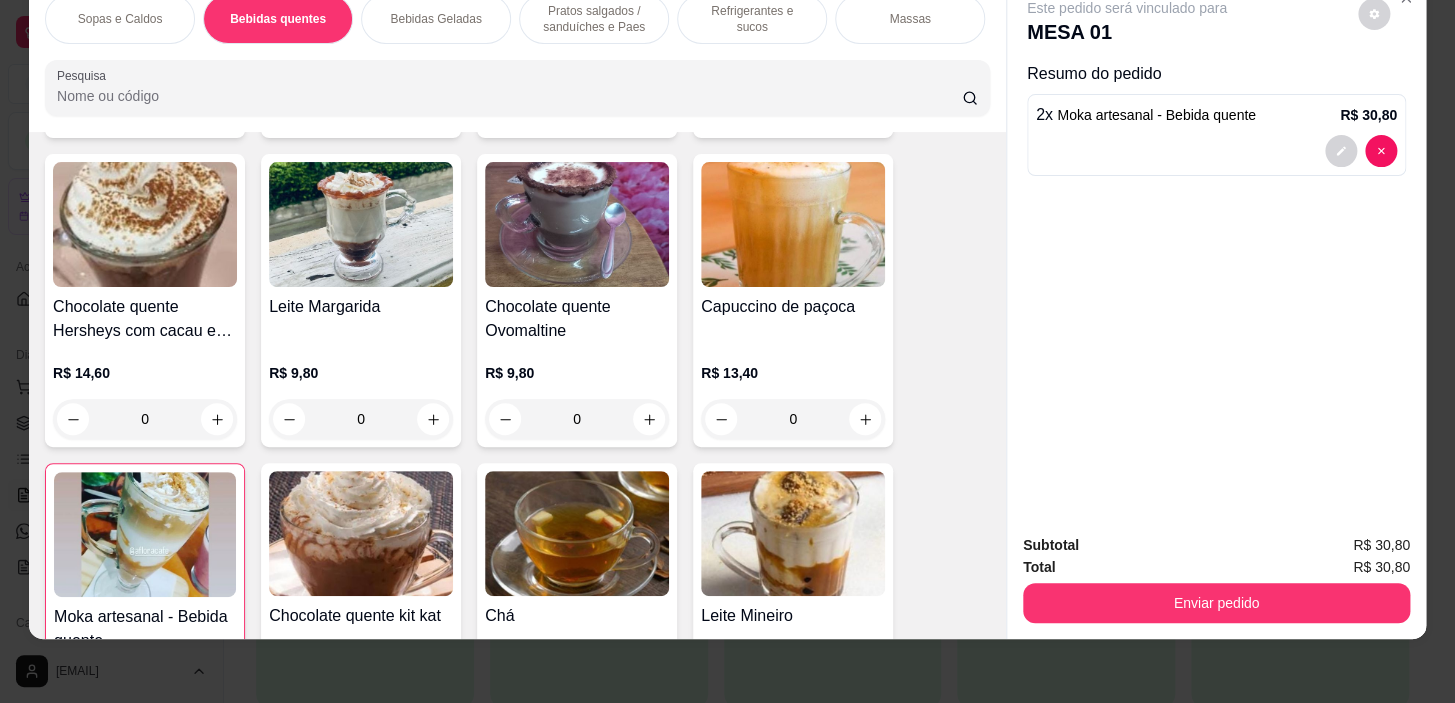 click on "Pratos salgados / sanduíches e Paes" at bounding box center (594, 19) 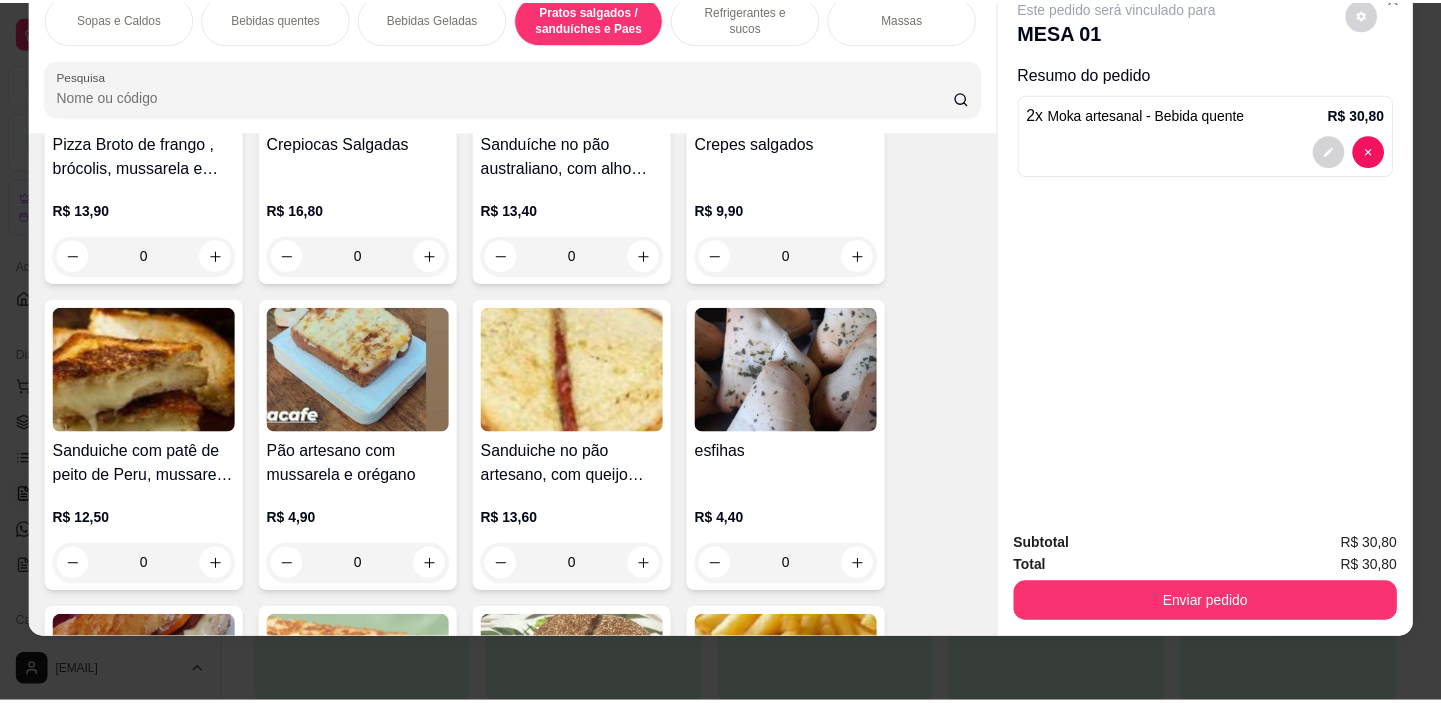 scroll, scrollTop: 5780, scrollLeft: 0, axis: vertical 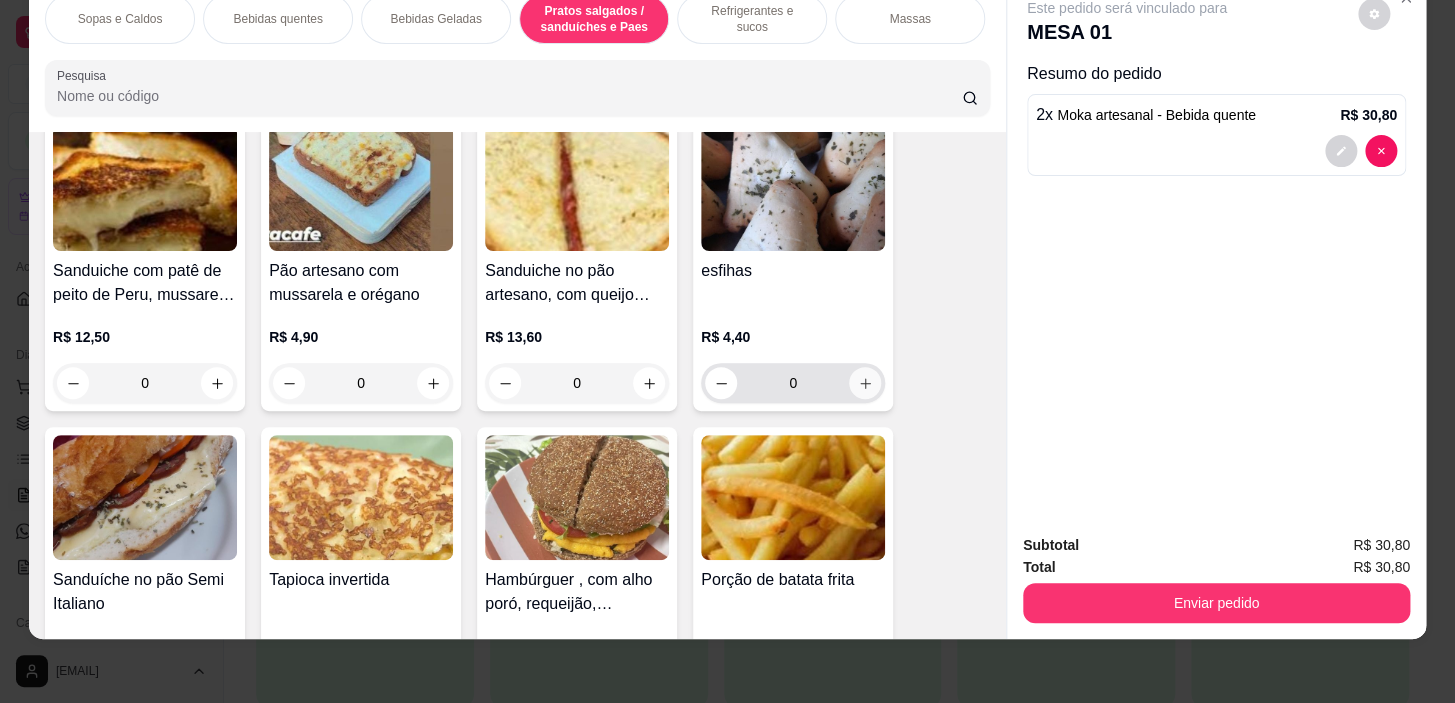 click 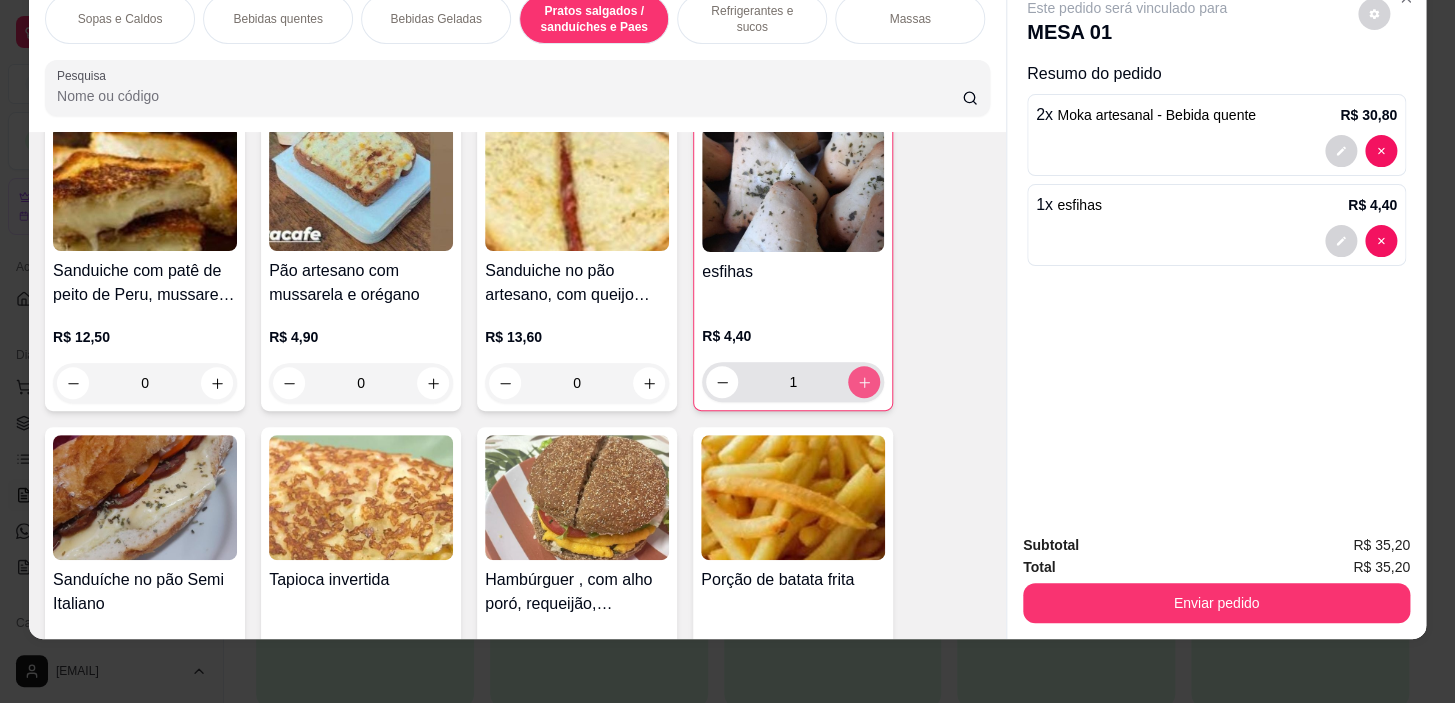 type on "1" 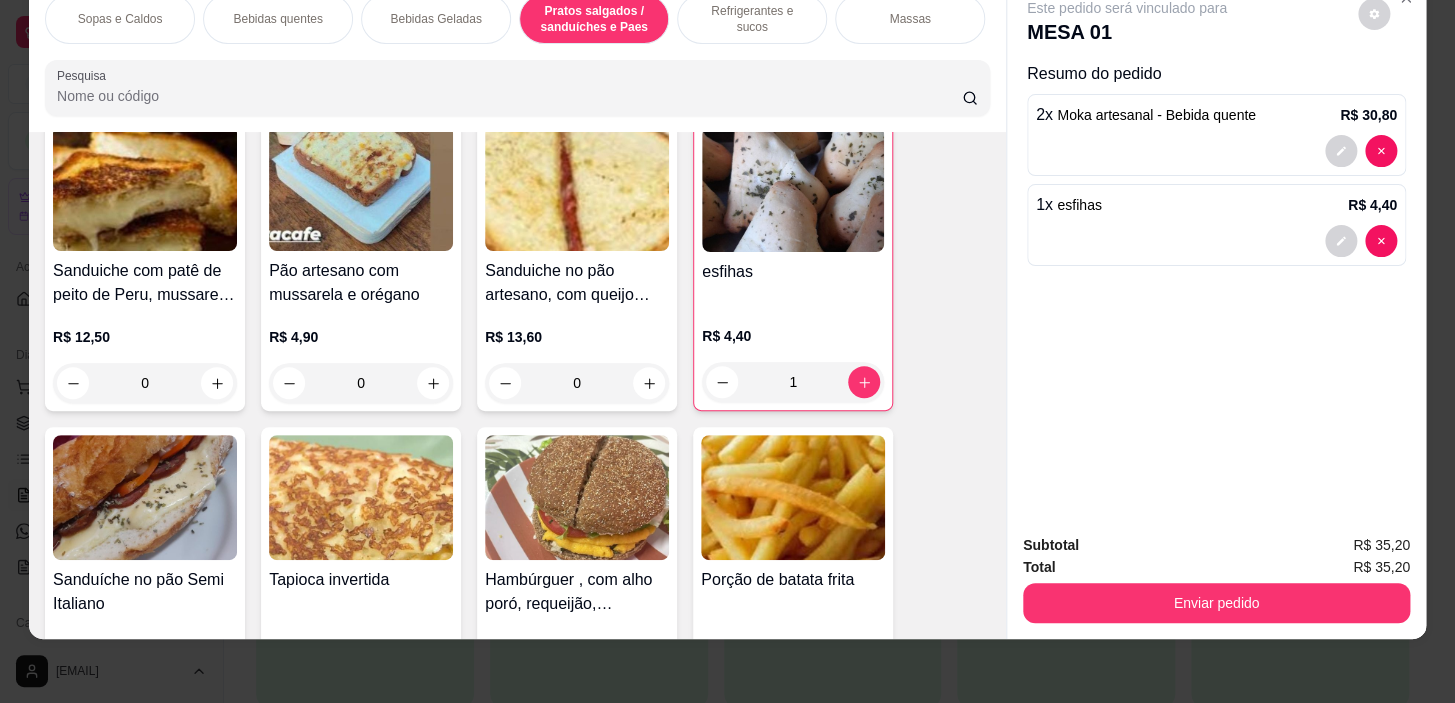 click on "0" at bounding box center [361, 383] 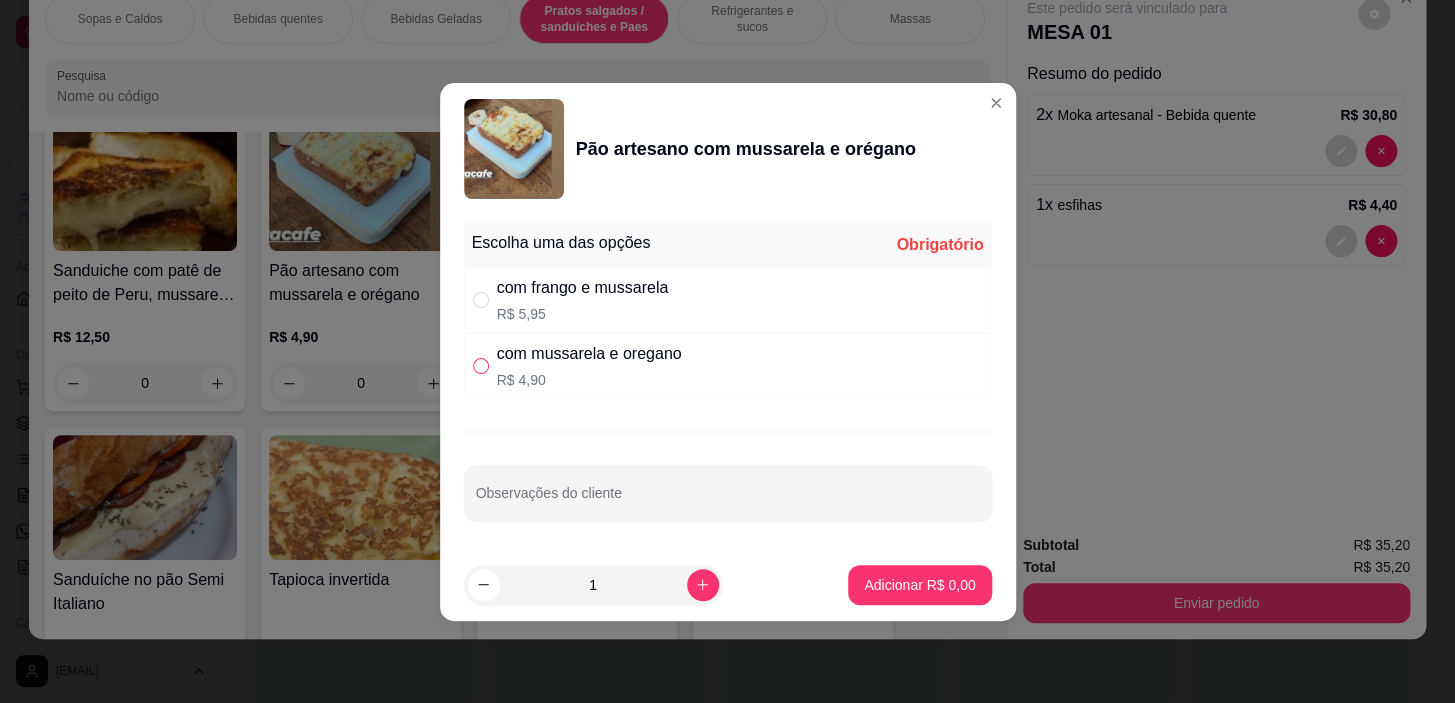 click at bounding box center (481, 366) 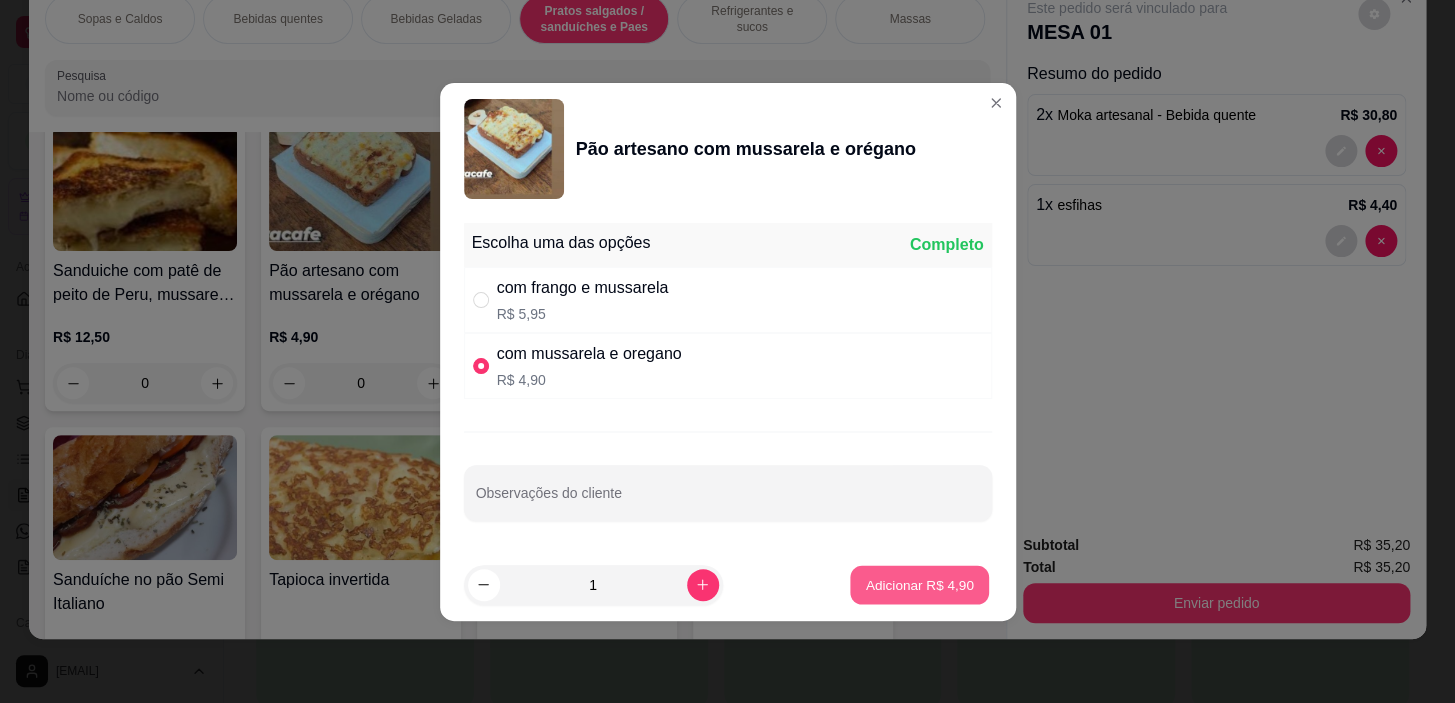 click on "Adicionar   R$ 4,90" at bounding box center [920, 584] 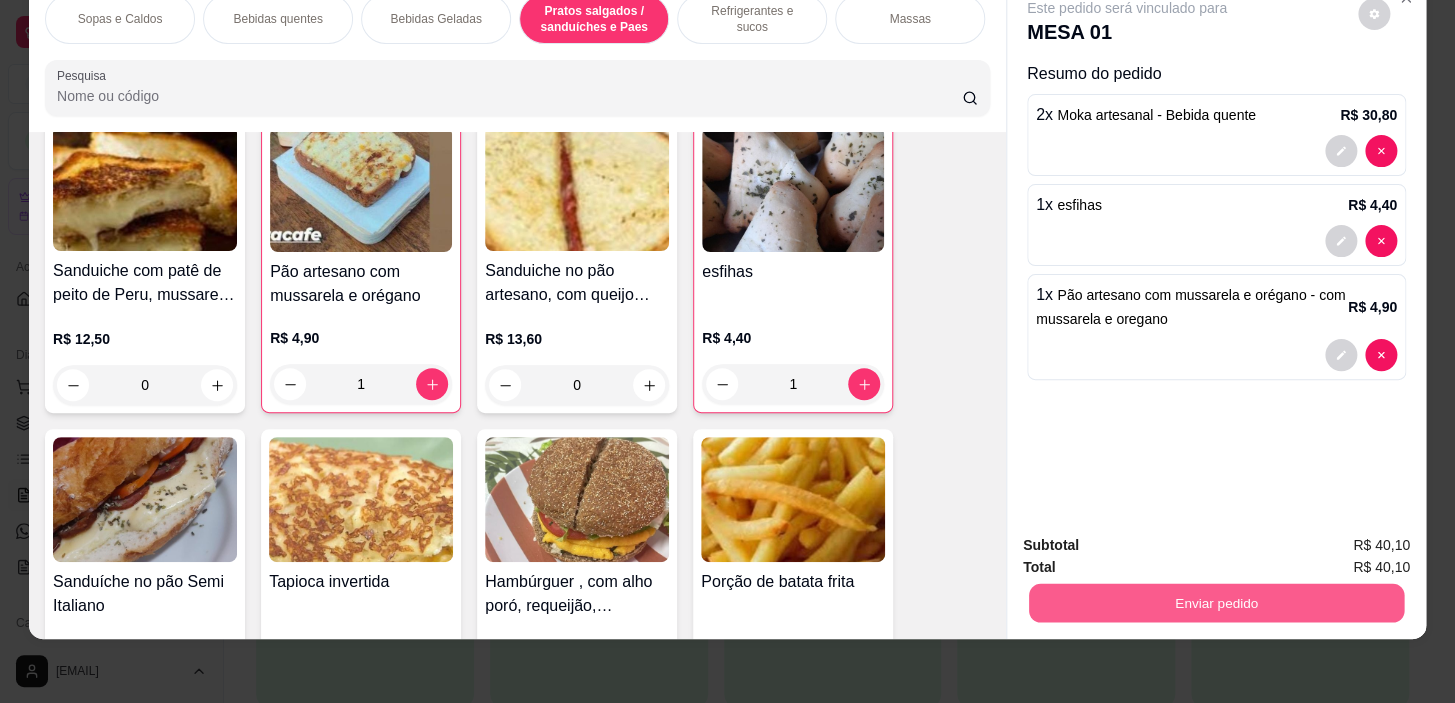 click on "Enviar pedido" at bounding box center [1216, 603] 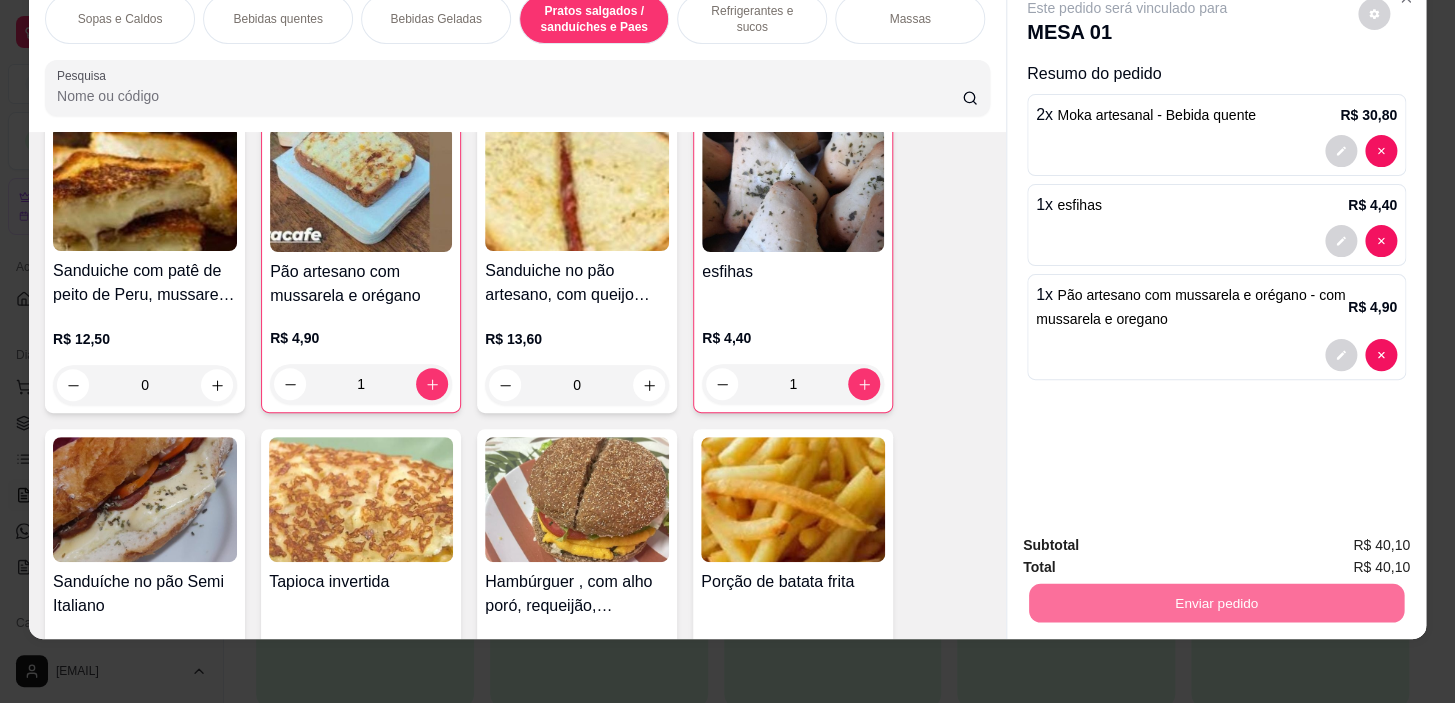 click on "Sim, quero registrar" at bounding box center (1340, 539) 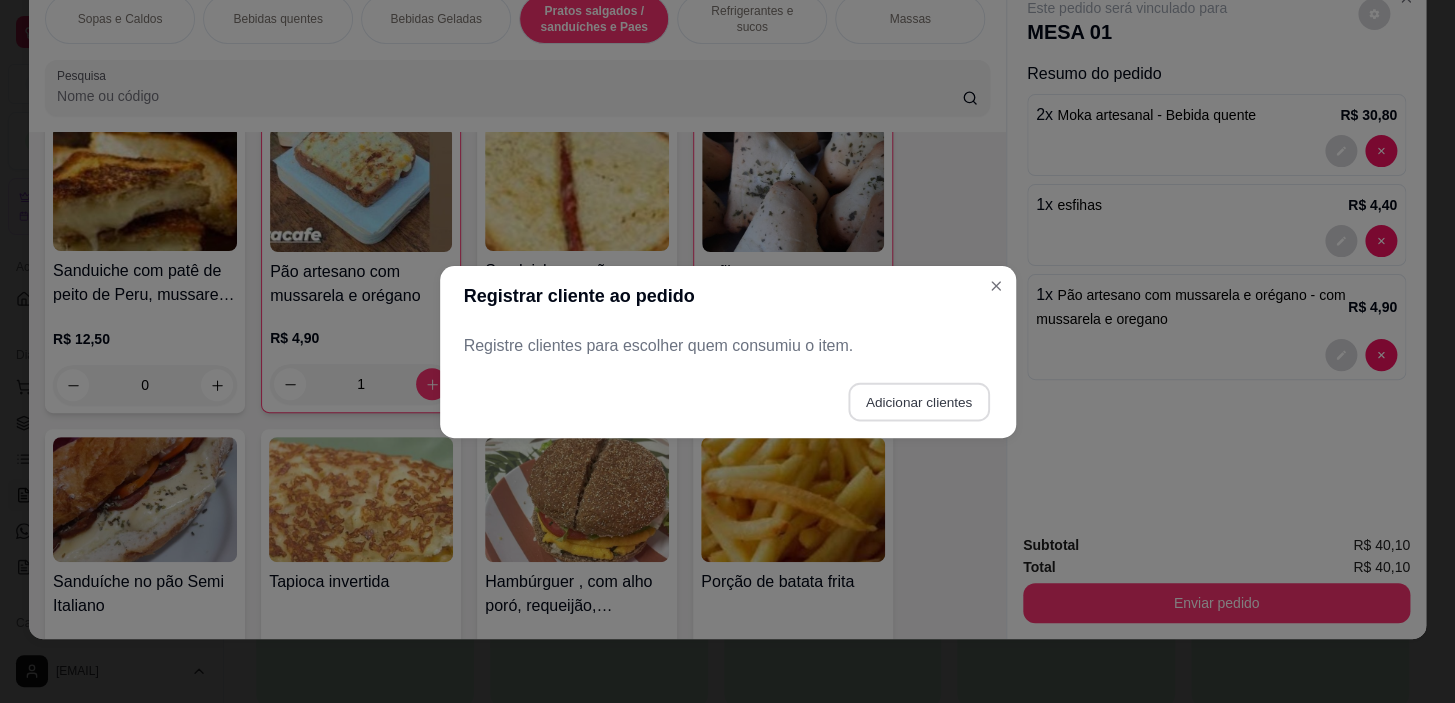 click on "Adicionar clientes" at bounding box center (918, 401) 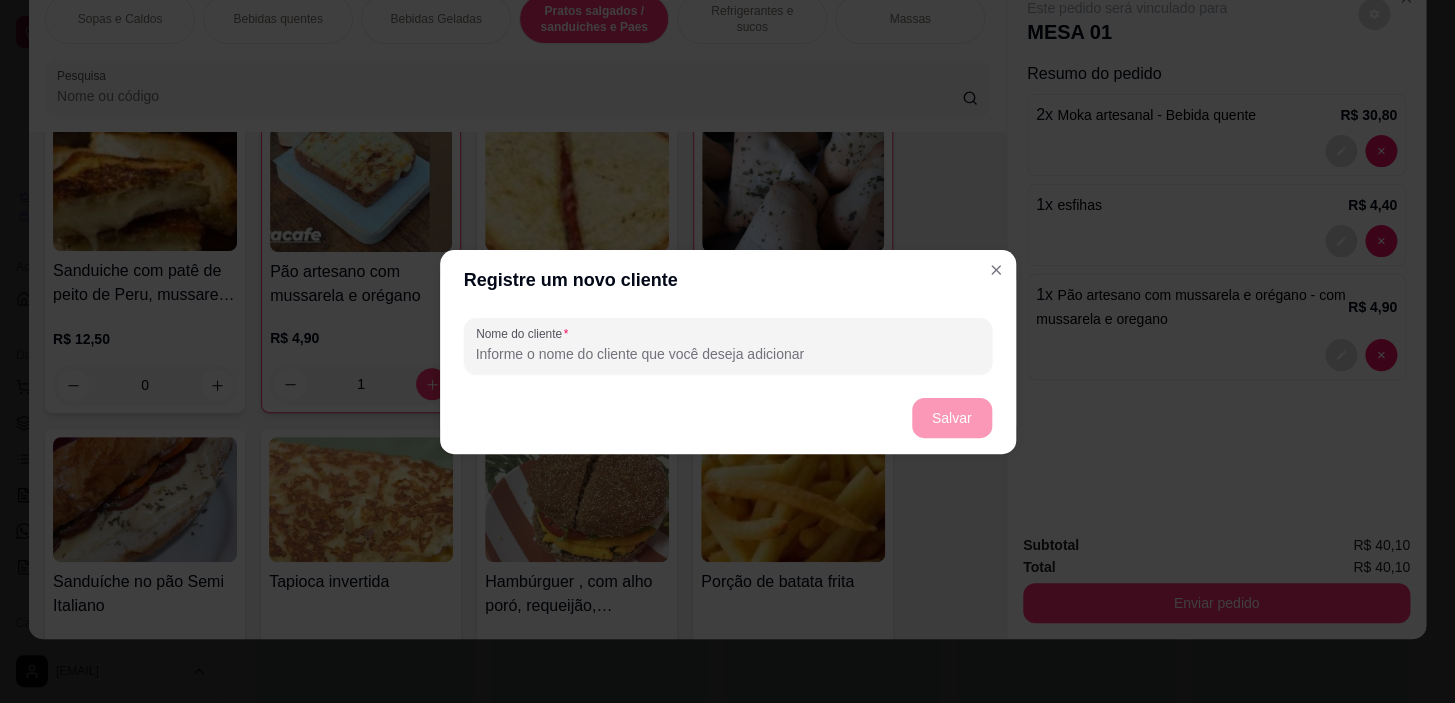 click on "Nome do cliente" at bounding box center (728, 354) 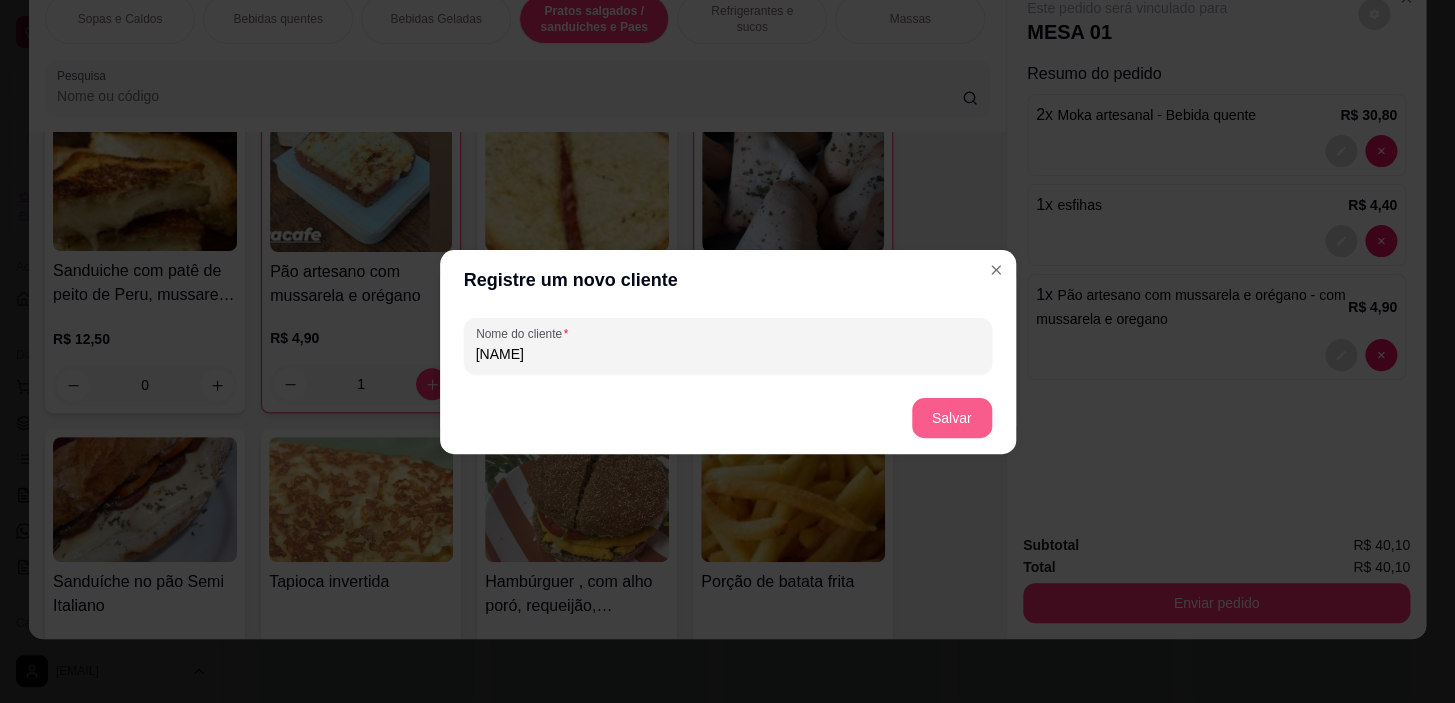 type on "[NAME]" 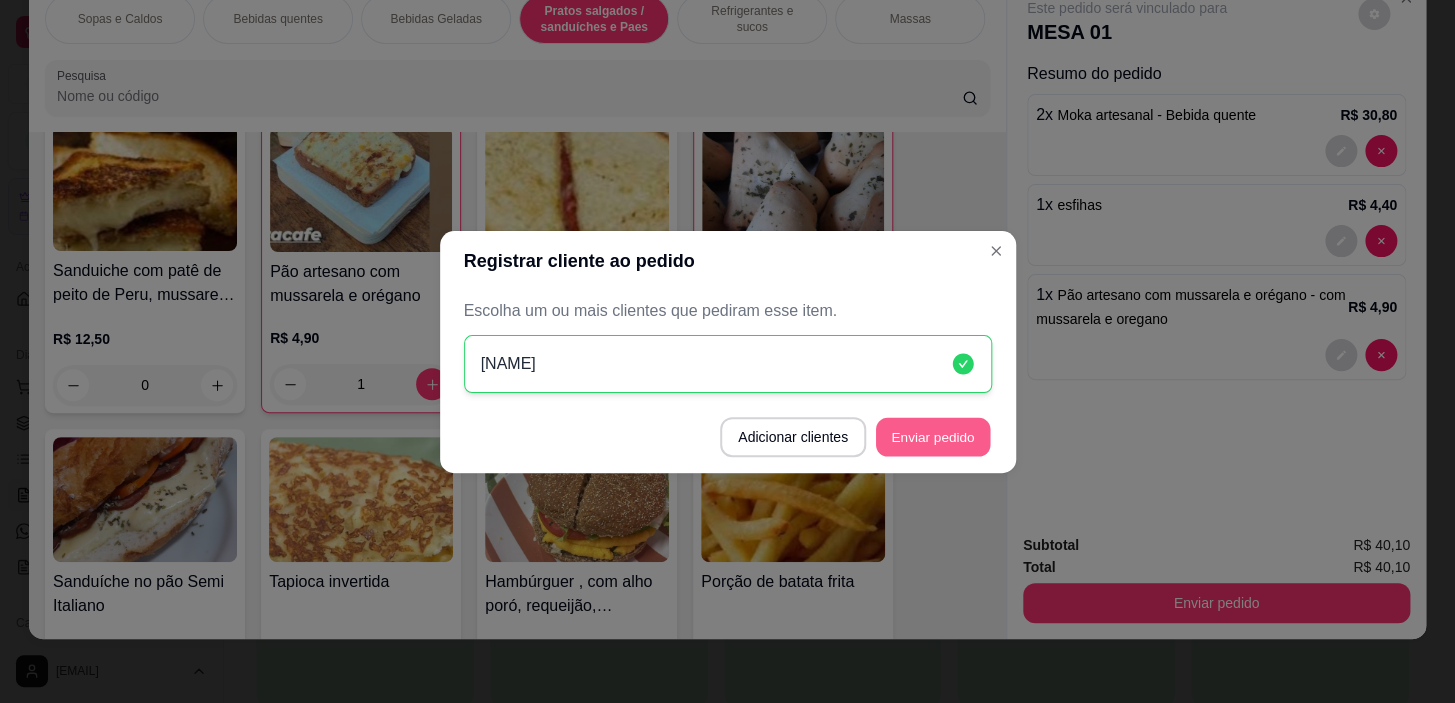 click on "Enviar pedido" at bounding box center [933, 436] 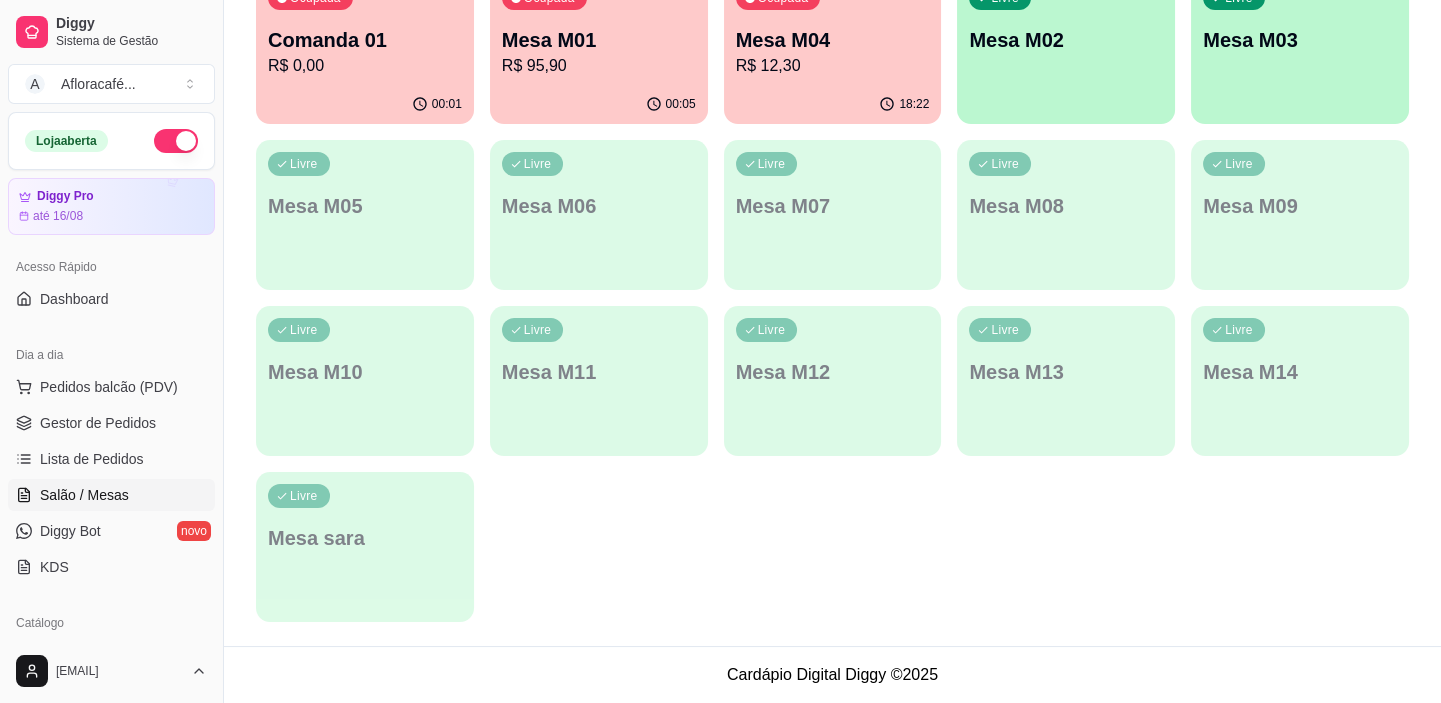 scroll, scrollTop: 0, scrollLeft: 0, axis: both 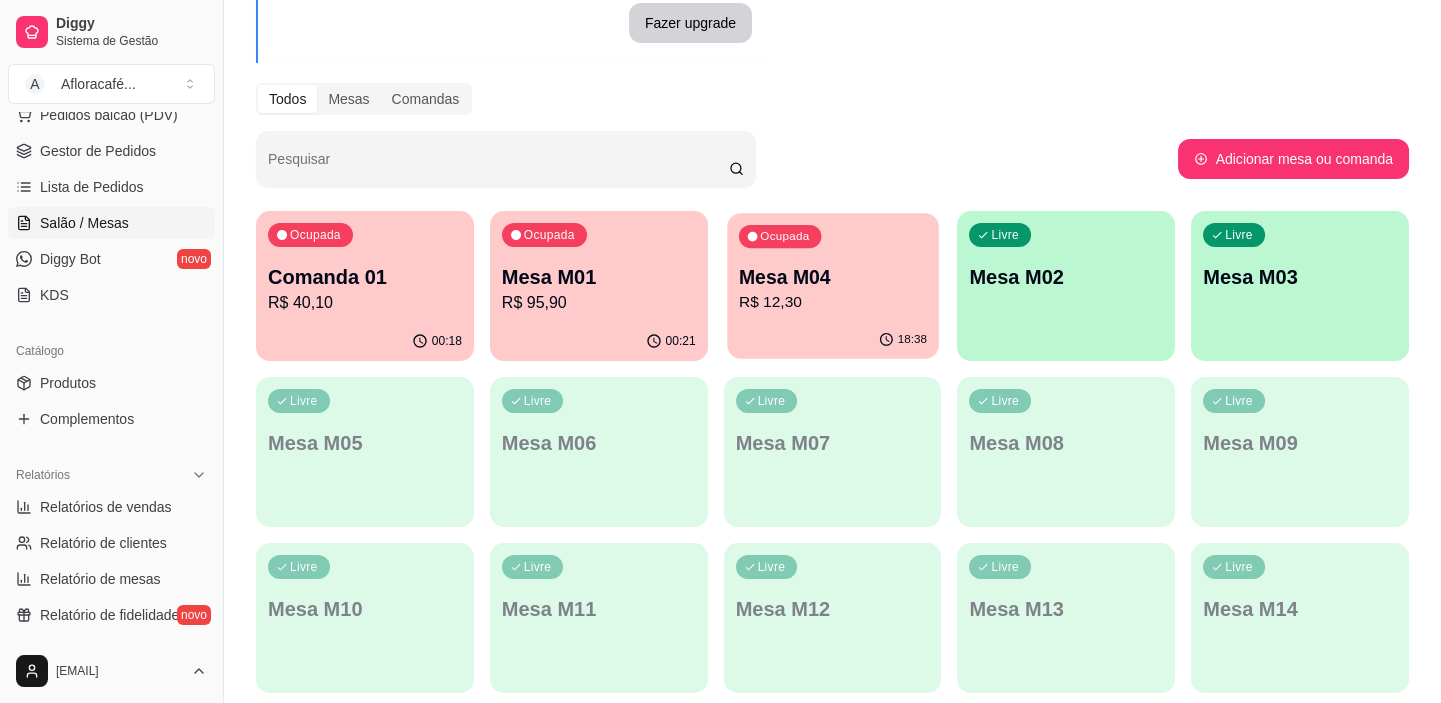 click on "R$ 12,30" at bounding box center (833, 302) 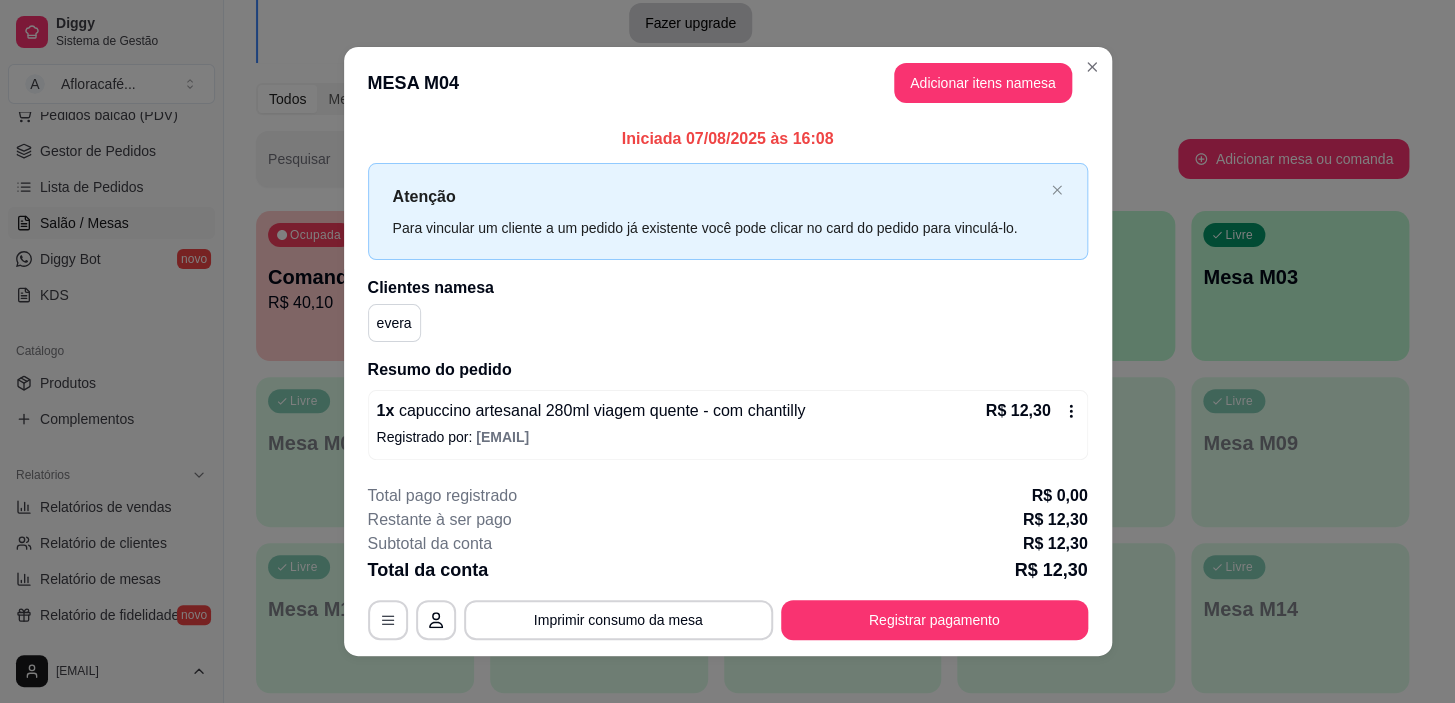 scroll, scrollTop: 17, scrollLeft: 0, axis: vertical 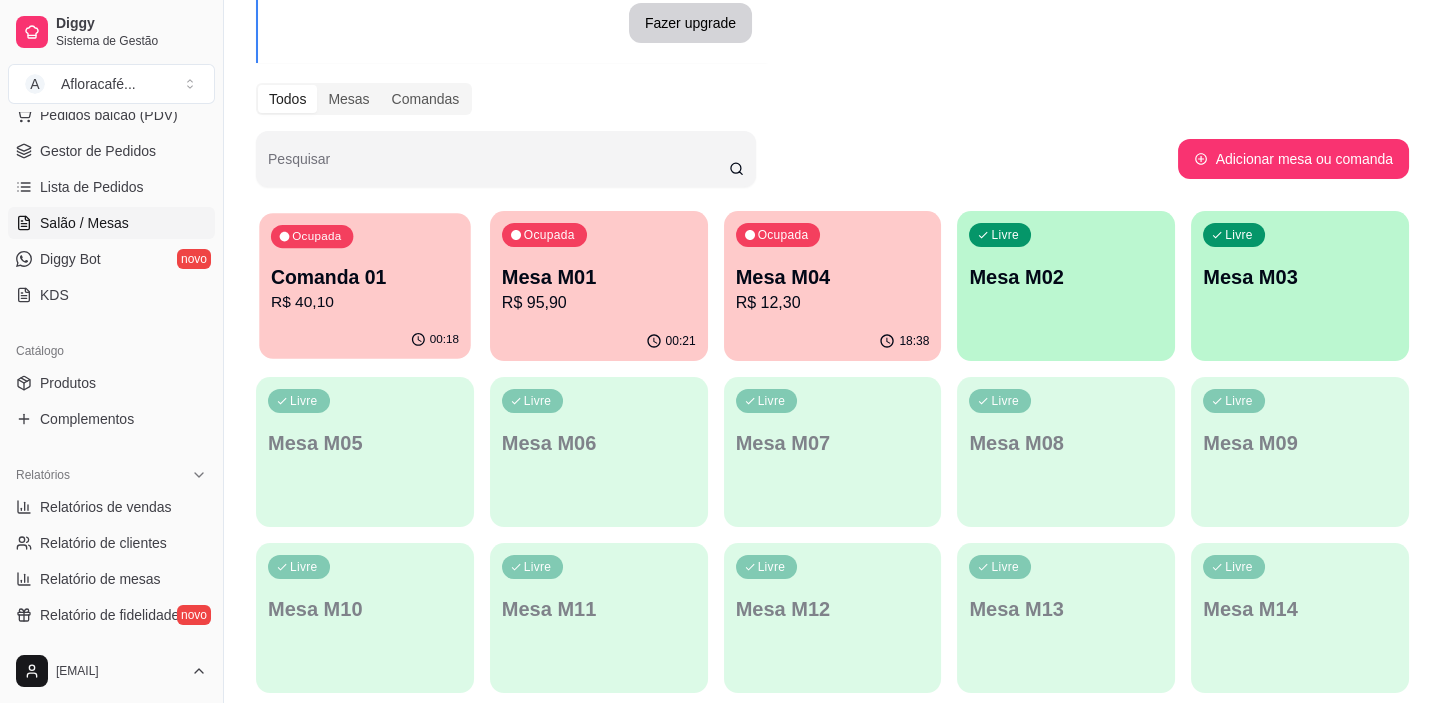 click on "Comanda 01" at bounding box center (365, 277) 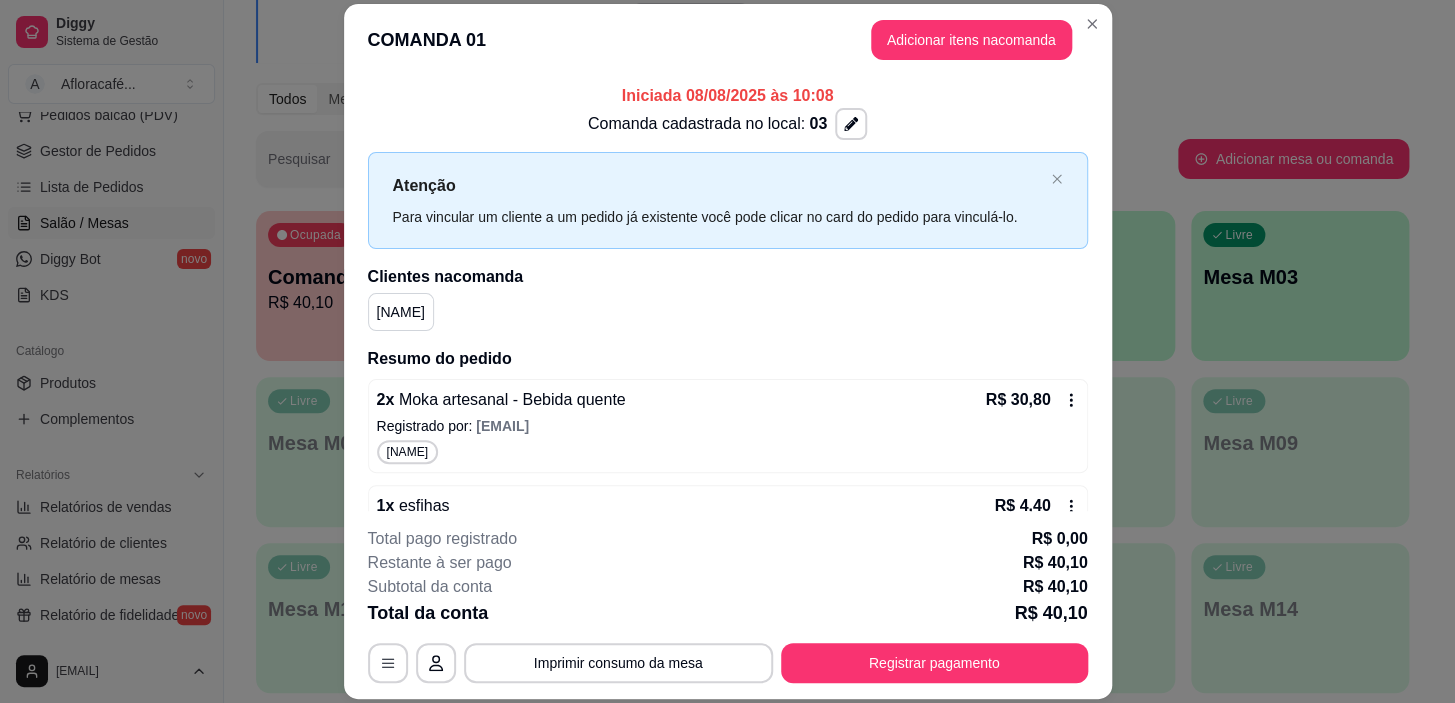 scroll, scrollTop: 180, scrollLeft: 0, axis: vertical 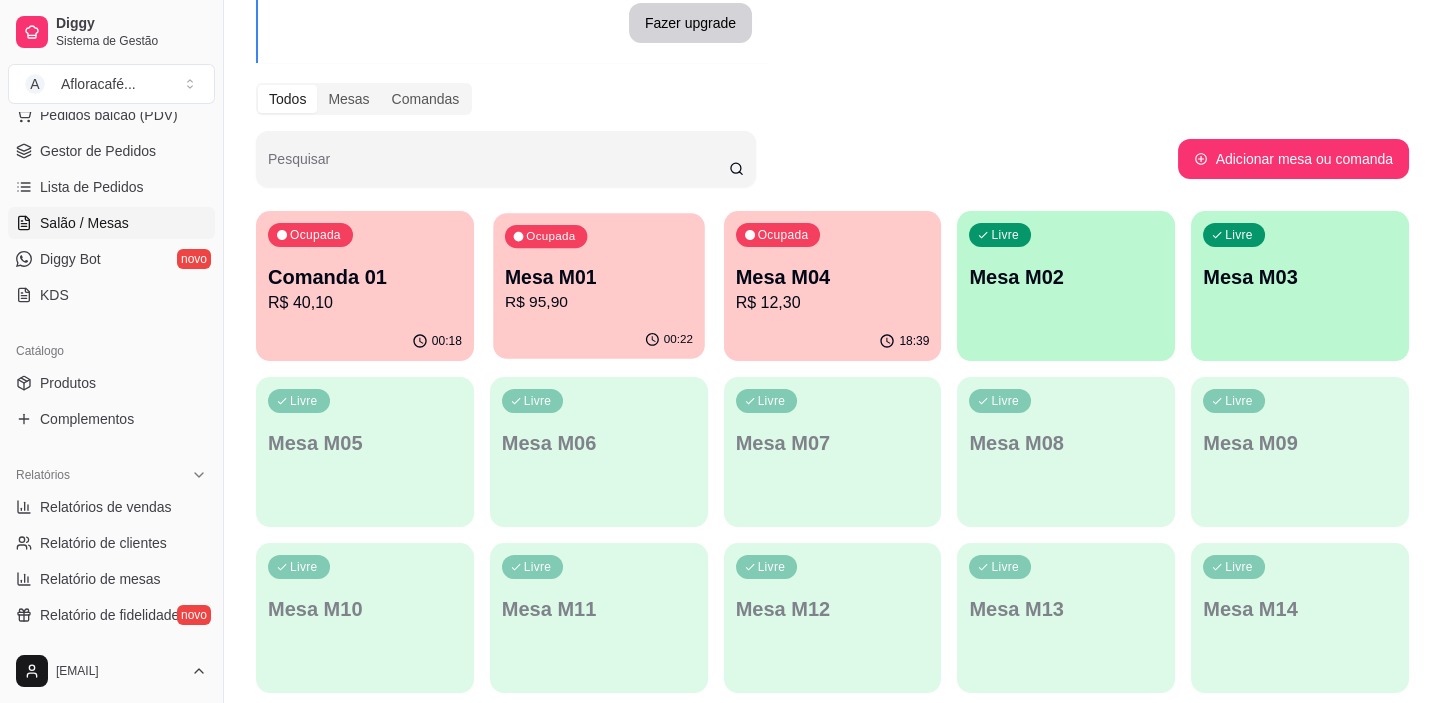 click on "R$ 95,90" at bounding box center [599, 302] 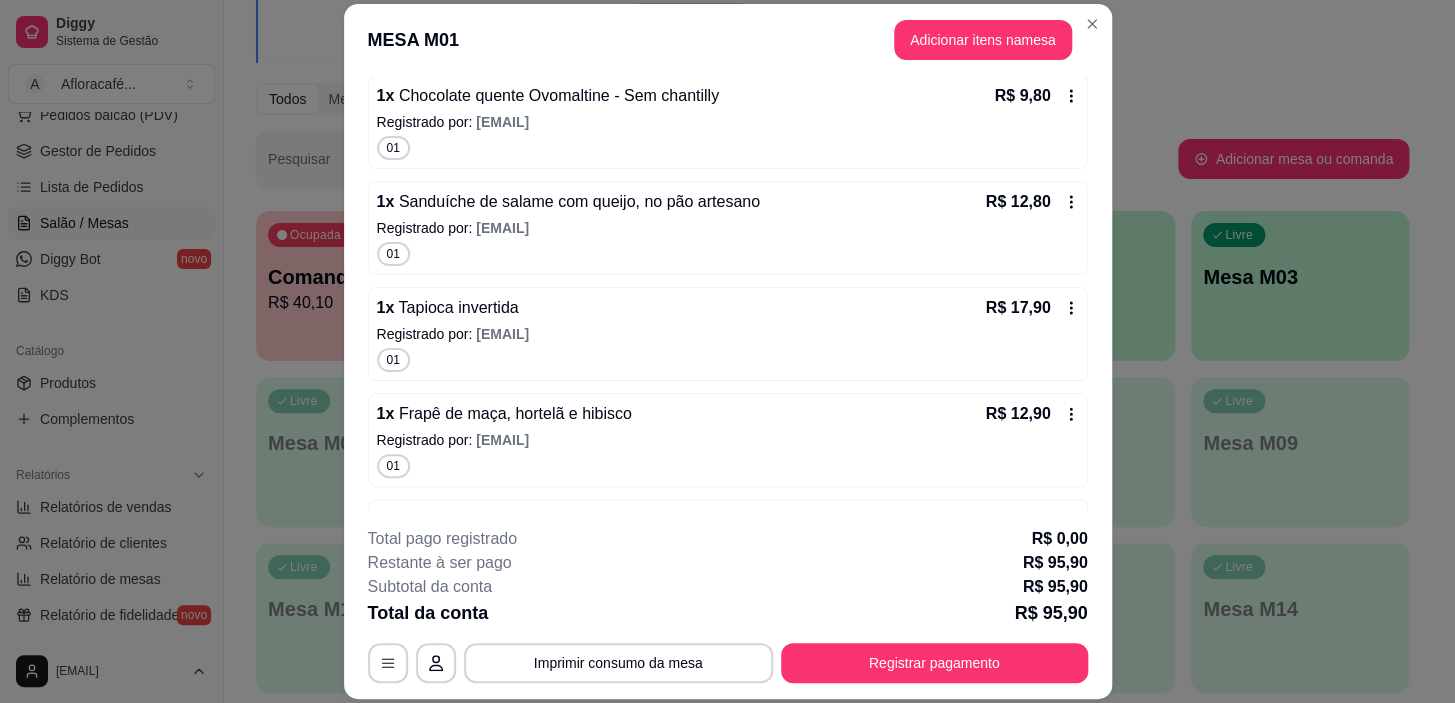 scroll, scrollTop: 571, scrollLeft: 0, axis: vertical 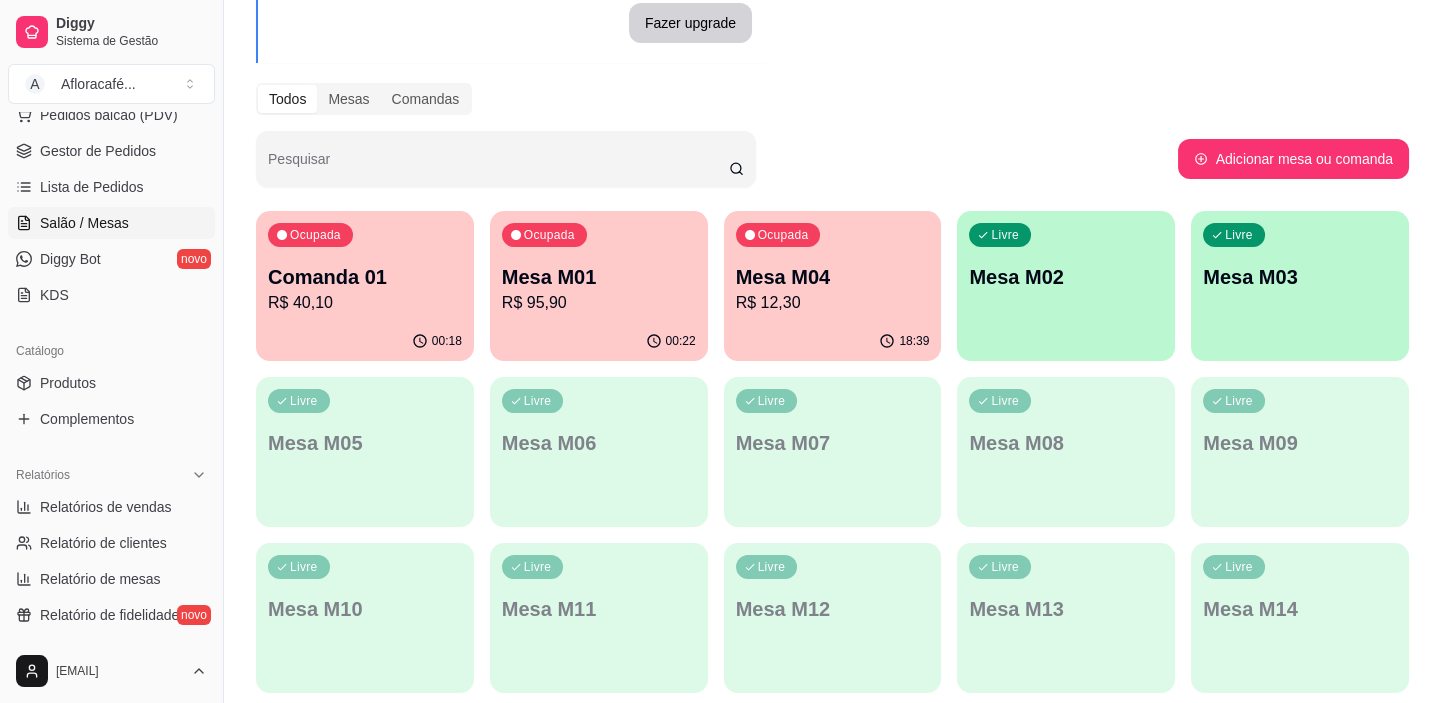 click on "18:39" at bounding box center [833, 341] 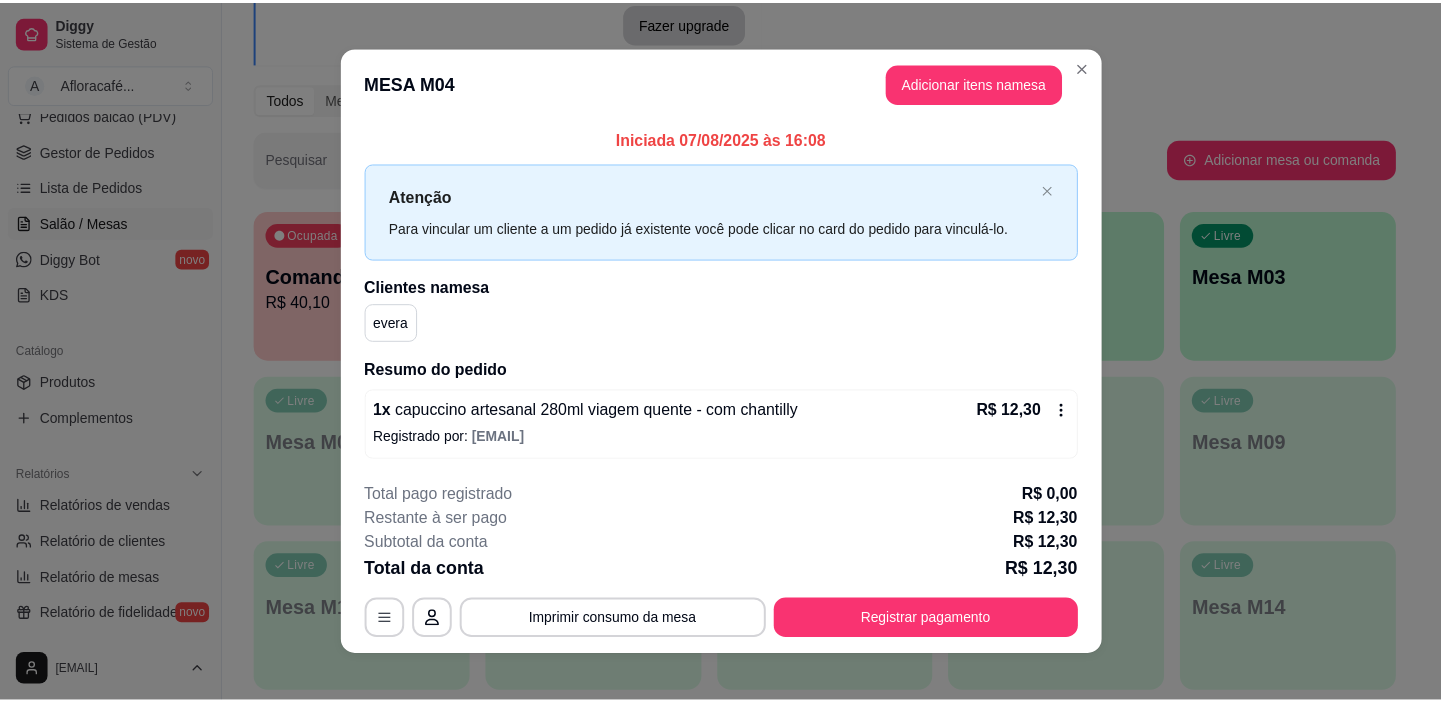 scroll, scrollTop: 17, scrollLeft: 0, axis: vertical 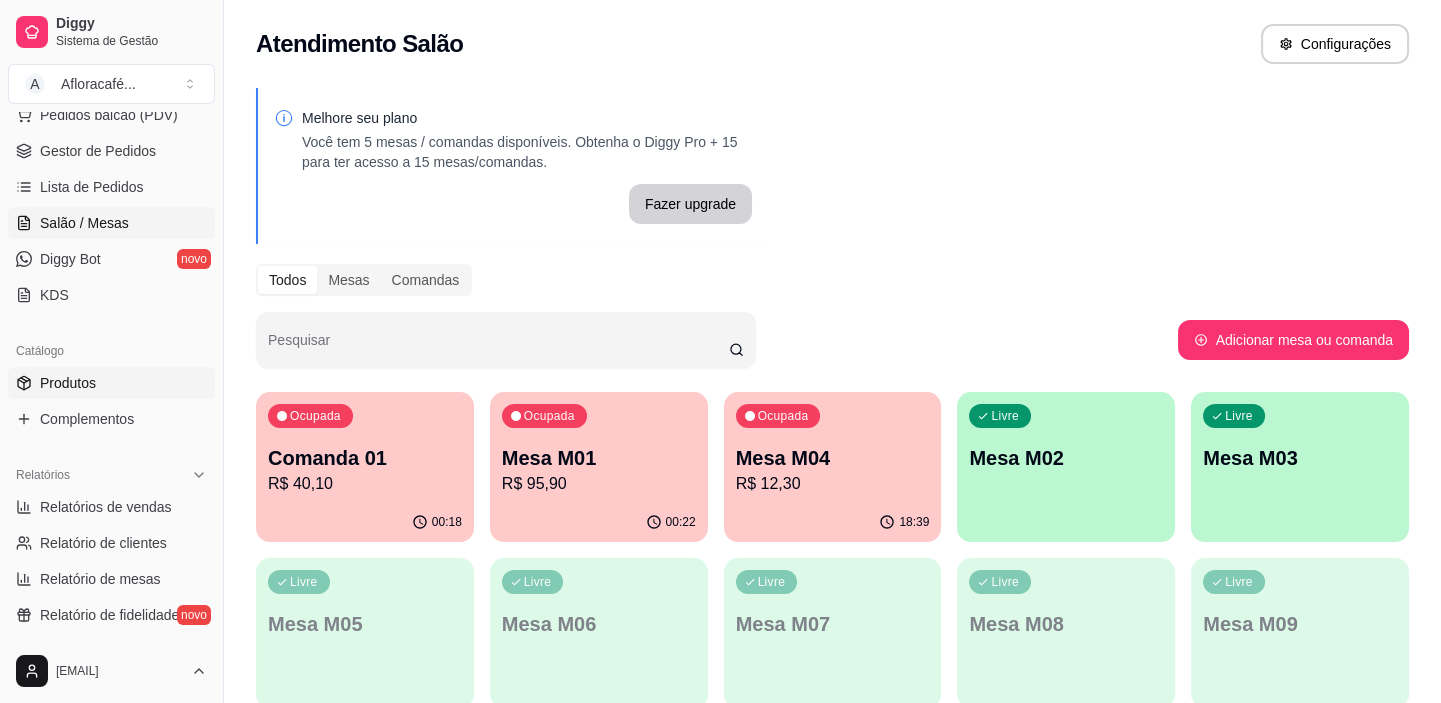 click on "Produtos" at bounding box center (111, 383) 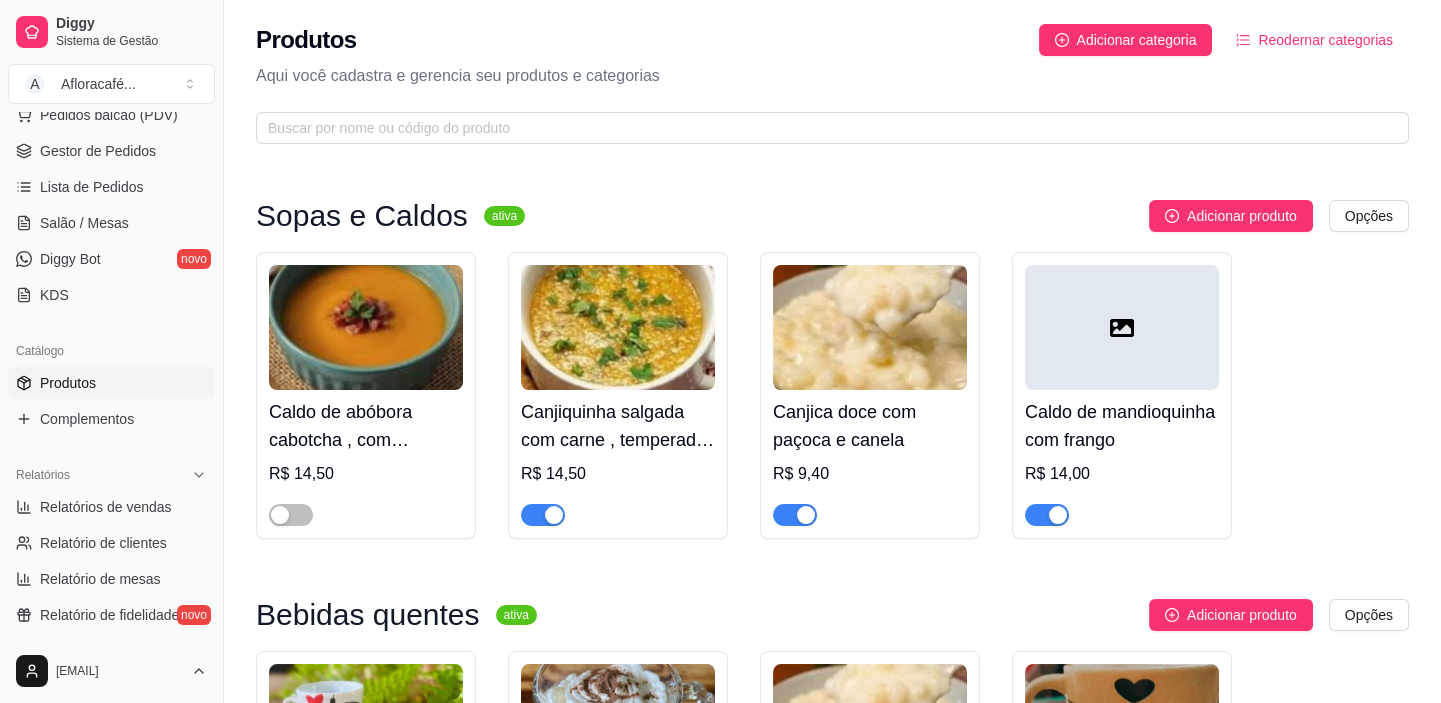click on "Produtos Adicionar categoria Reodernar categorias Aqui você cadastra e gerencia seu produtos e categorias" at bounding box center [832, 78] 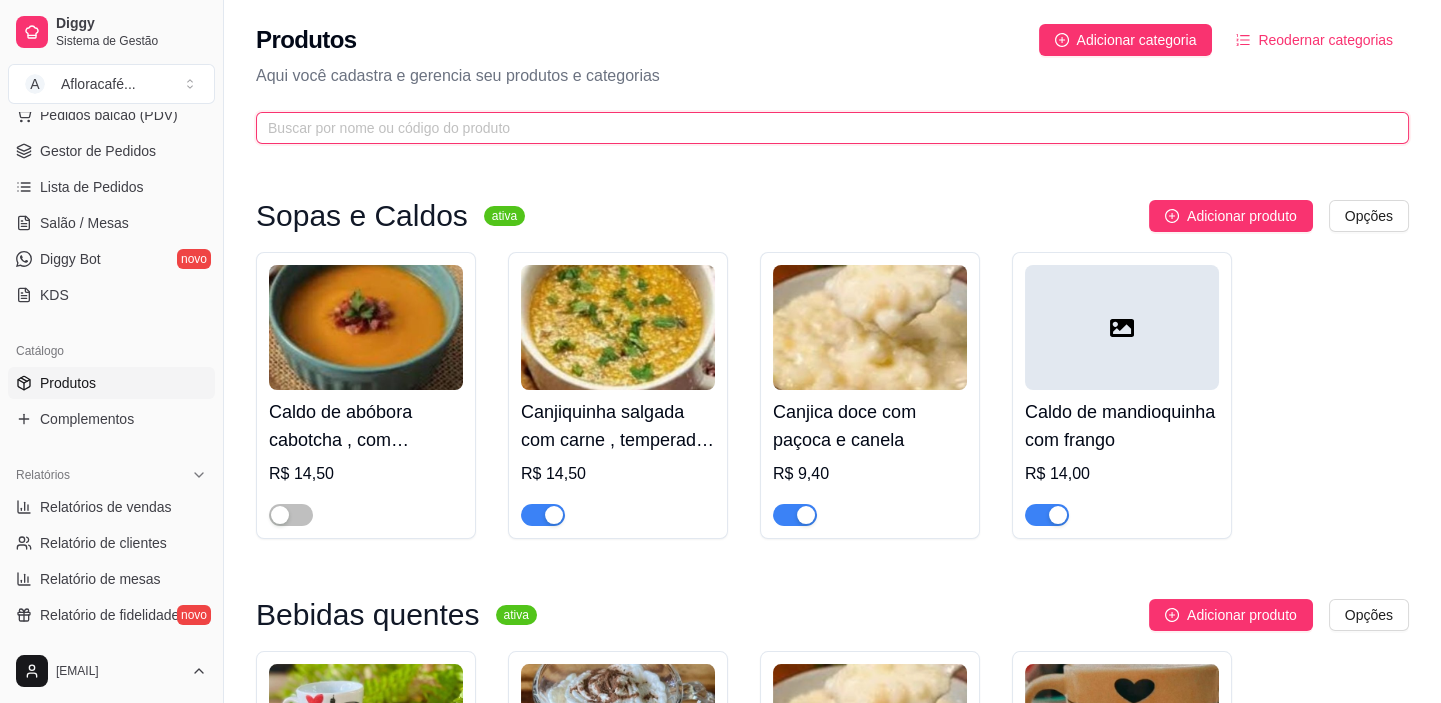 click at bounding box center [824, 128] 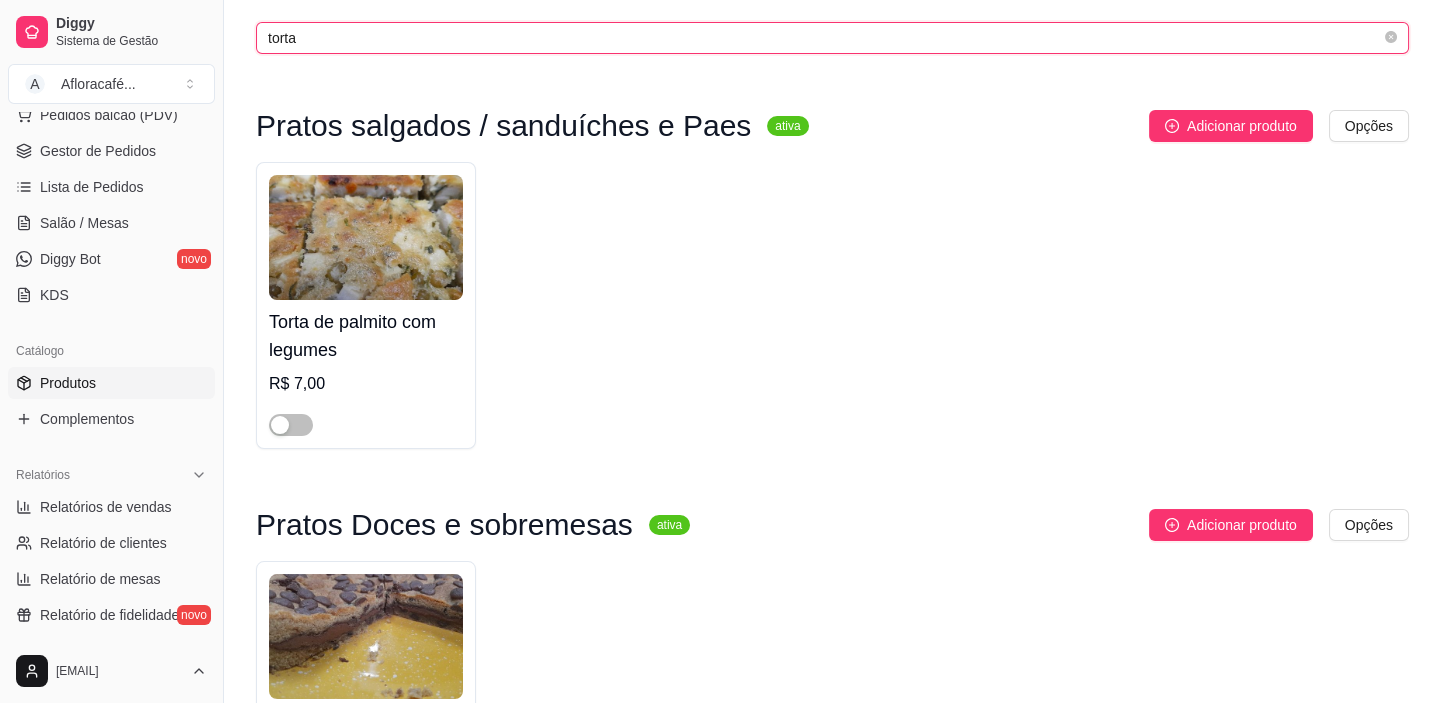scroll, scrollTop: 310, scrollLeft: 0, axis: vertical 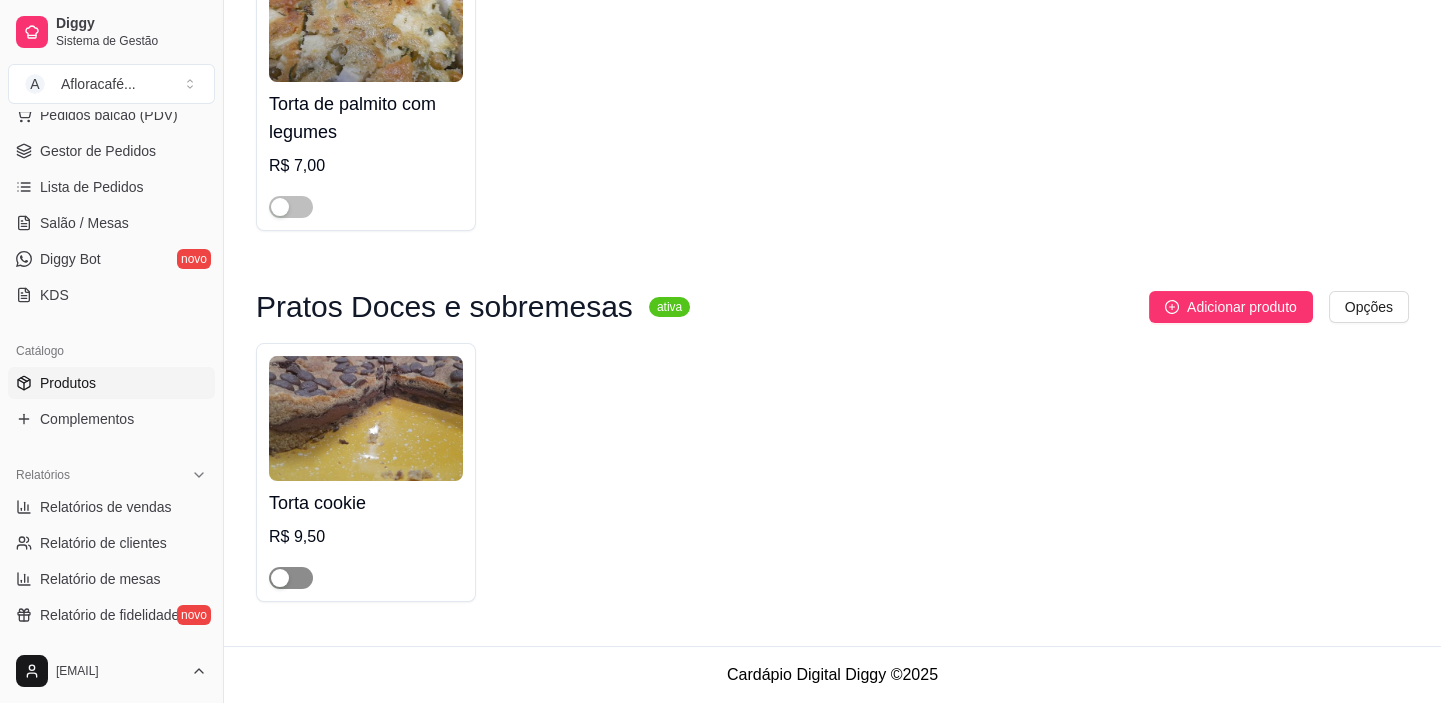 click at bounding box center [291, 578] 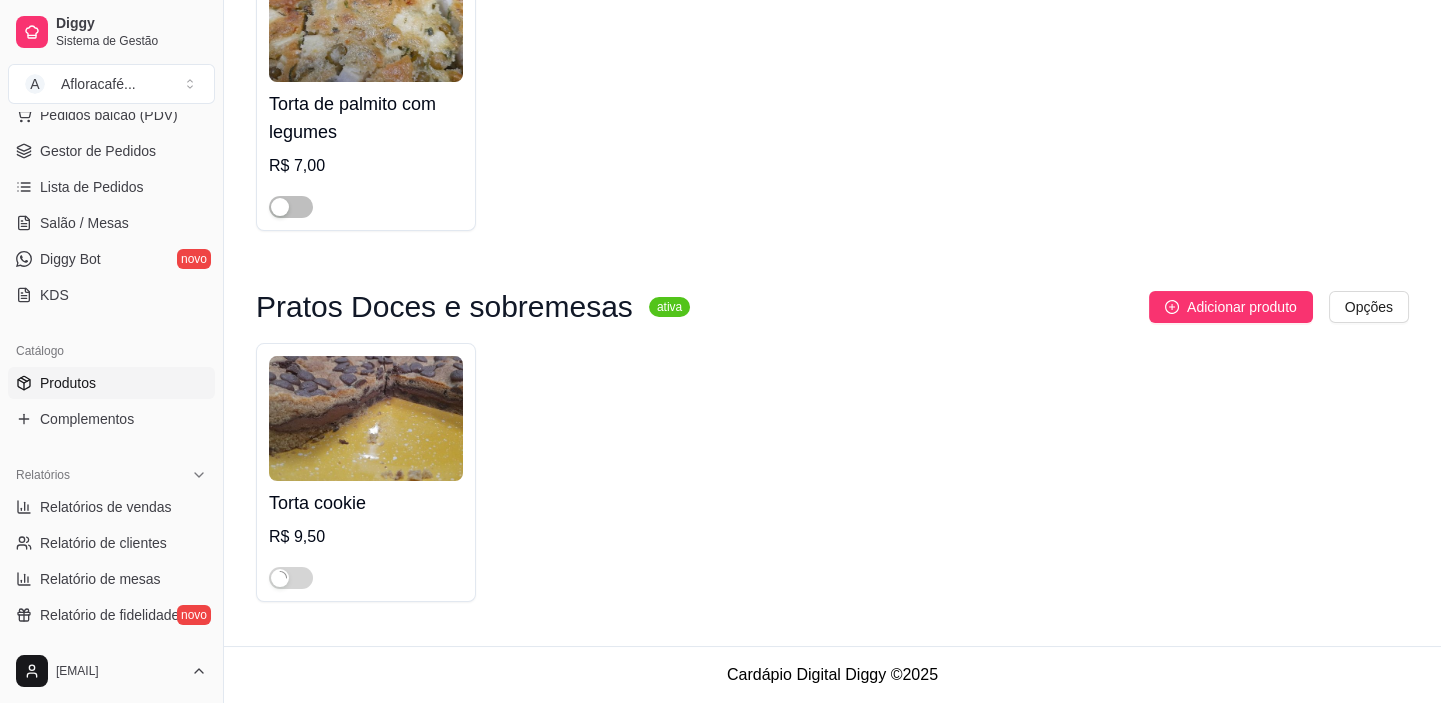 scroll, scrollTop: 0, scrollLeft: 0, axis: both 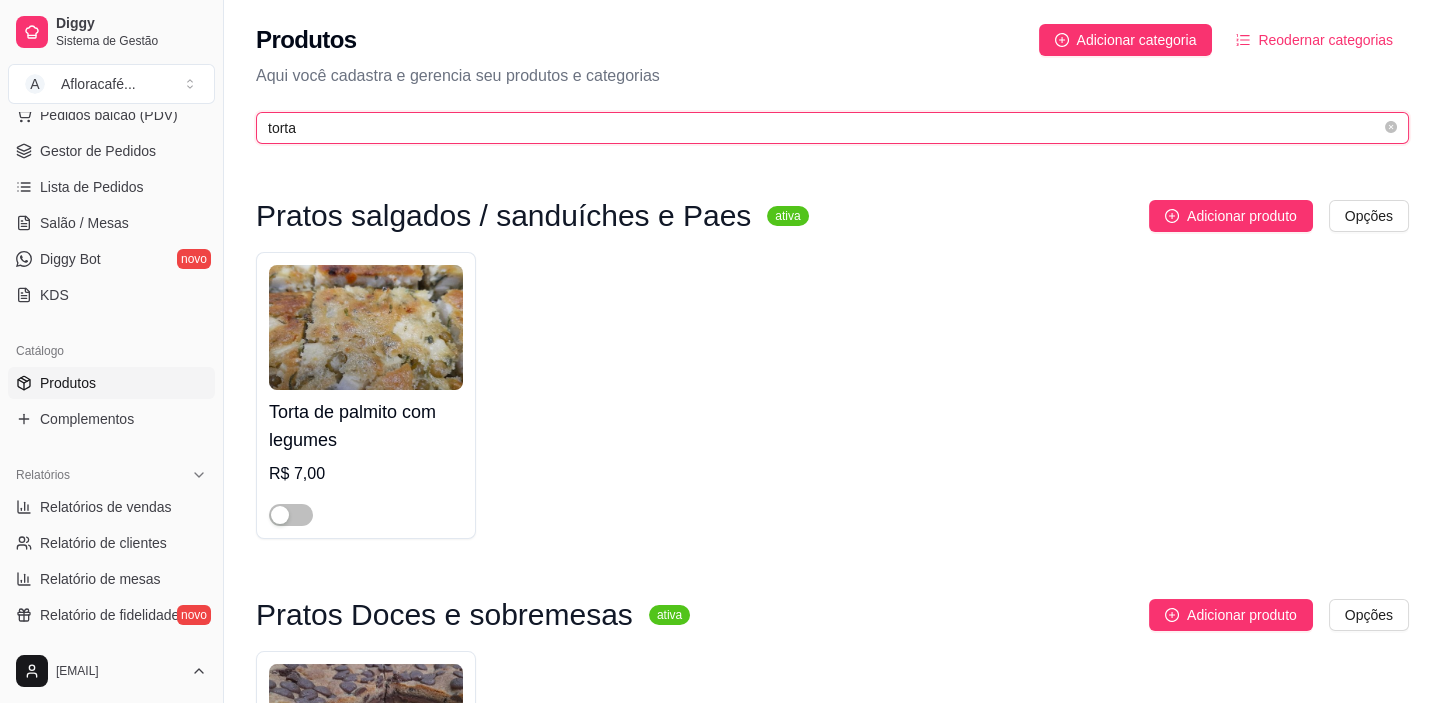 click on "torta" at bounding box center (824, 128) 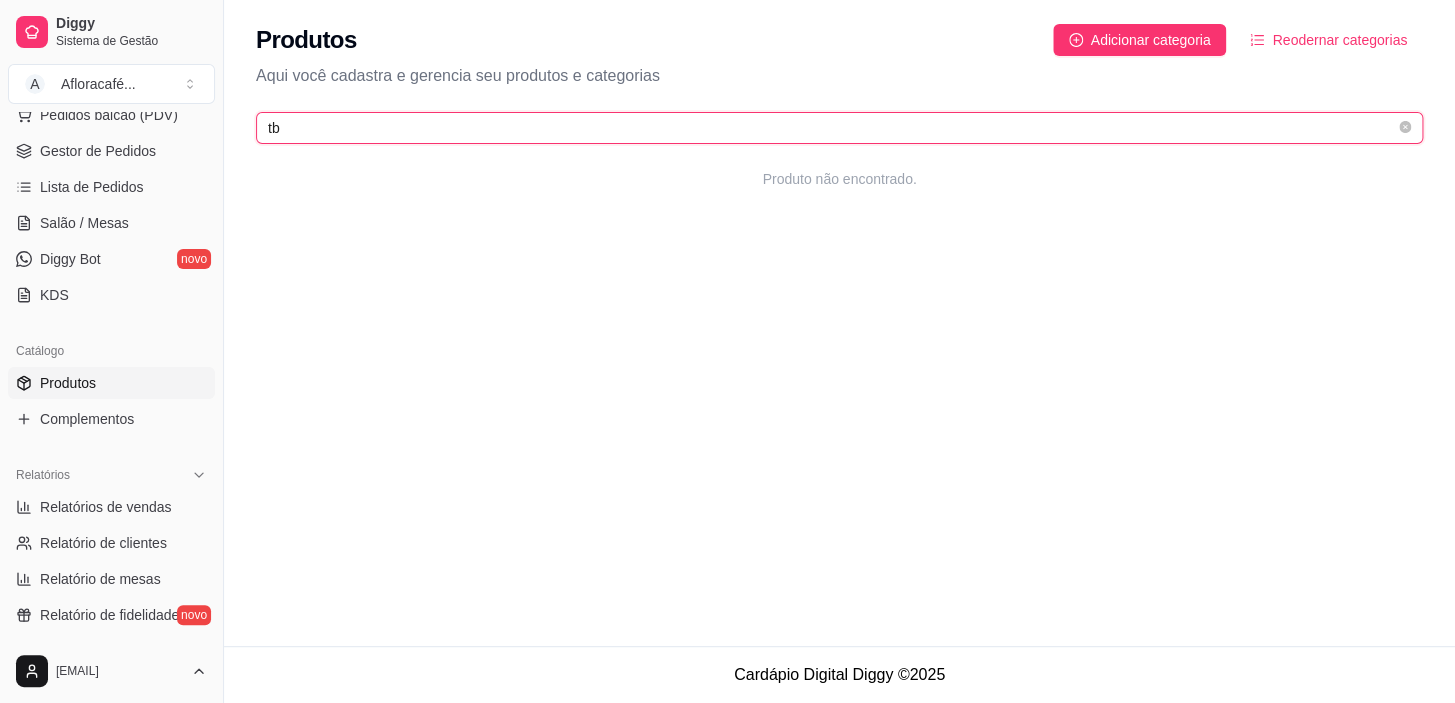 type on "t" 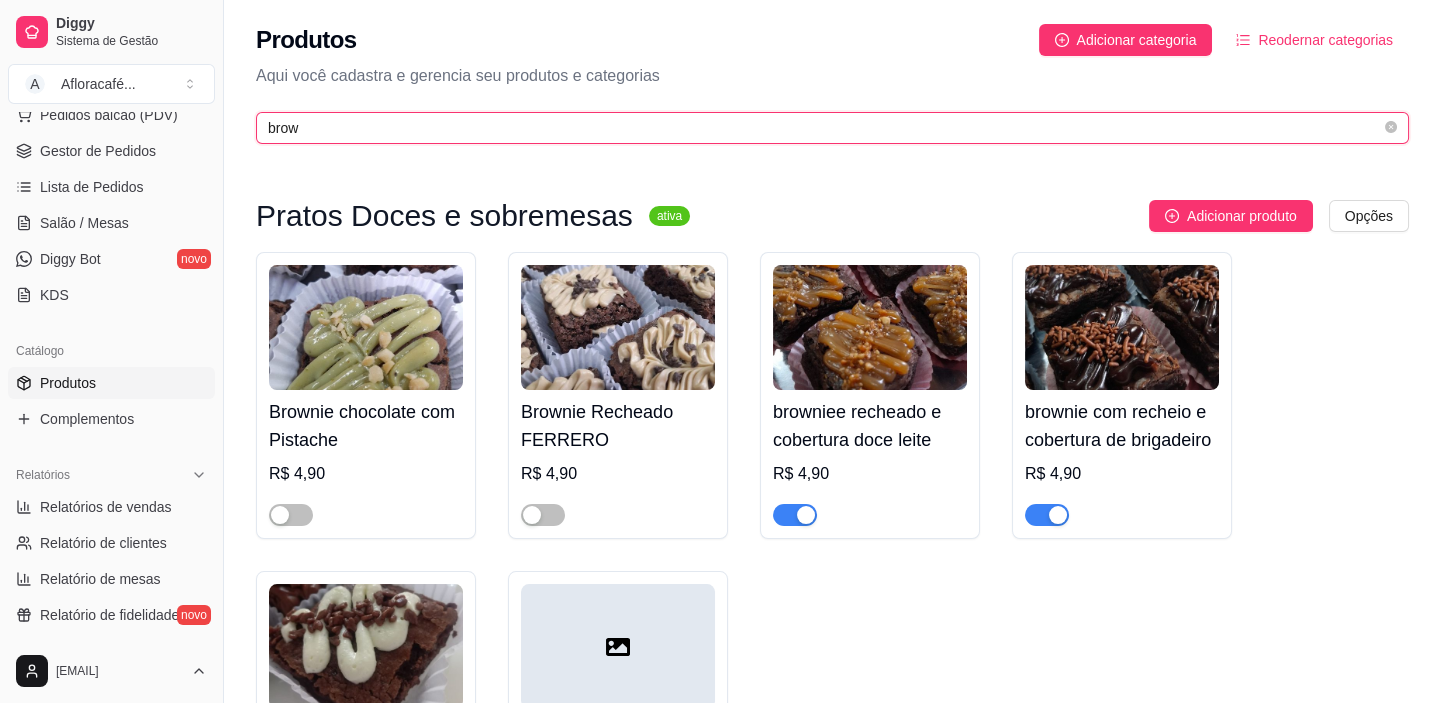 scroll, scrollTop: 257, scrollLeft: 0, axis: vertical 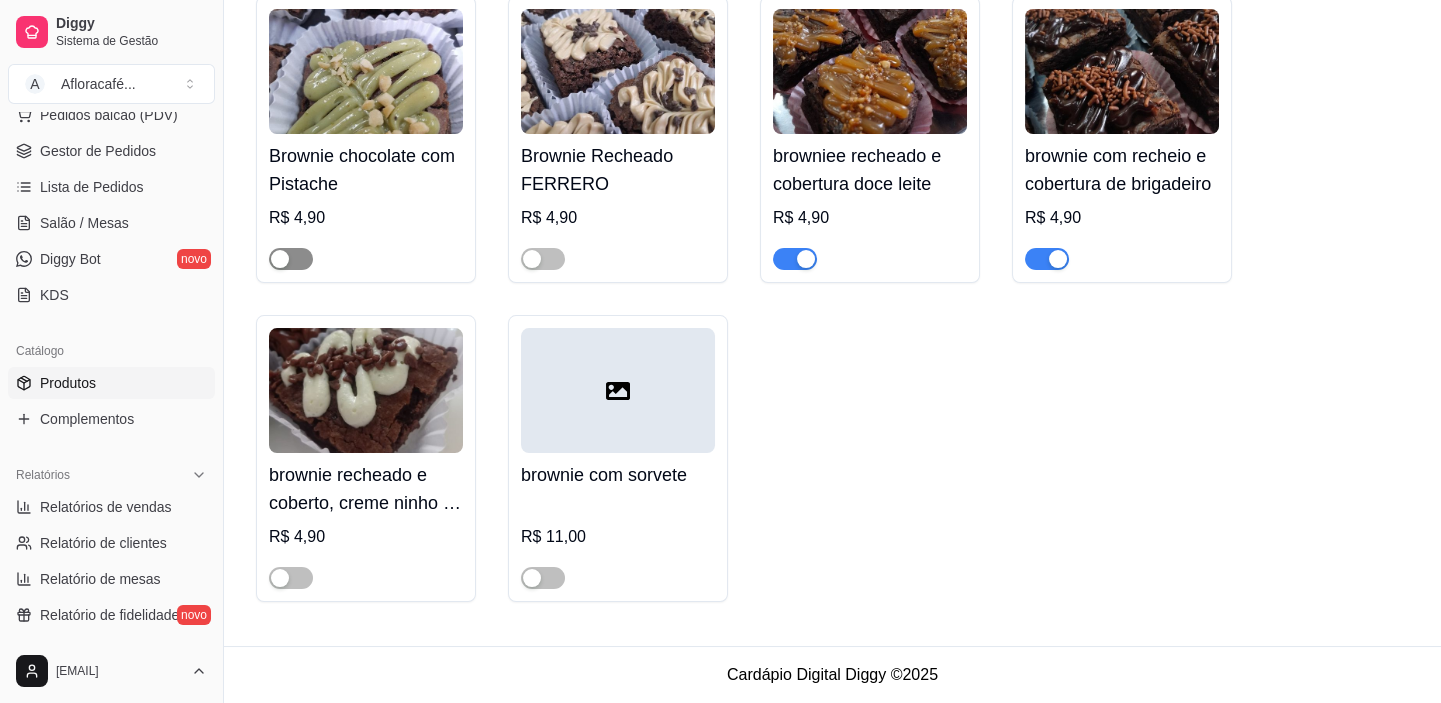 type on "brow" 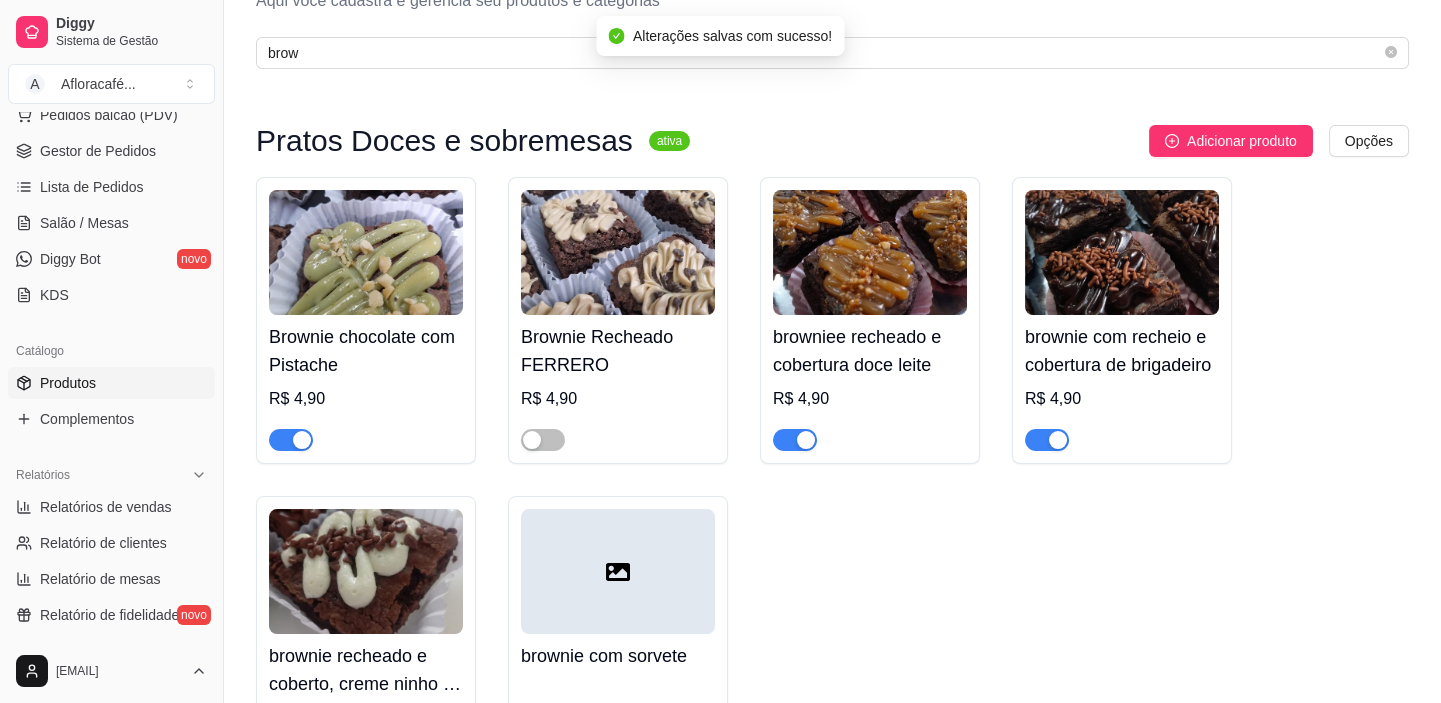scroll, scrollTop: 0, scrollLeft: 0, axis: both 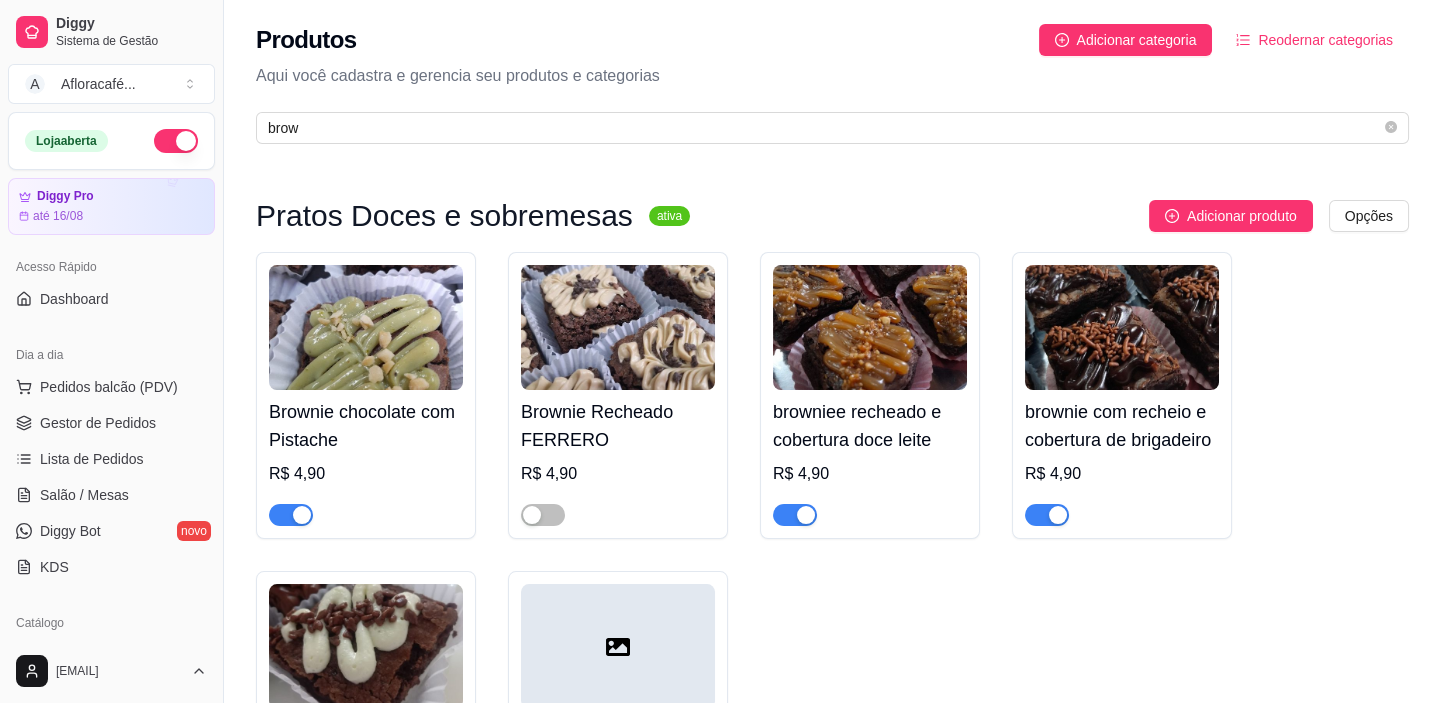 click on "Pedidos balcão (PDV) Gestor de Pedidos Lista de Pedidos Salão / Mesas Diggy Bot novo KDS" at bounding box center (111, 477) 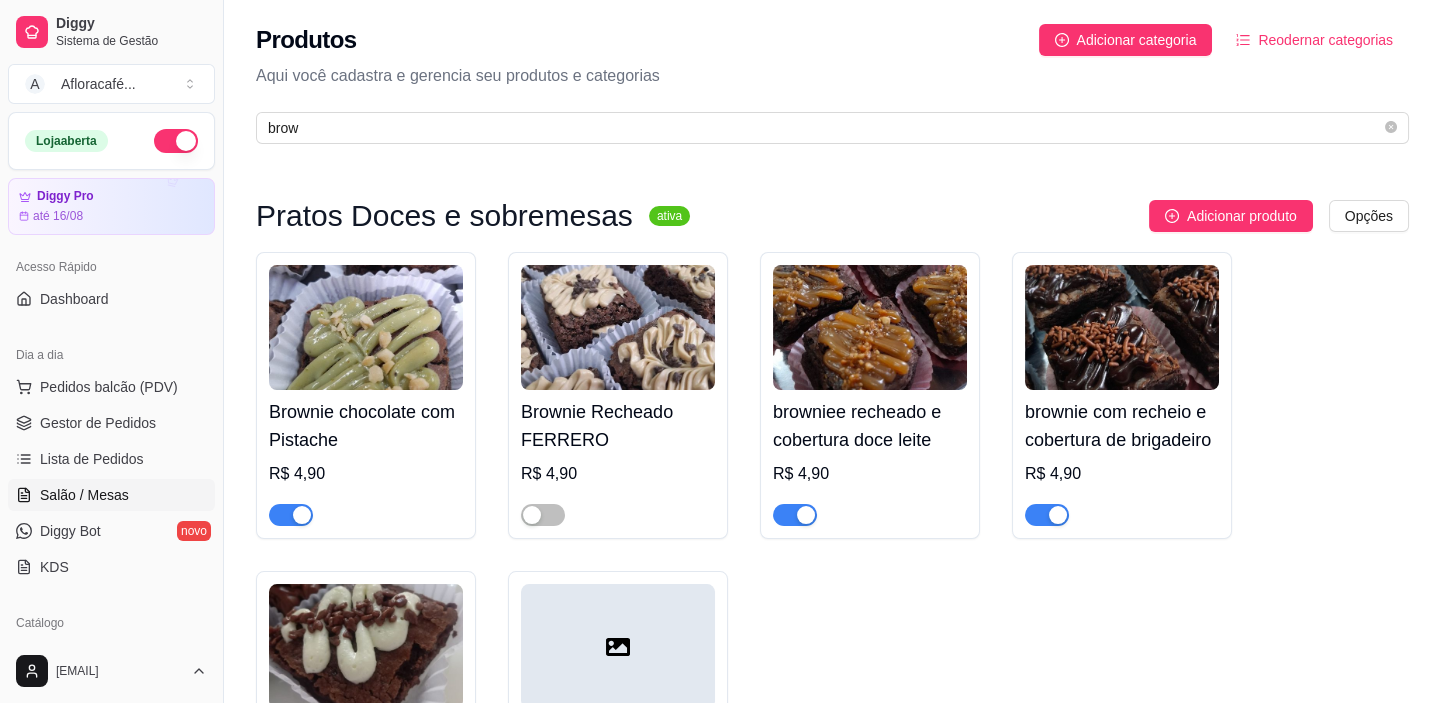 click on "Salão / Mesas" at bounding box center [111, 495] 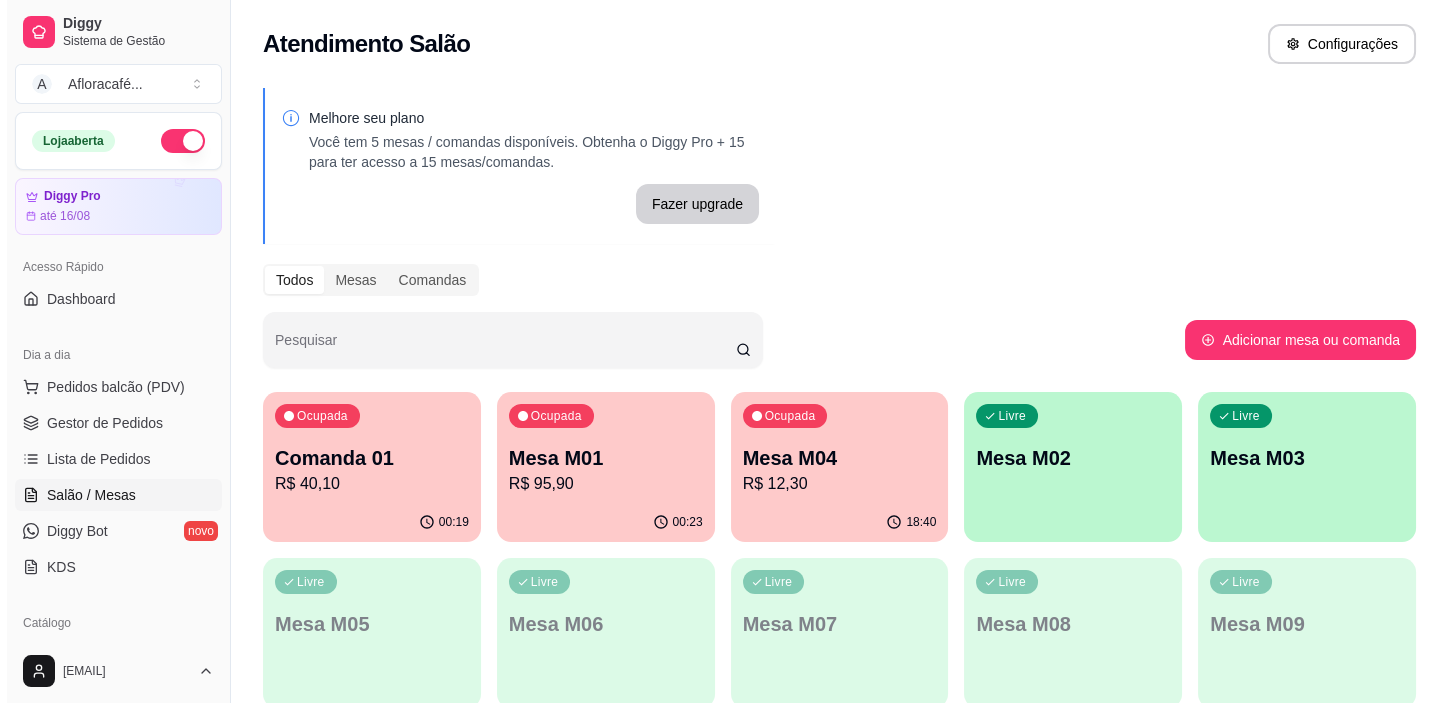 scroll, scrollTop: 181, scrollLeft: 0, axis: vertical 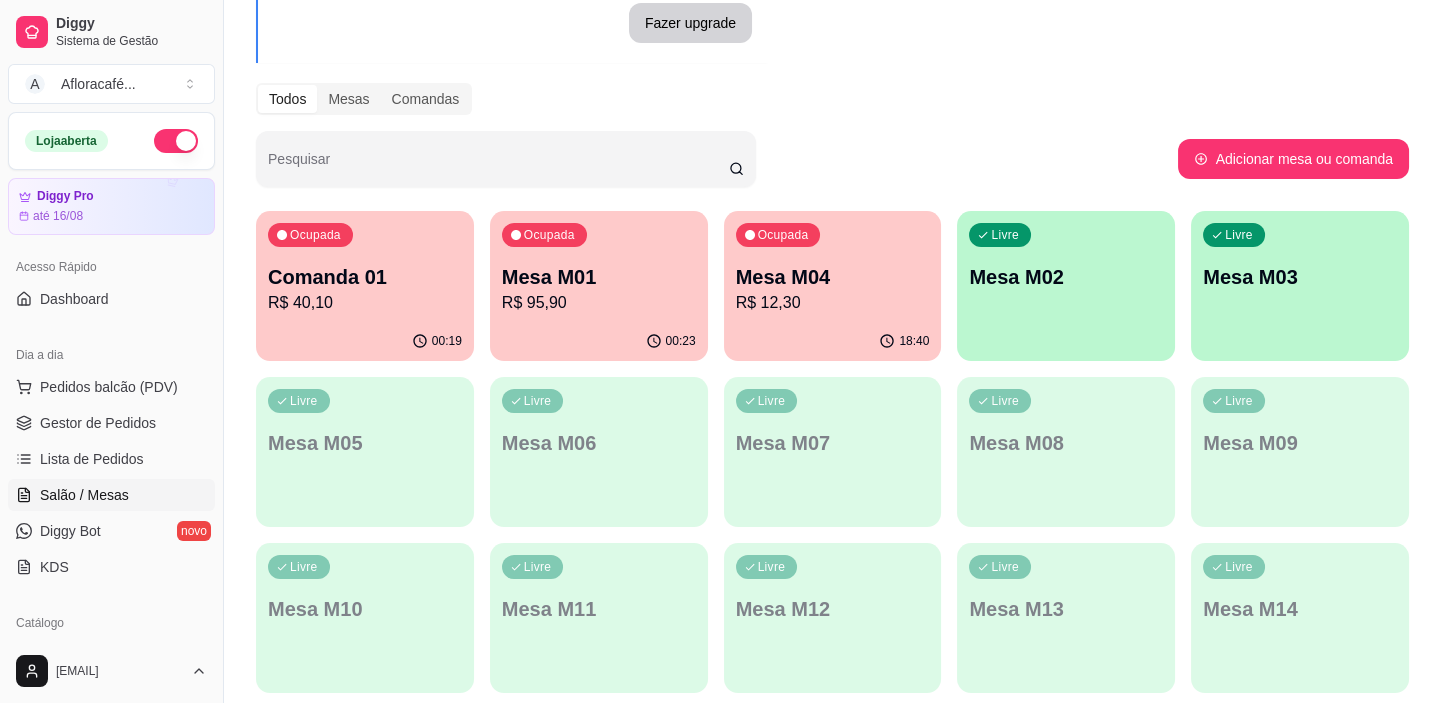 click on "R$ 12,30" at bounding box center [833, 303] 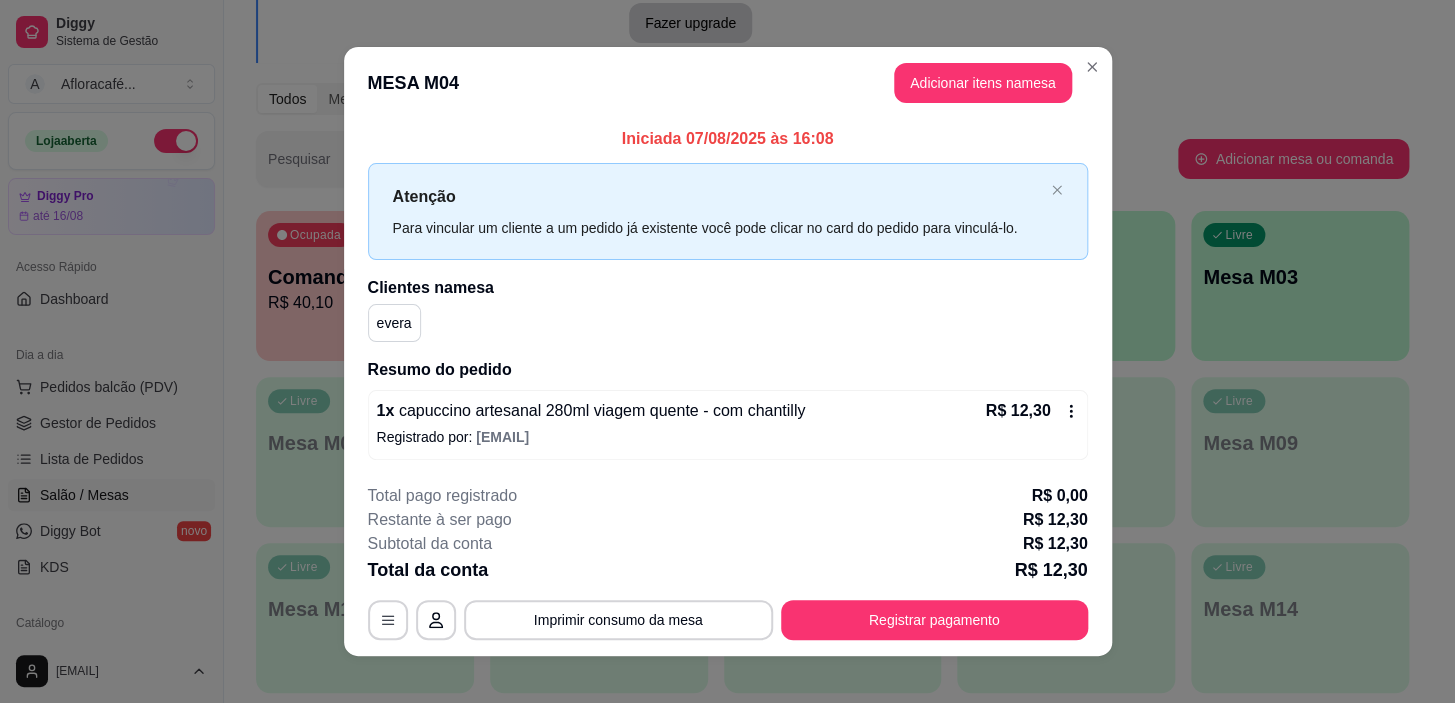 scroll, scrollTop: 17, scrollLeft: 0, axis: vertical 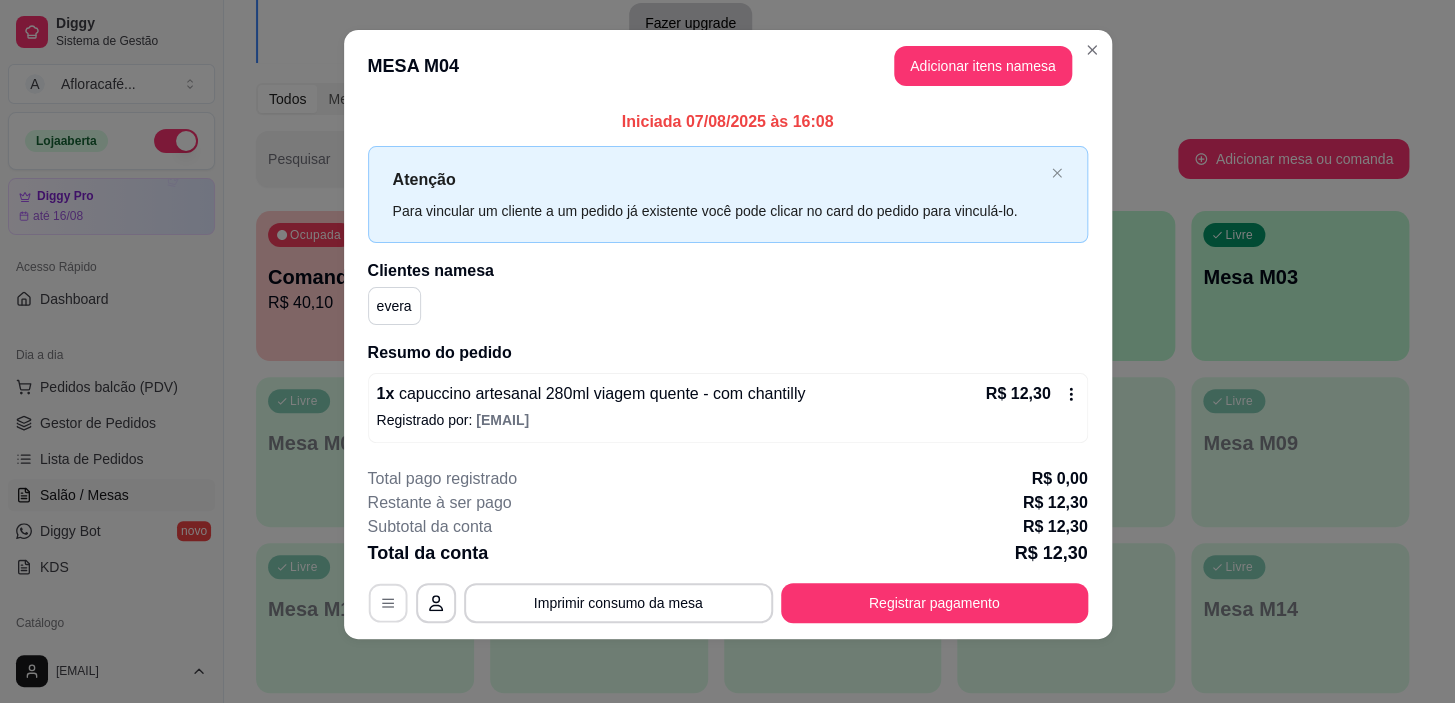 click 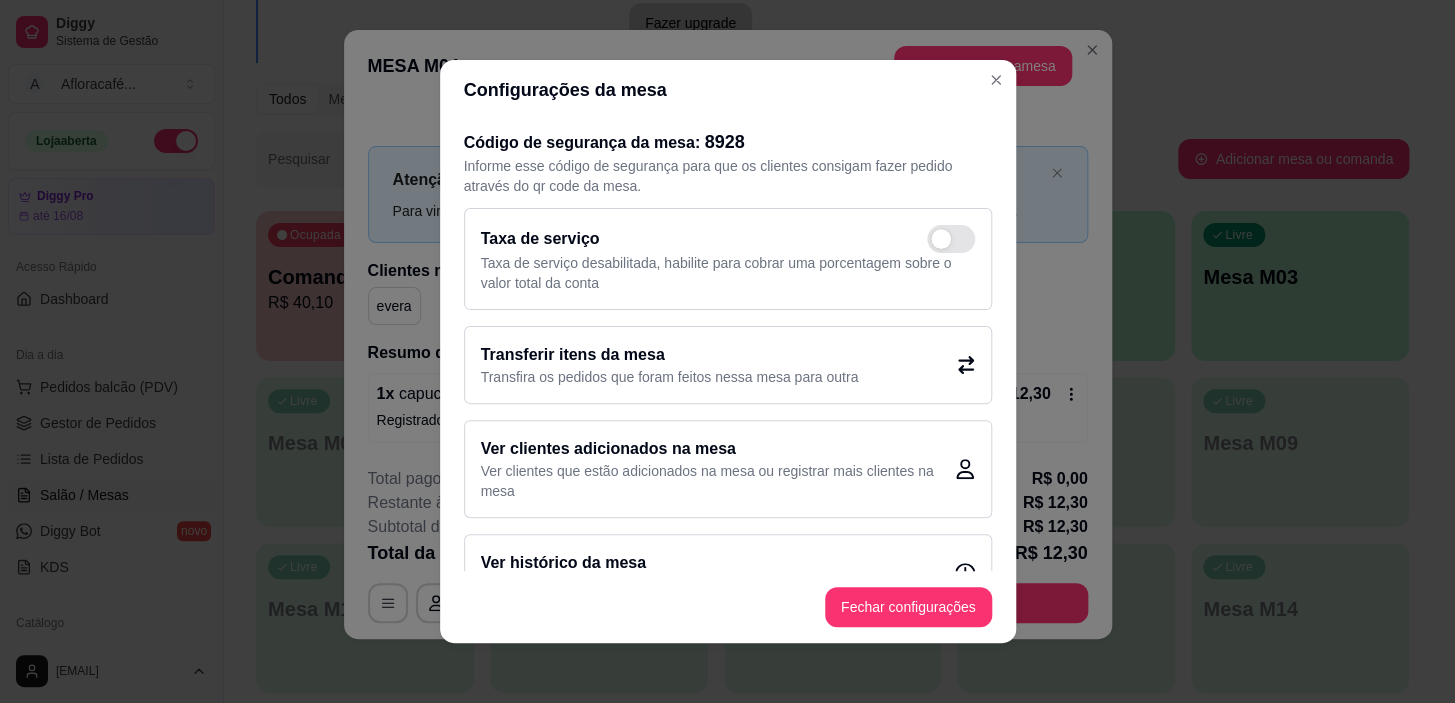 scroll, scrollTop: 48, scrollLeft: 0, axis: vertical 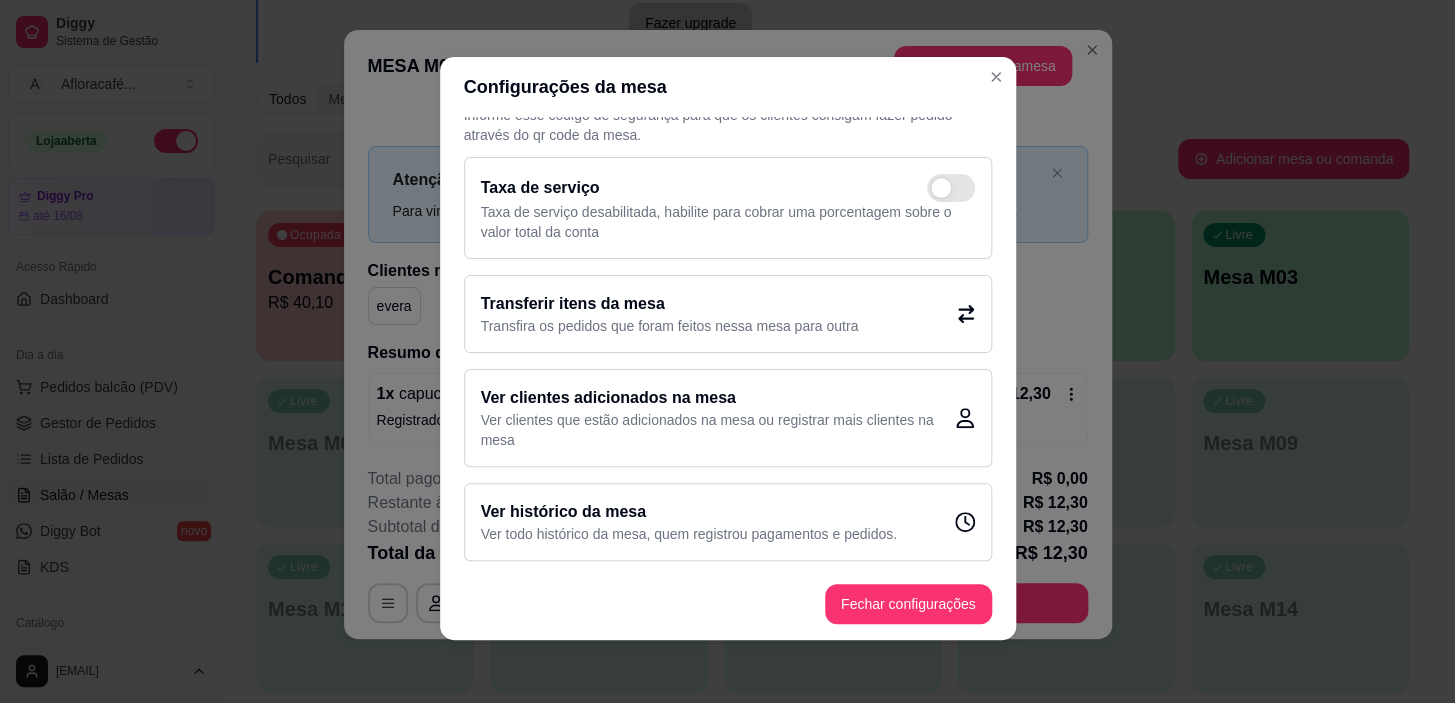 click on "Configurações da mesa" at bounding box center [728, 87] 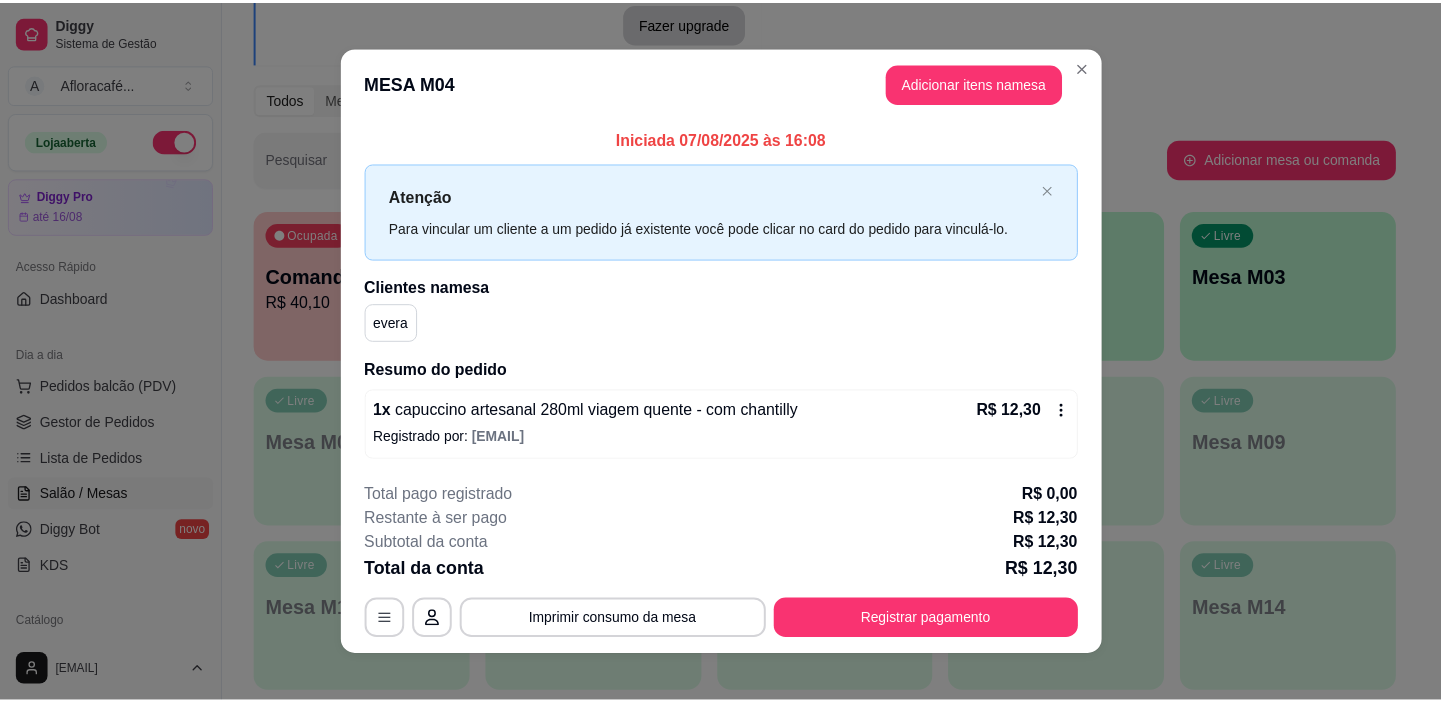 scroll, scrollTop: 17, scrollLeft: 0, axis: vertical 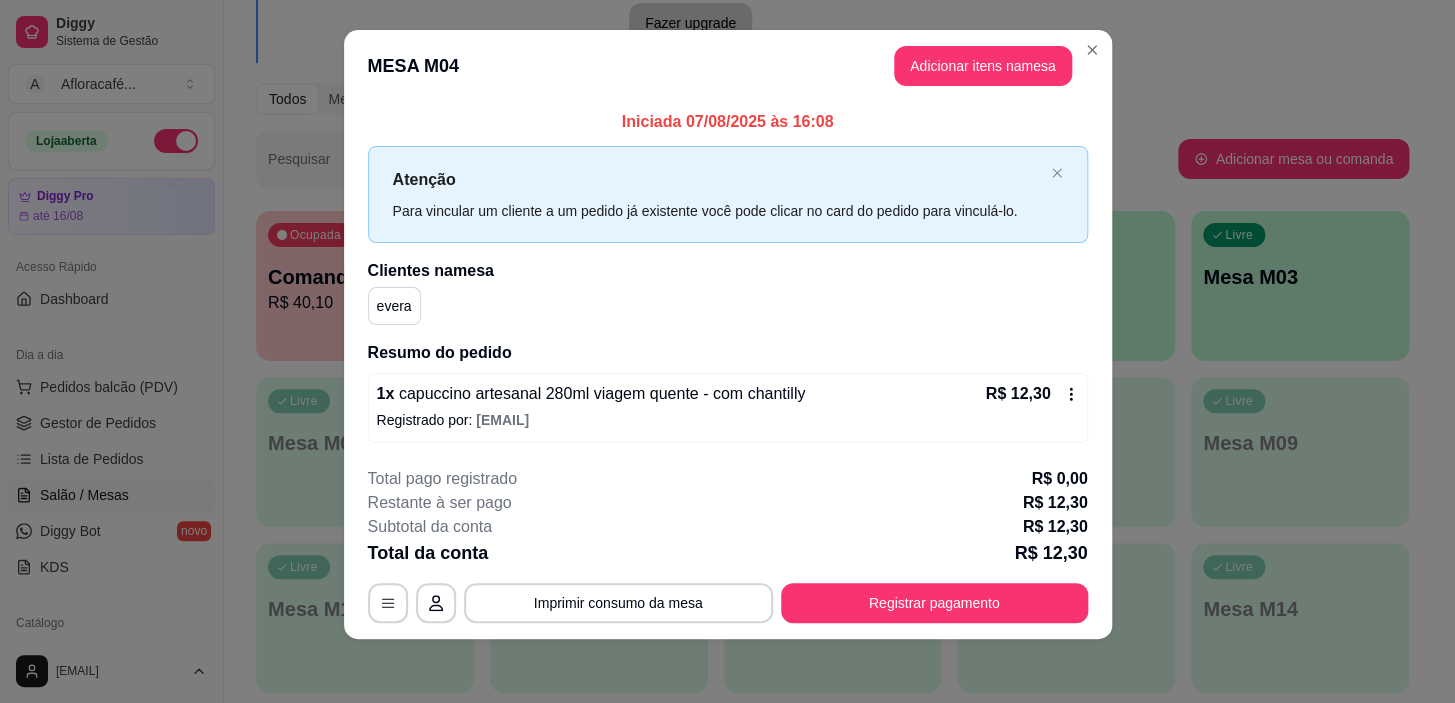 click on "MESA M04 Adicionar itens na  mesa" at bounding box center [728, 66] 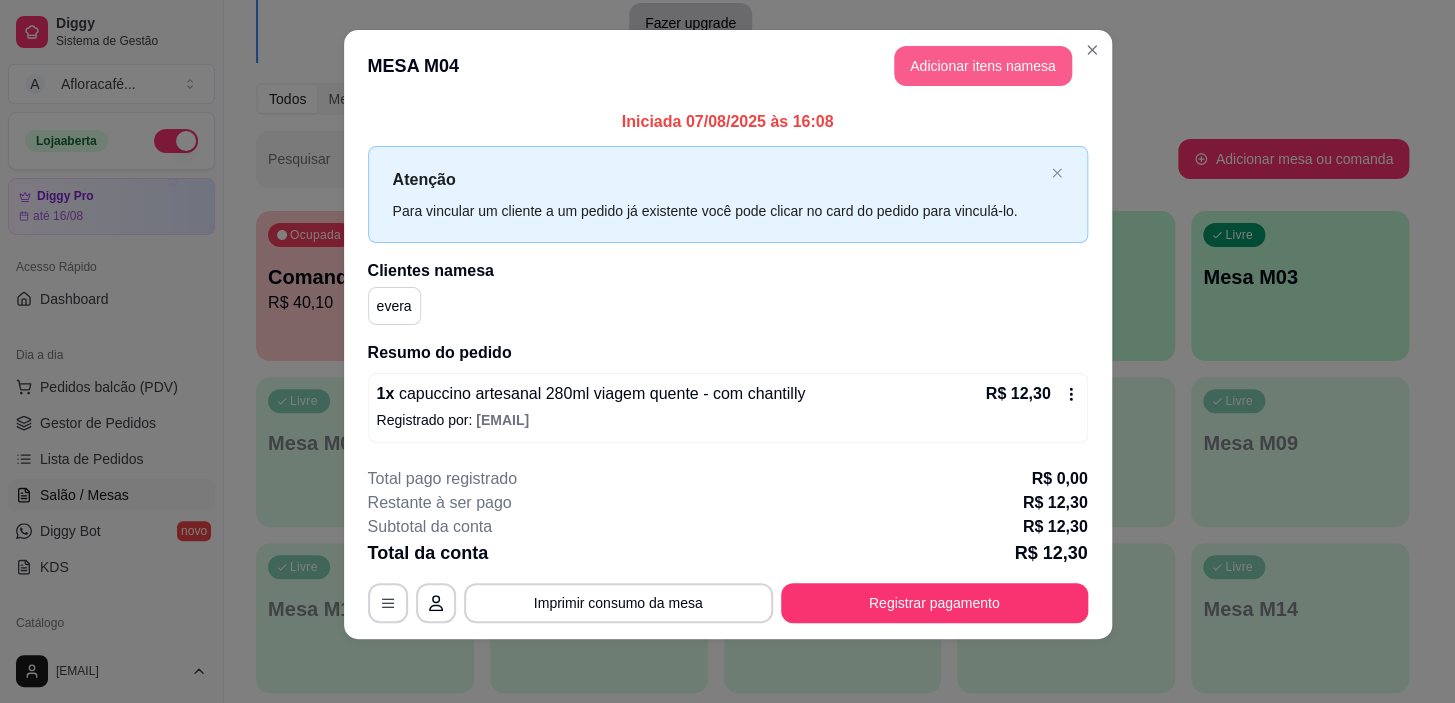 click on "Adicionar itens na  mesa" at bounding box center [983, 66] 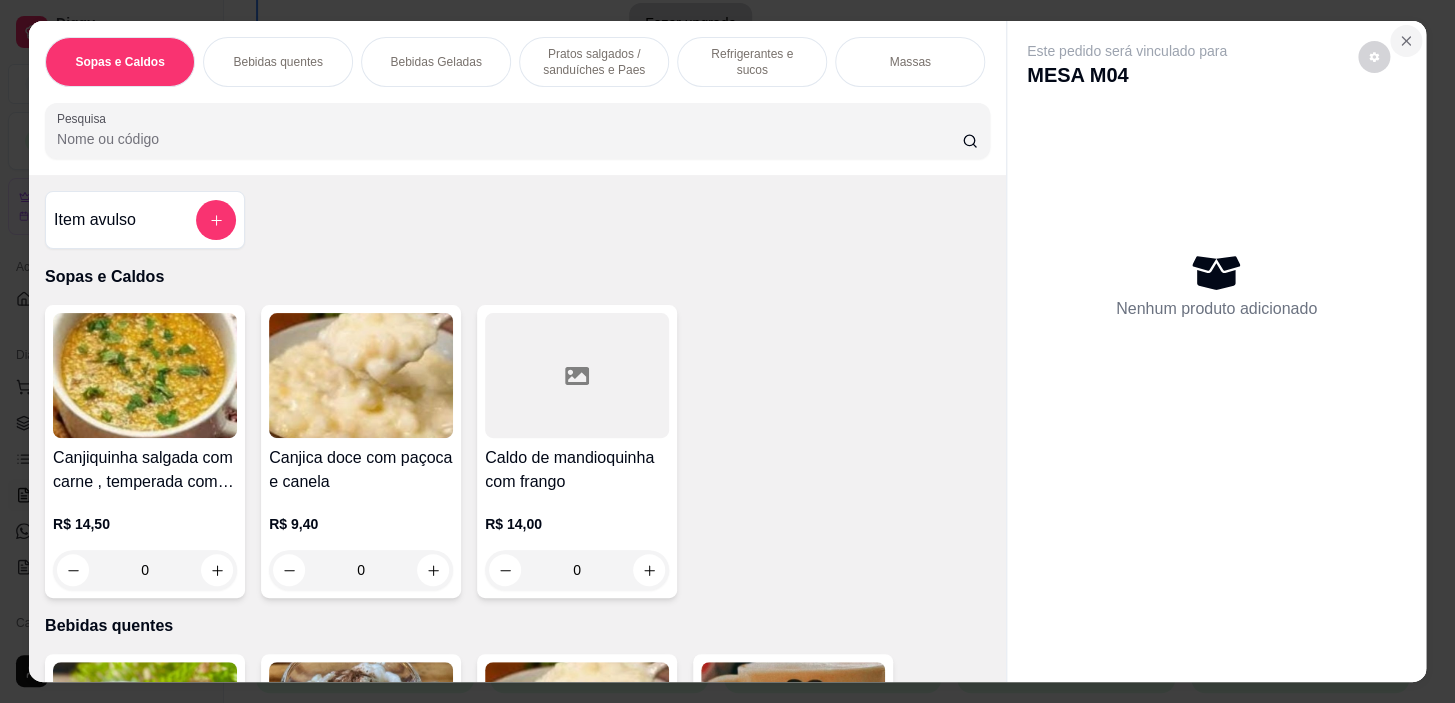 click 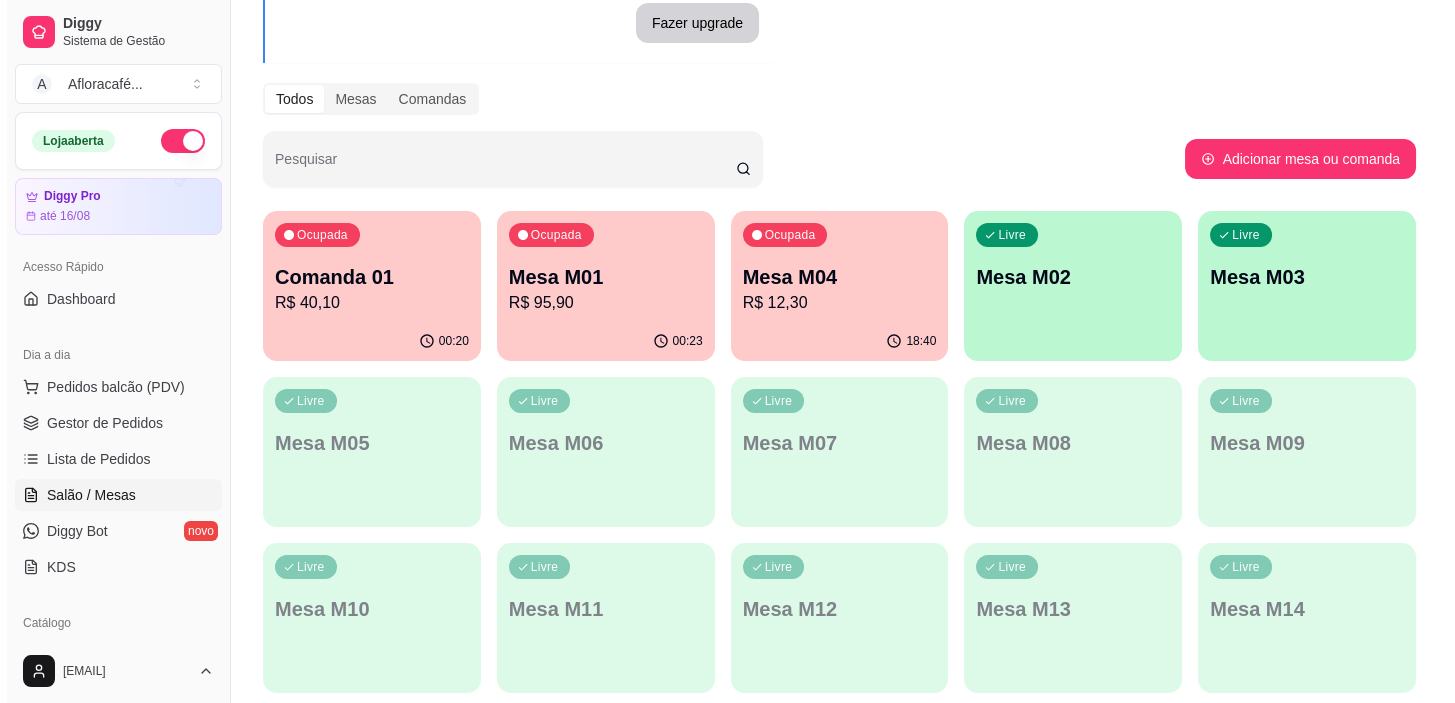 scroll, scrollTop: 0, scrollLeft: 0, axis: both 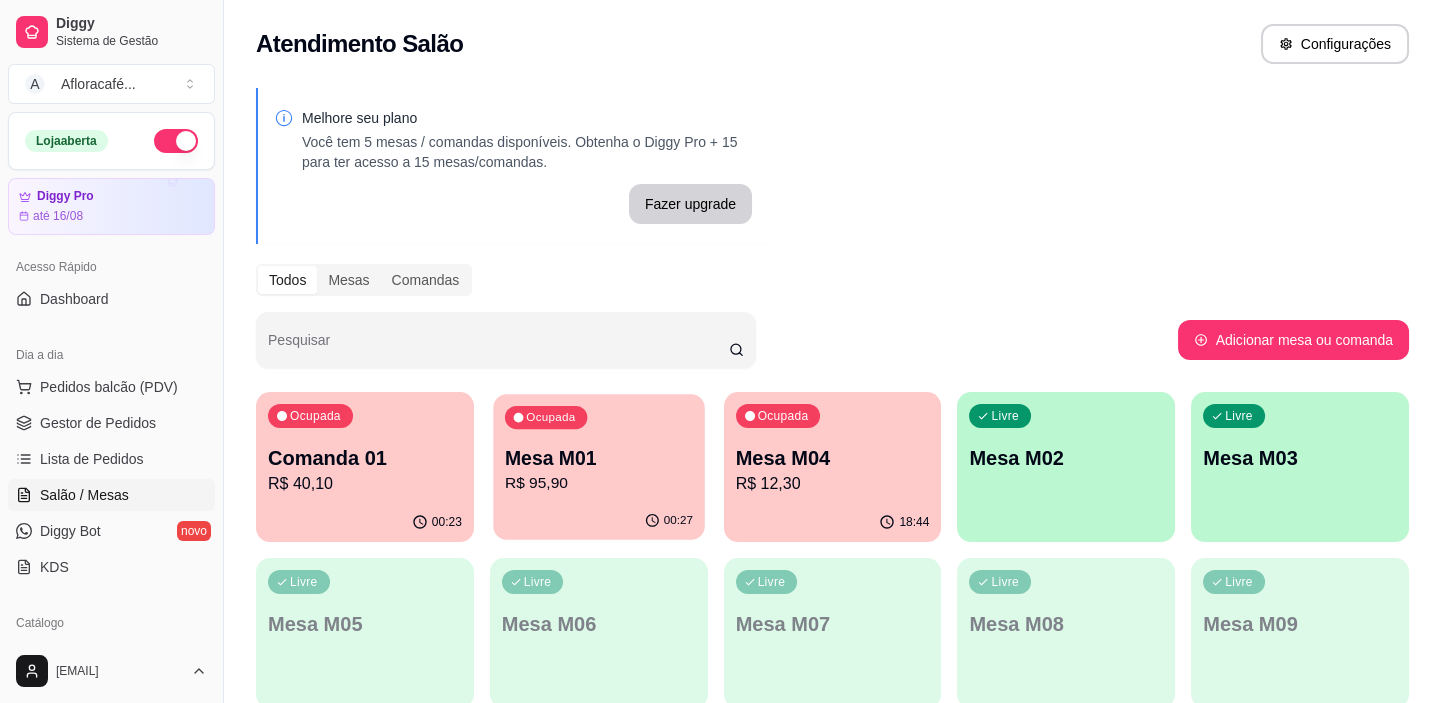 click on "00:27" at bounding box center [598, 521] 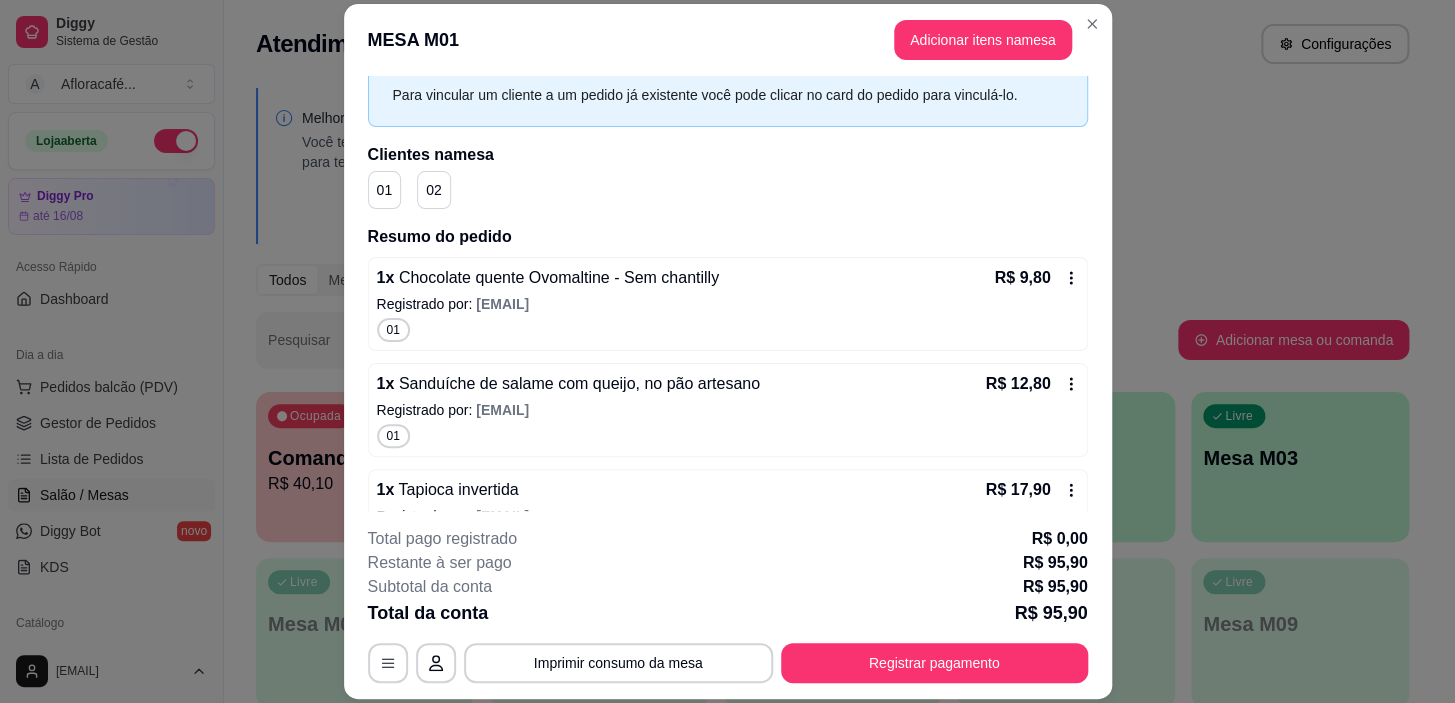 scroll, scrollTop: 571, scrollLeft: 0, axis: vertical 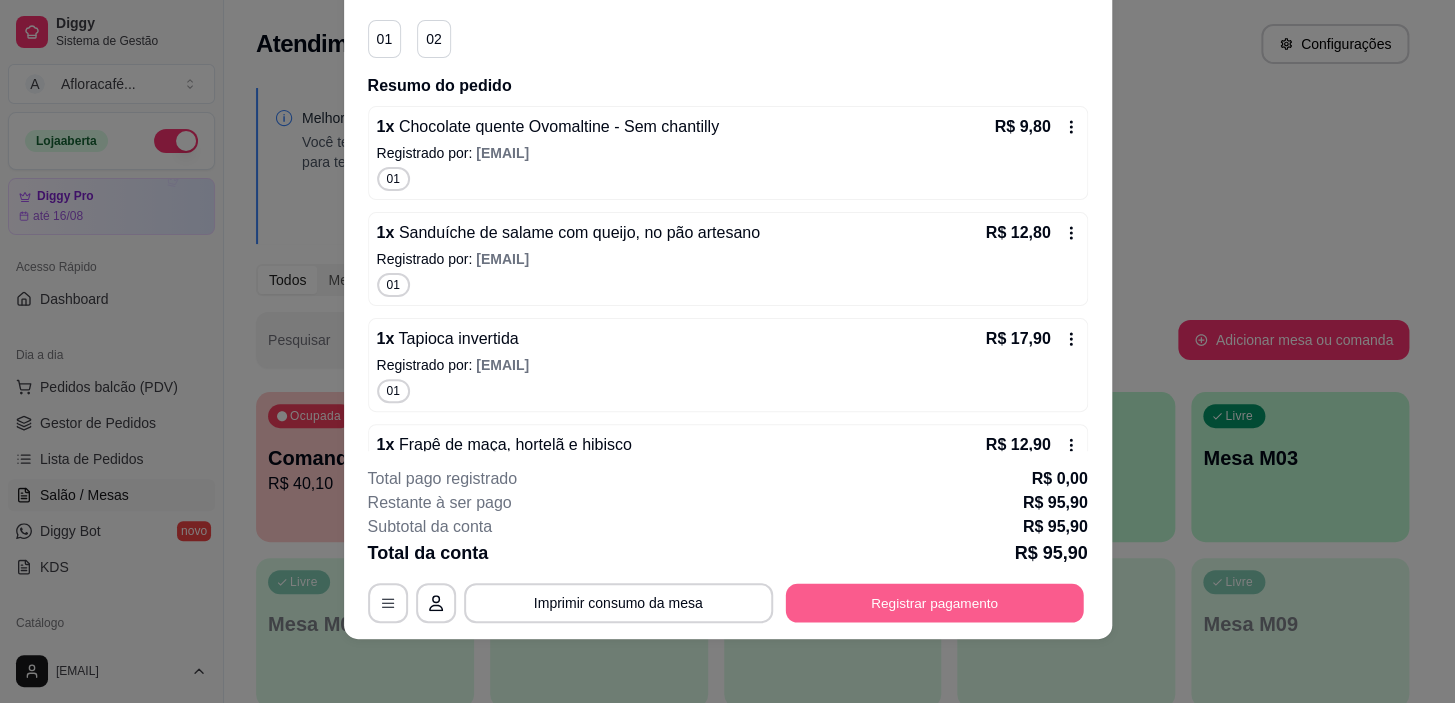 click on "Registrar pagamento" at bounding box center (934, 603) 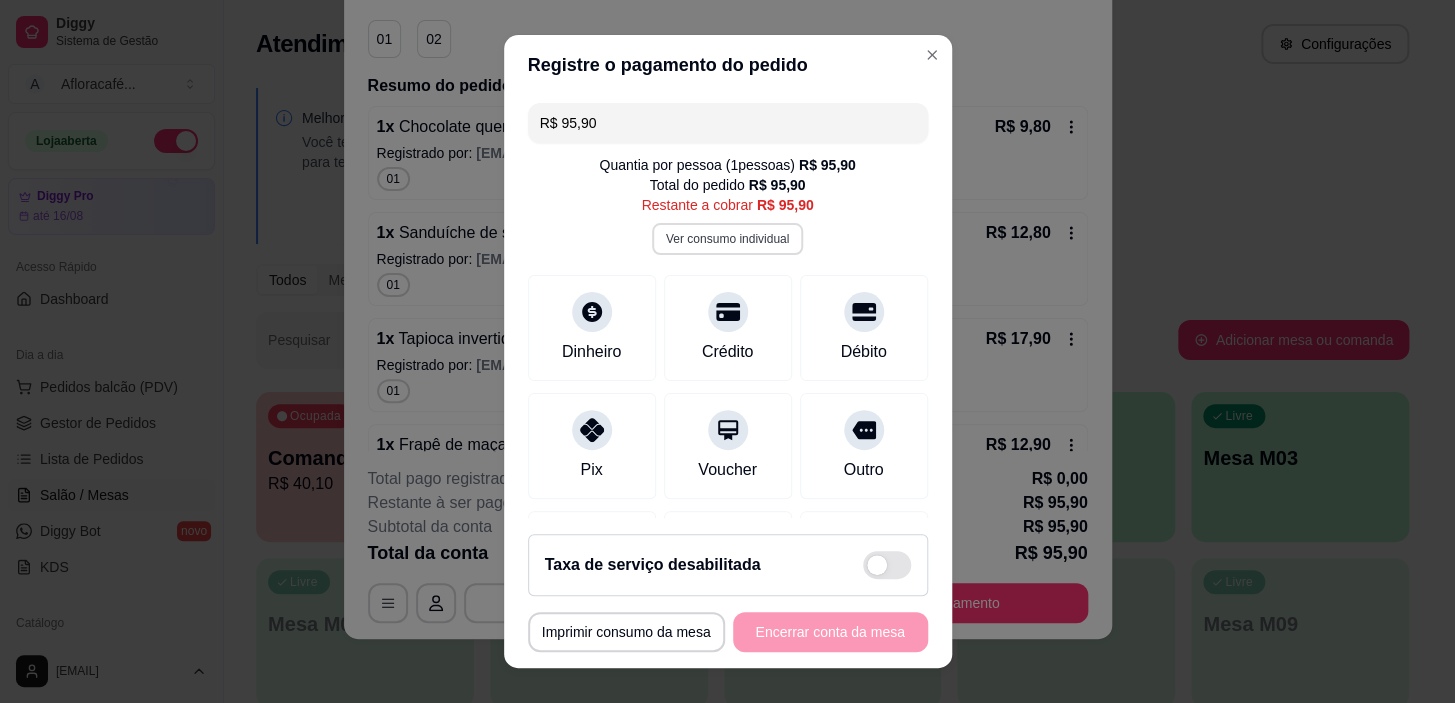 click on "Ver consumo individual" at bounding box center [727, 239] 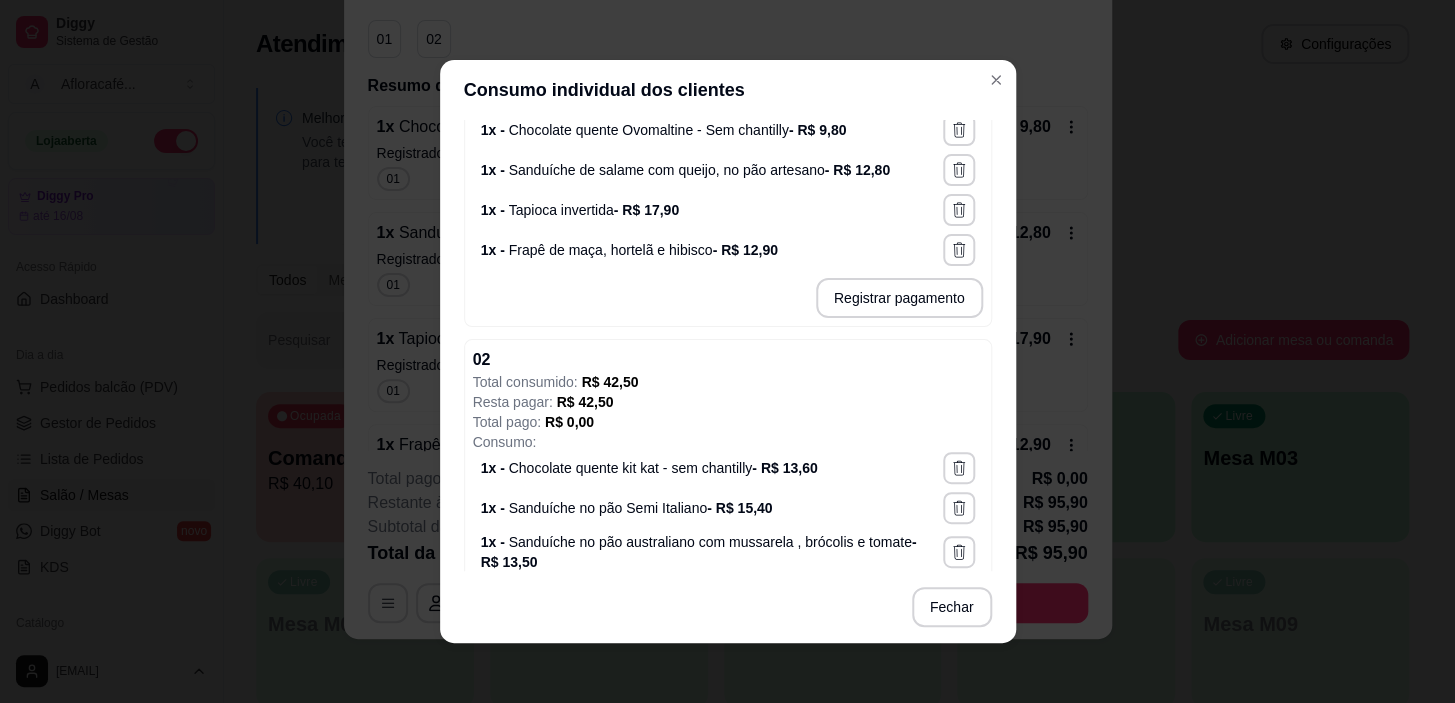 scroll, scrollTop: 432, scrollLeft: 0, axis: vertical 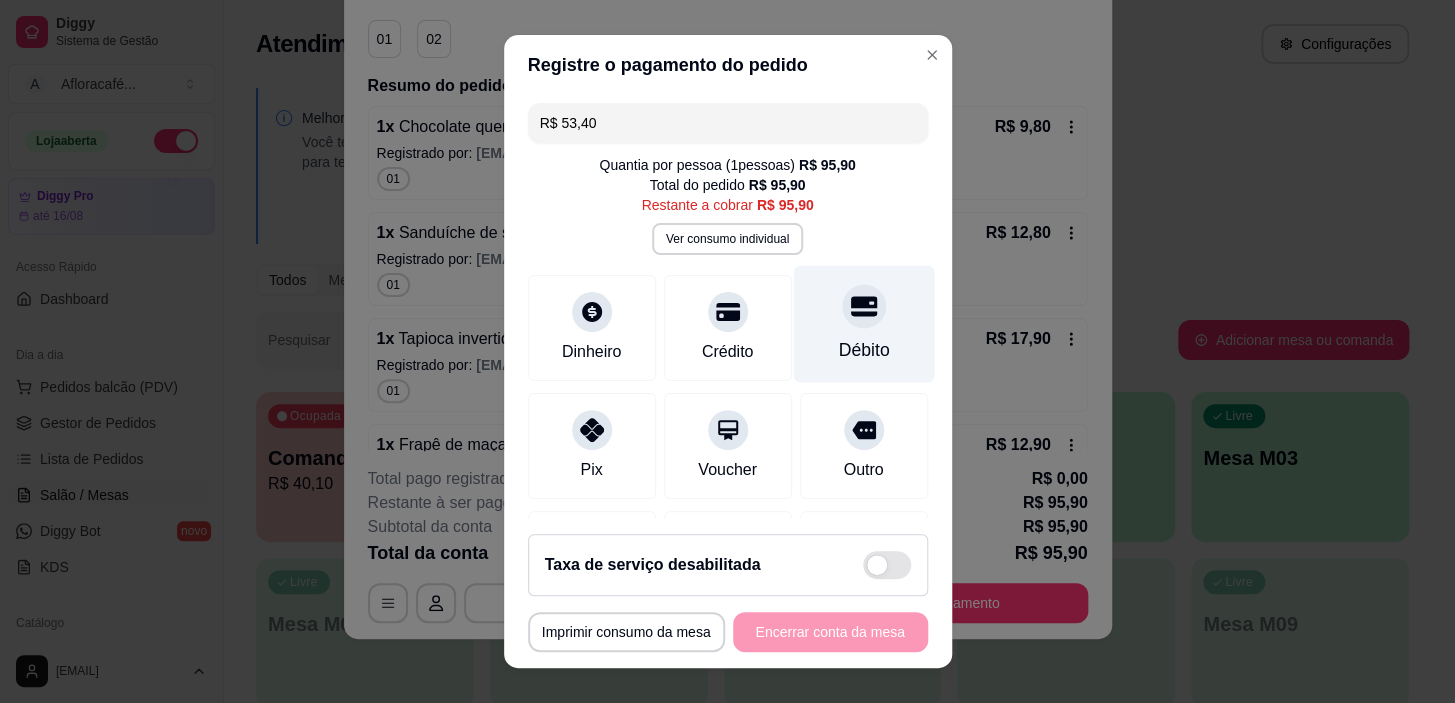 click on "Débito" at bounding box center [863, 324] 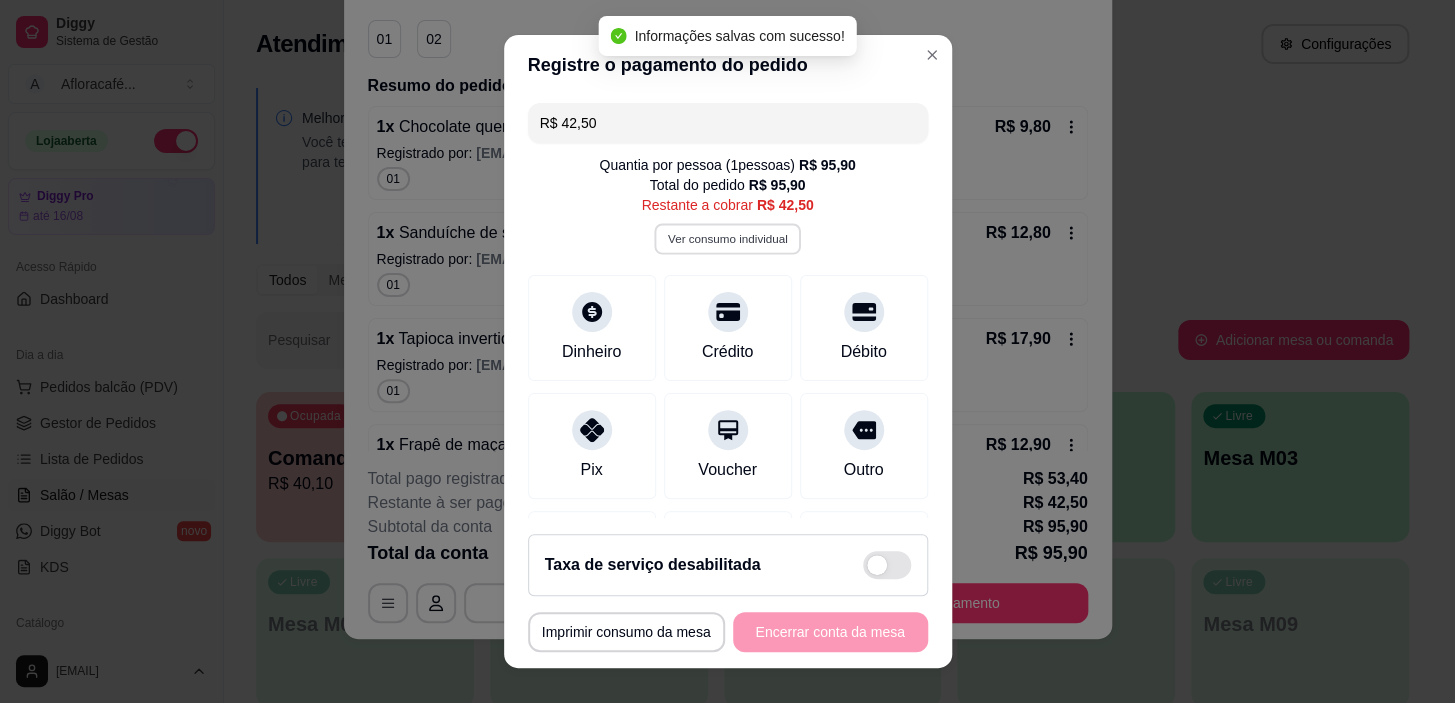 click on "Ver consumo individual" at bounding box center (727, 239) 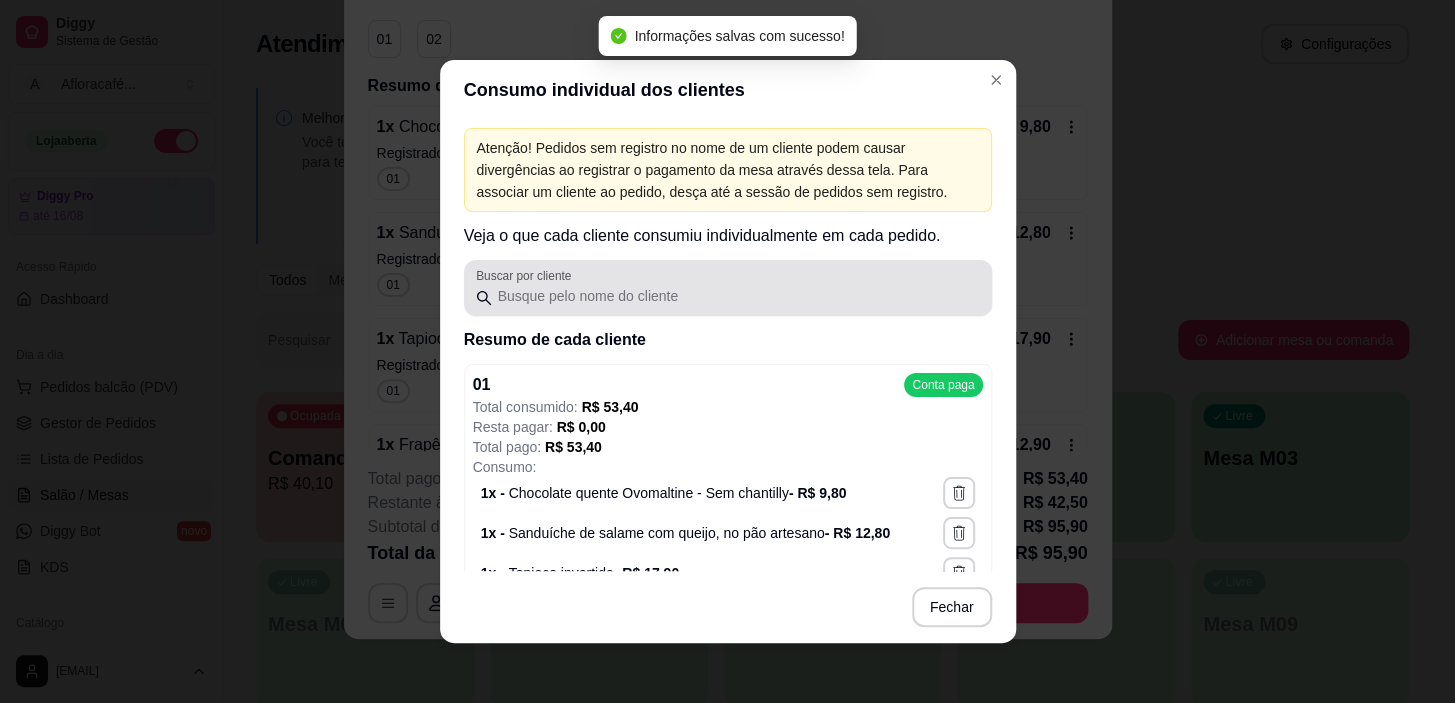 scroll, scrollTop: 380, scrollLeft: 0, axis: vertical 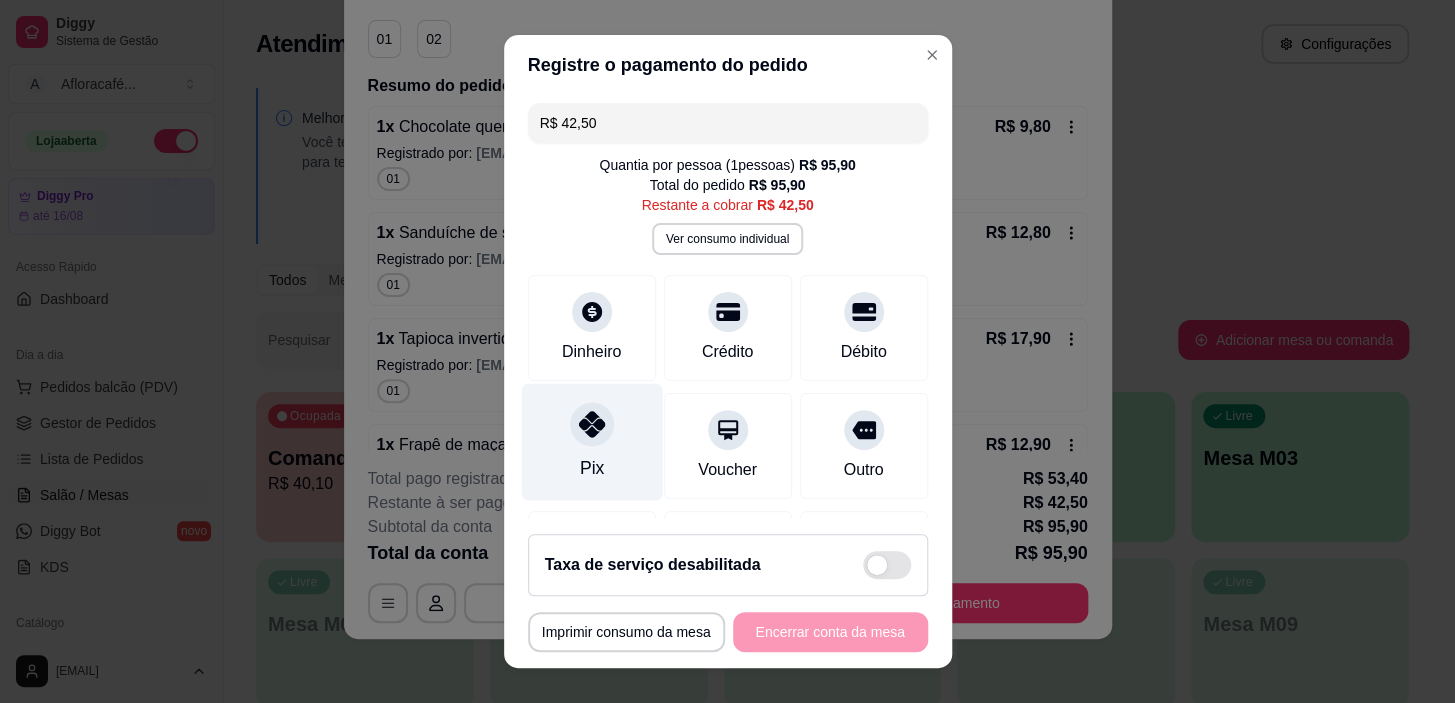 click 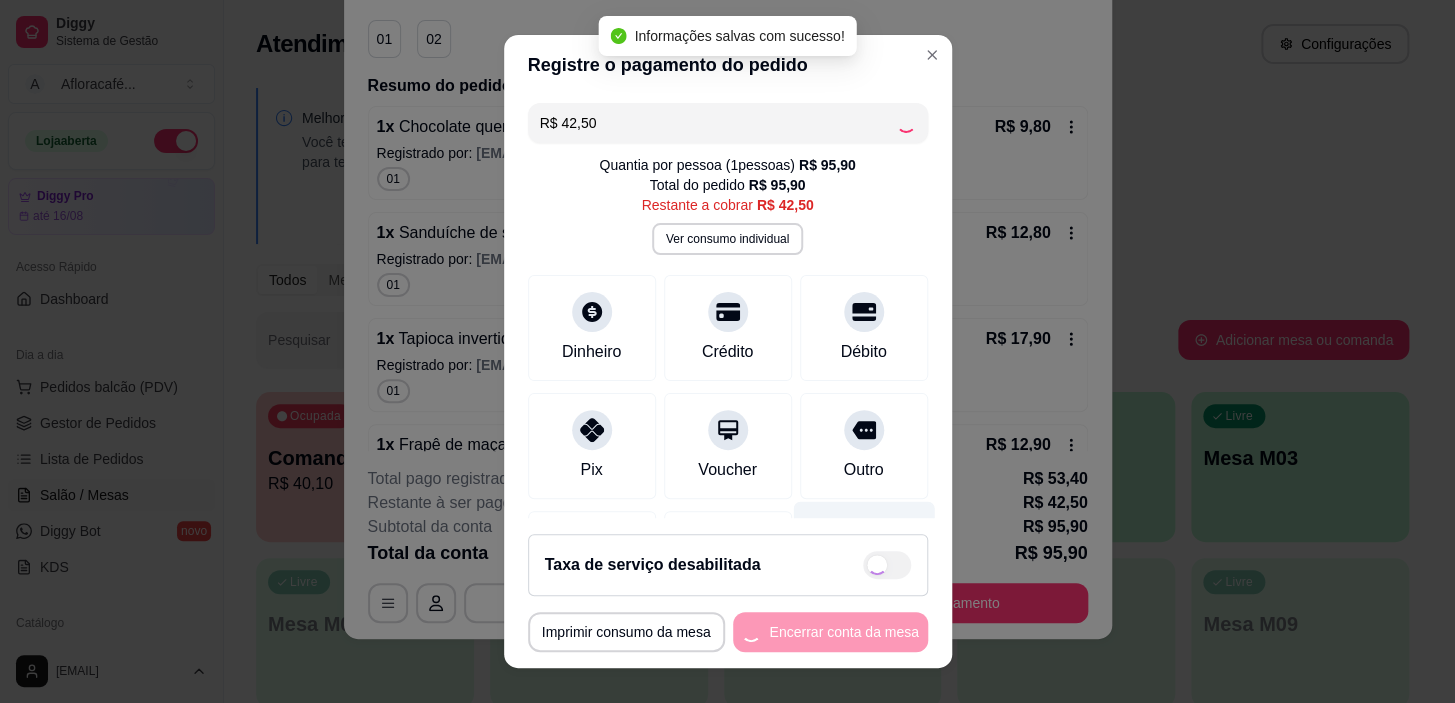 type on "R$ 0,00" 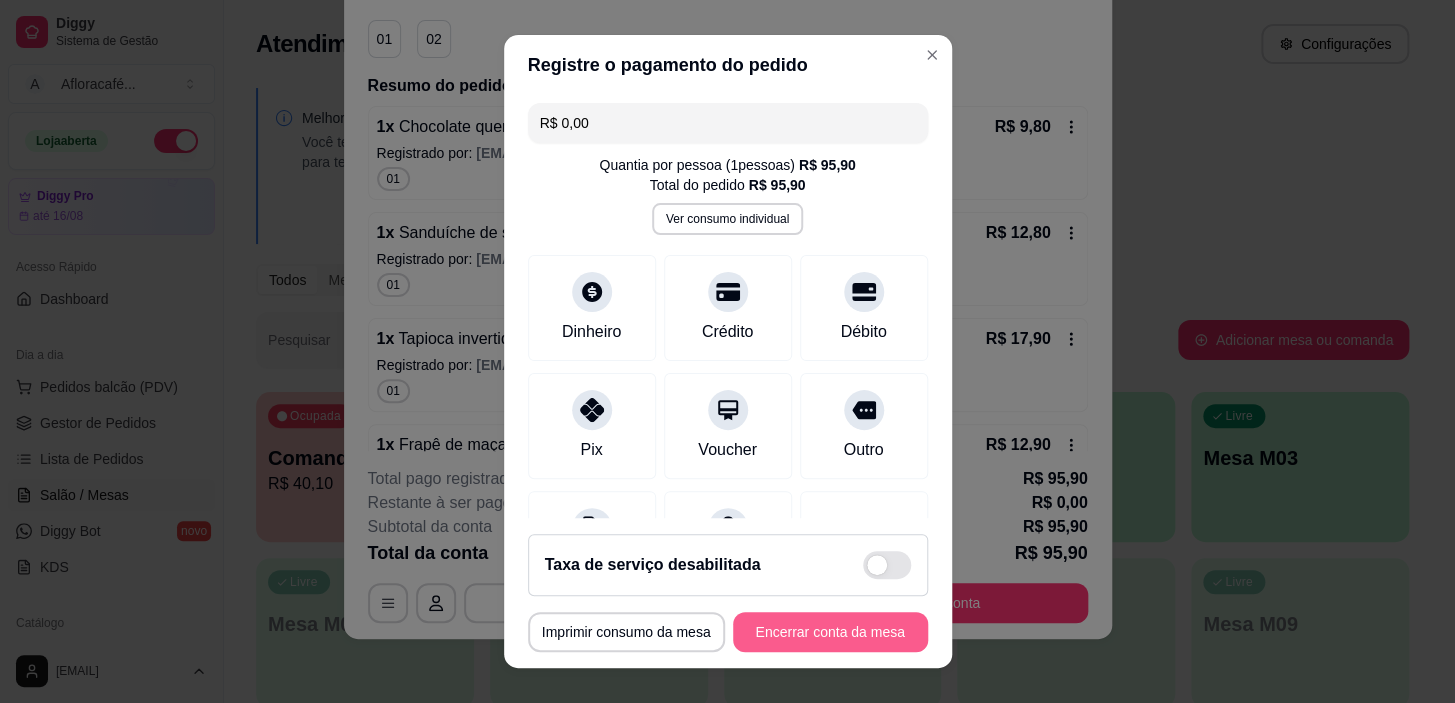 click on "Encerrar conta da mesa" at bounding box center [830, 632] 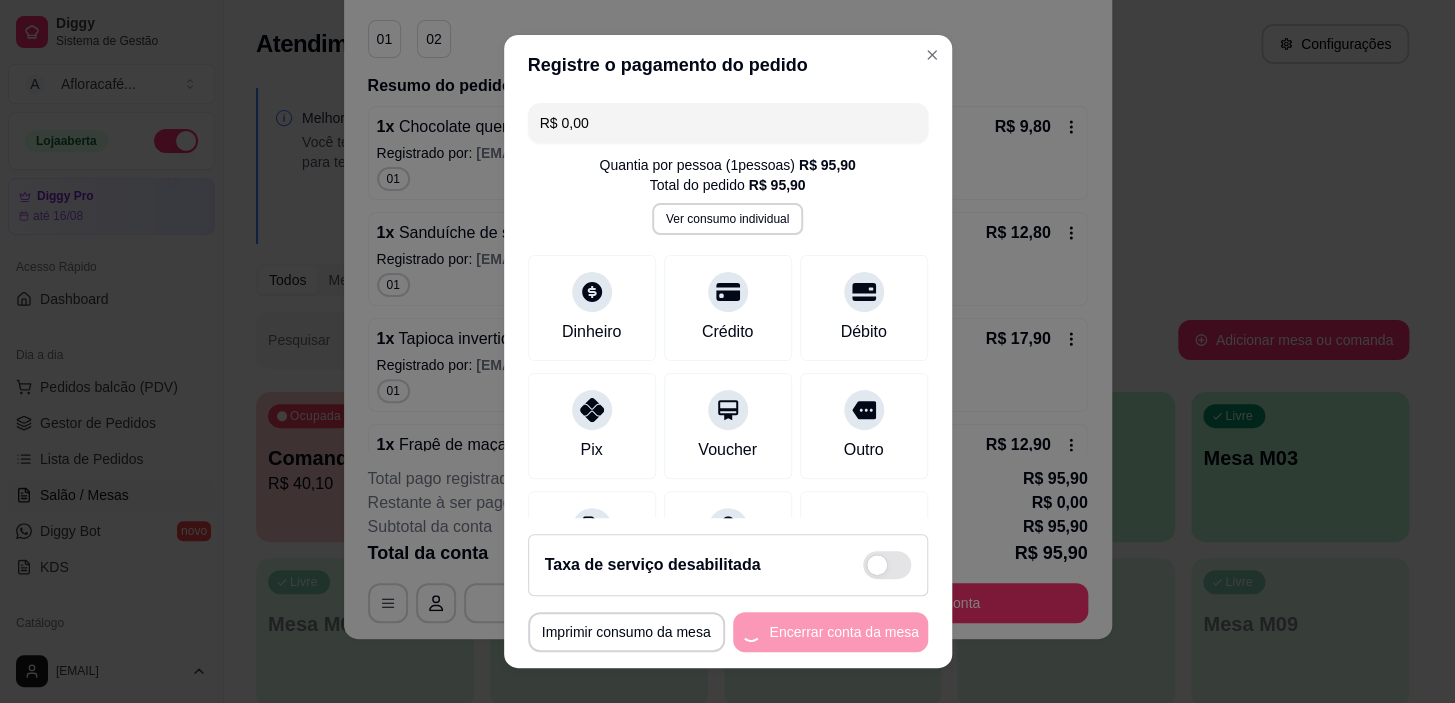scroll, scrollTop: 0, scrollLeft: 0, axis: both 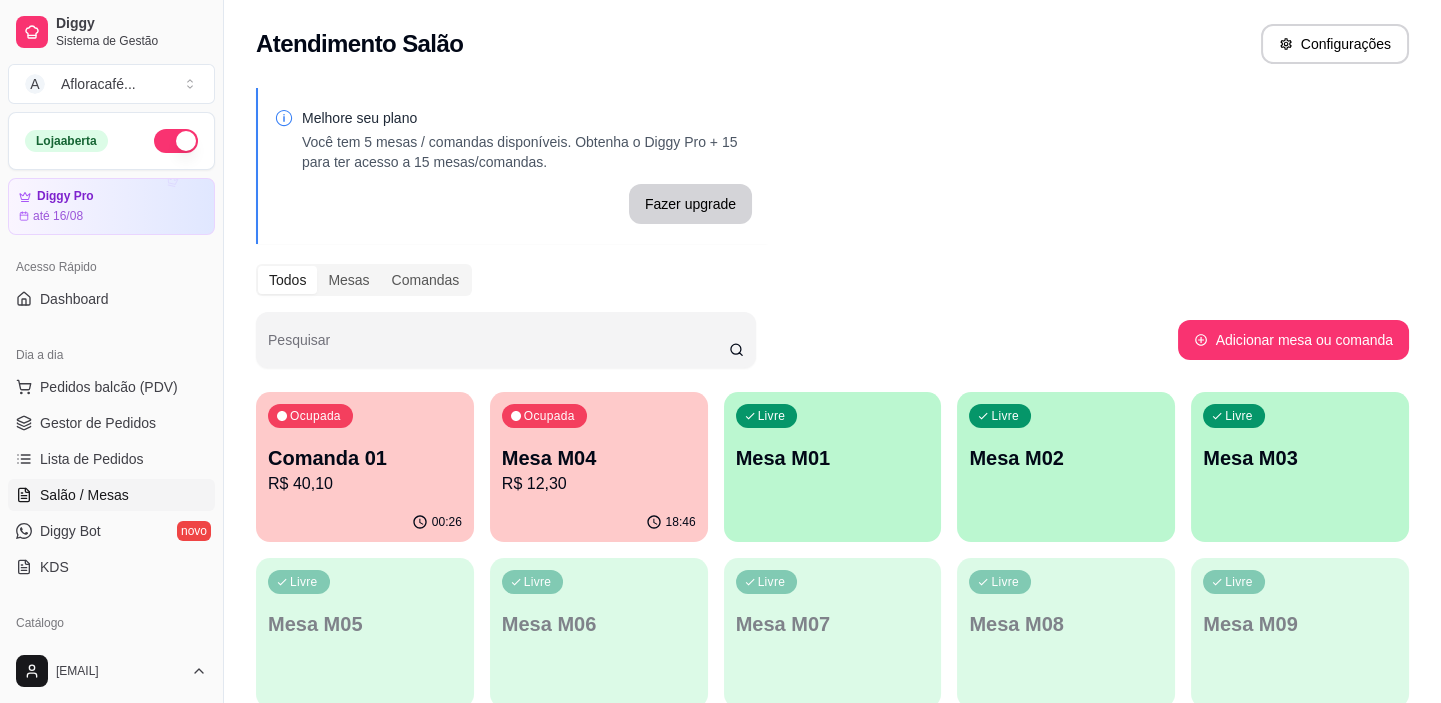 click on "Mesa M01" at bounding box center [833, 458] 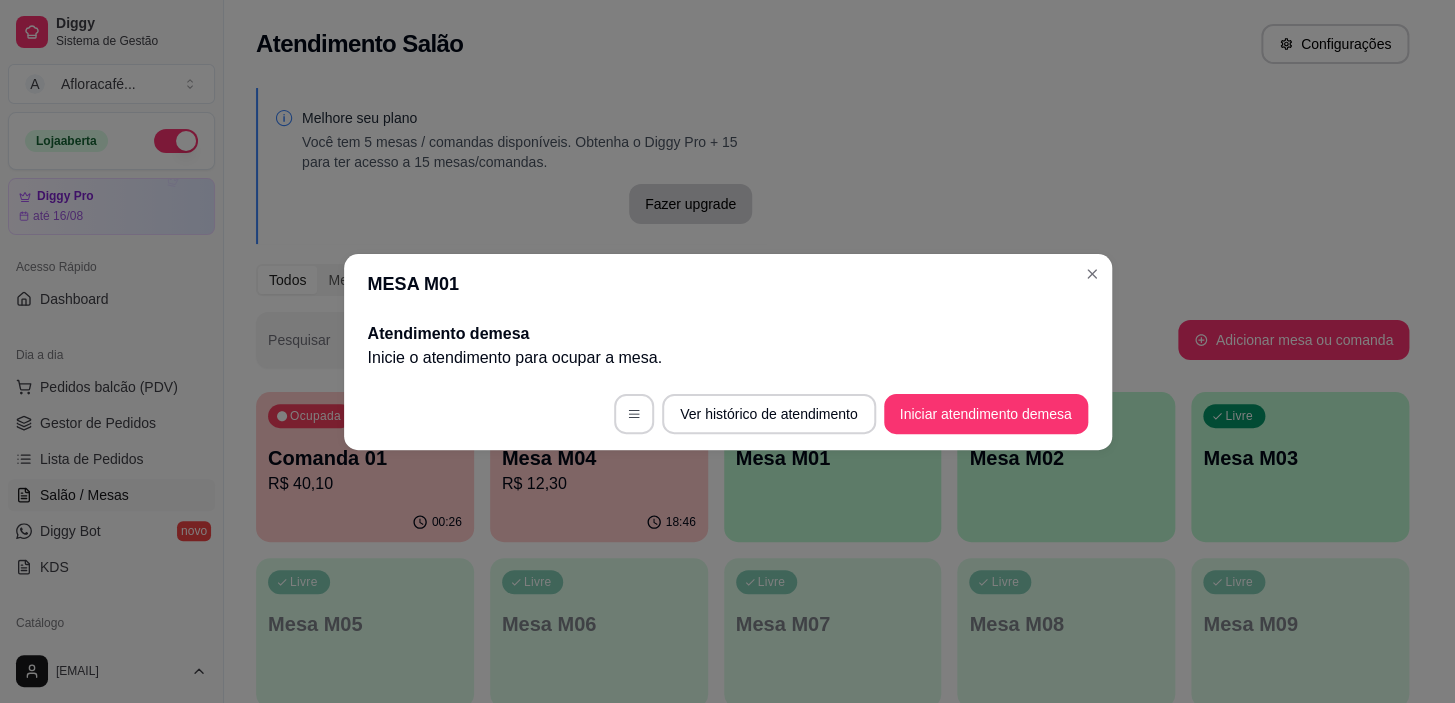 click on "Ver histórico de atendimento Iniciar atendimento de  mesa" at bounding box center (728, 414) 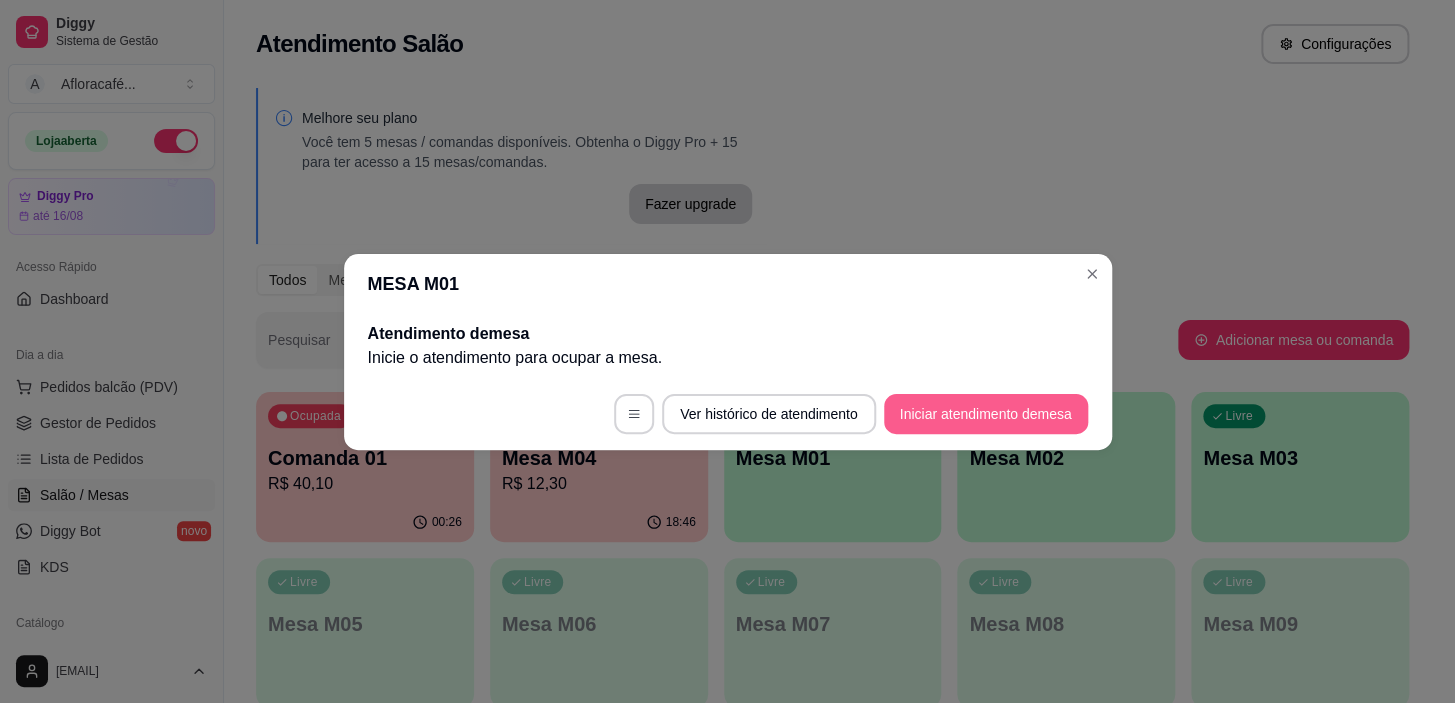 click on "Iniciar atendimento de  mesa" at bounding box center [986, 414] 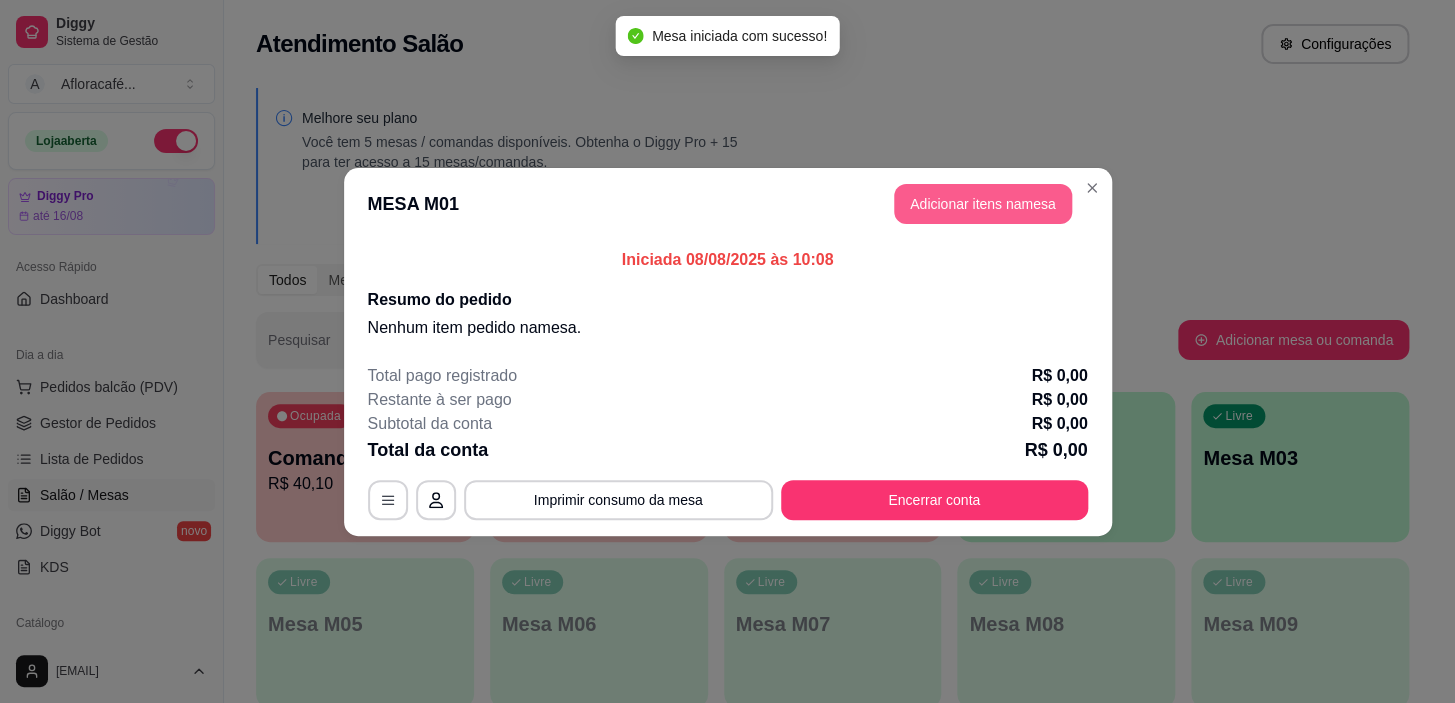 click on "Adicionar itens na  mesa" at bounding box center [983, 204] 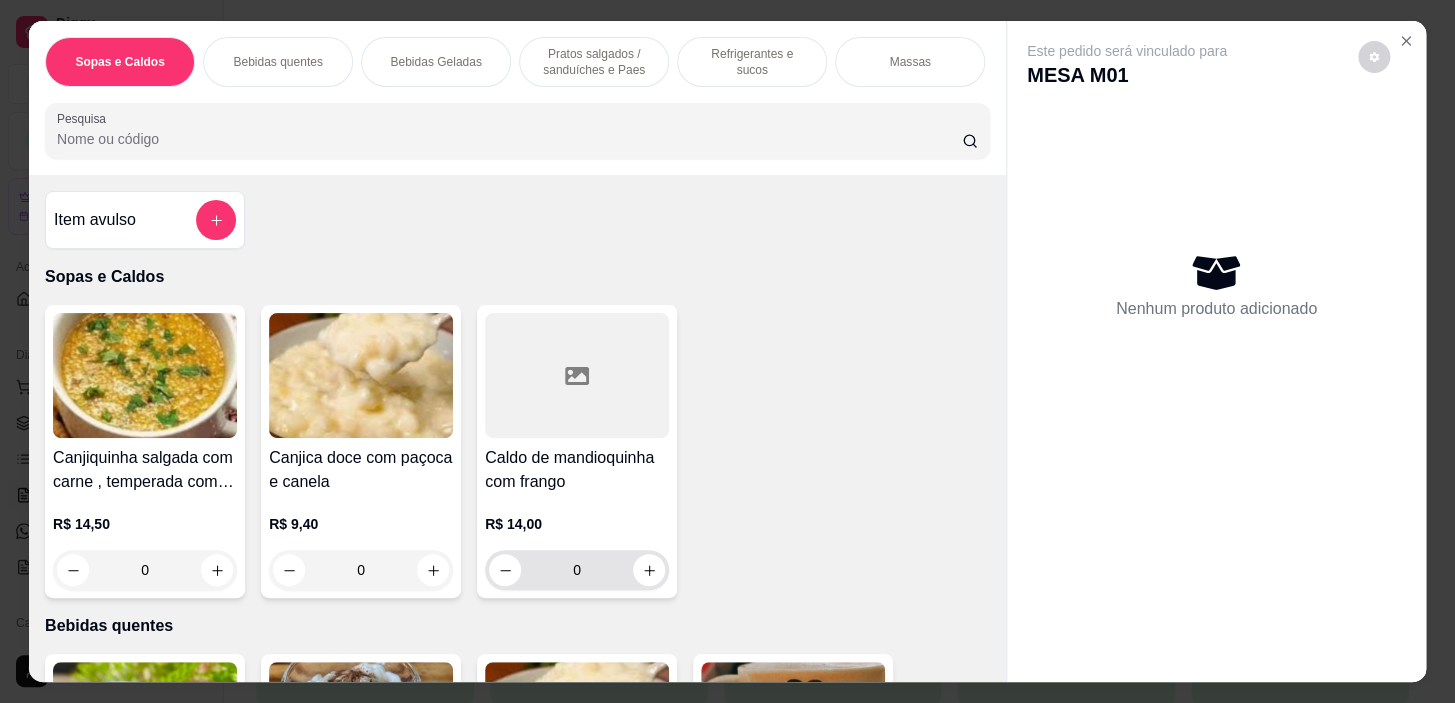 click on "0" at bounding box center (577, 570) 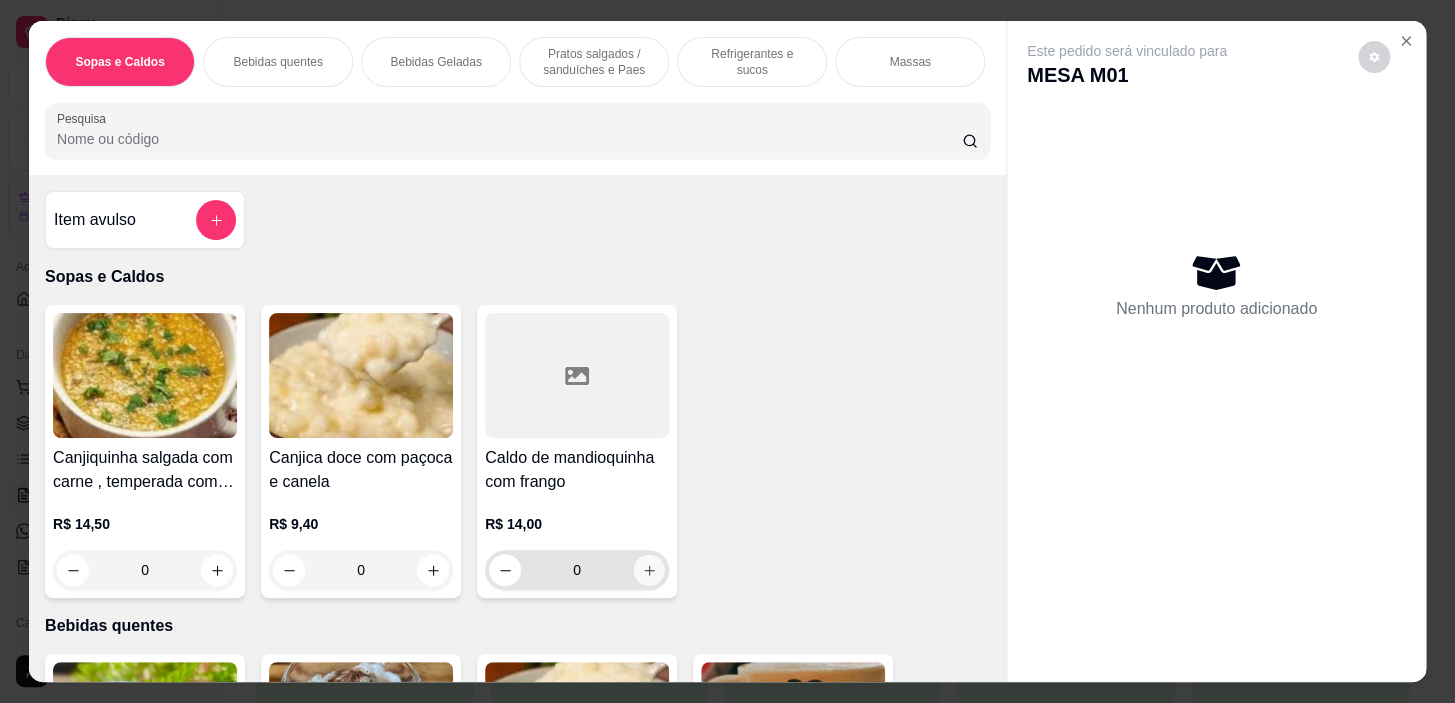 click at bounding box center (649, 570) 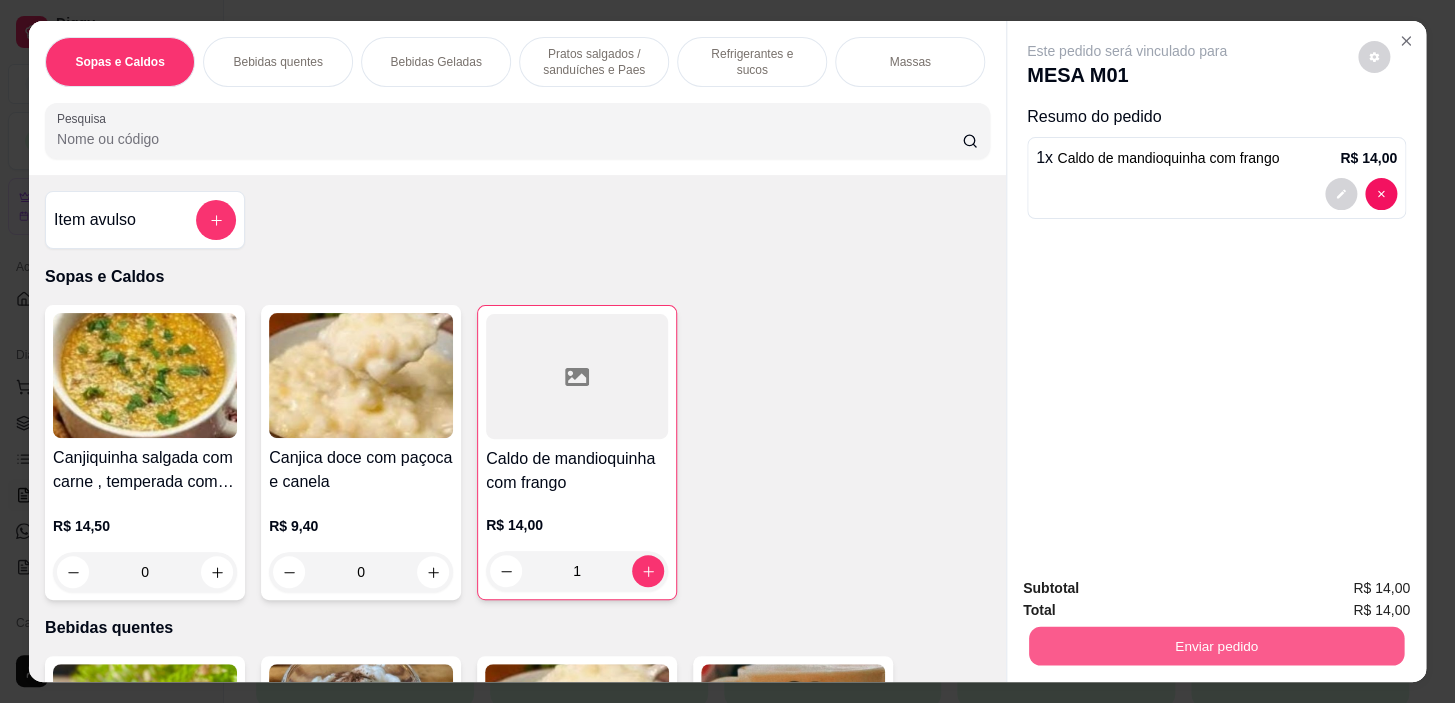 click on "Enviar pedido" at bounding box center (1216, 646) 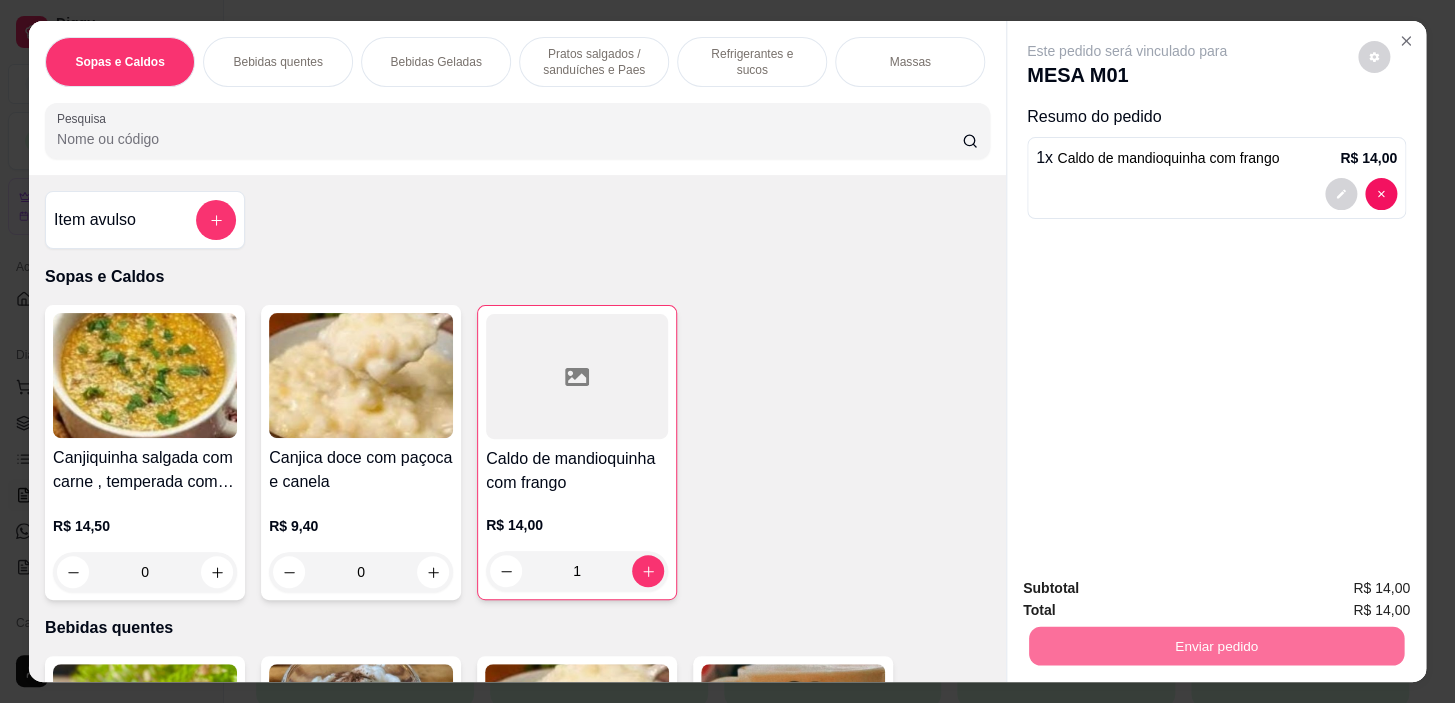 click on "Não registrar e enviar pedido" at bounding box center (1150, 590) 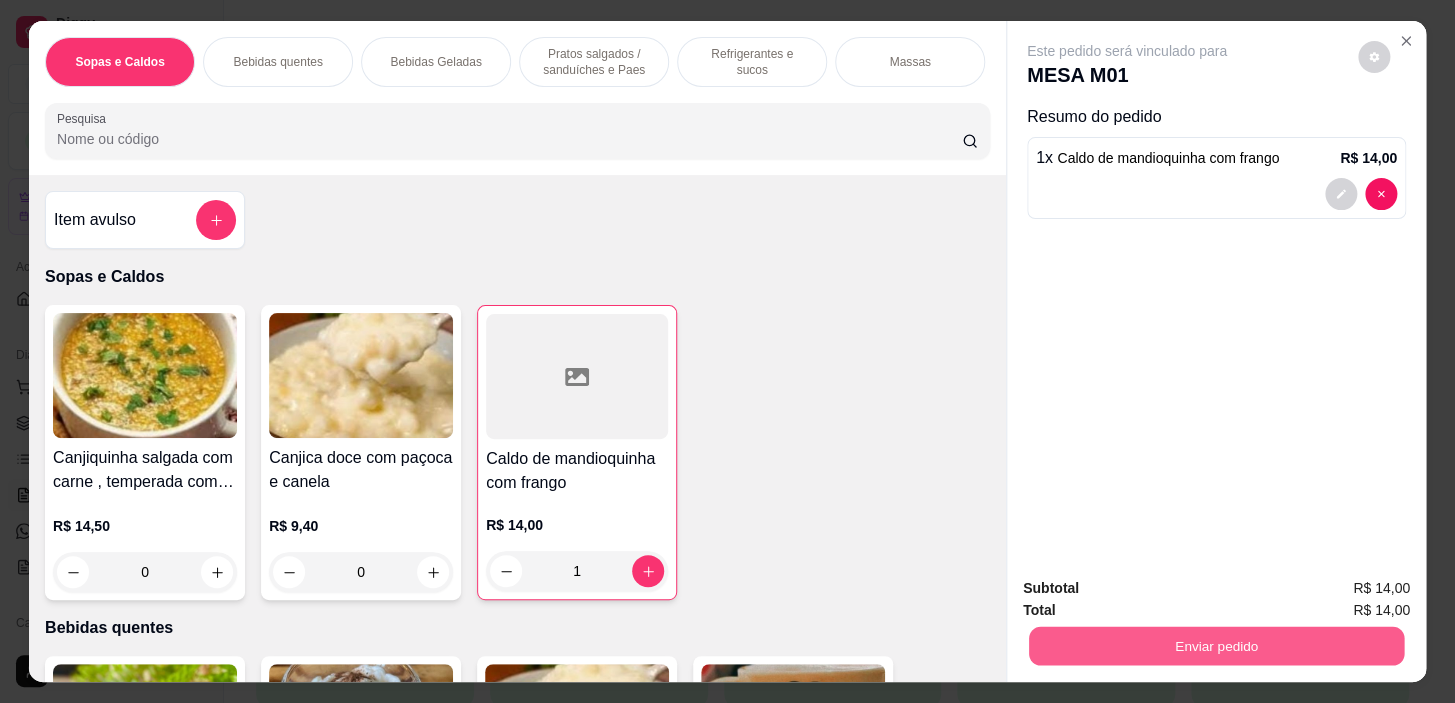 click on "Enviar pedido" at bounding box center (1216, 646) 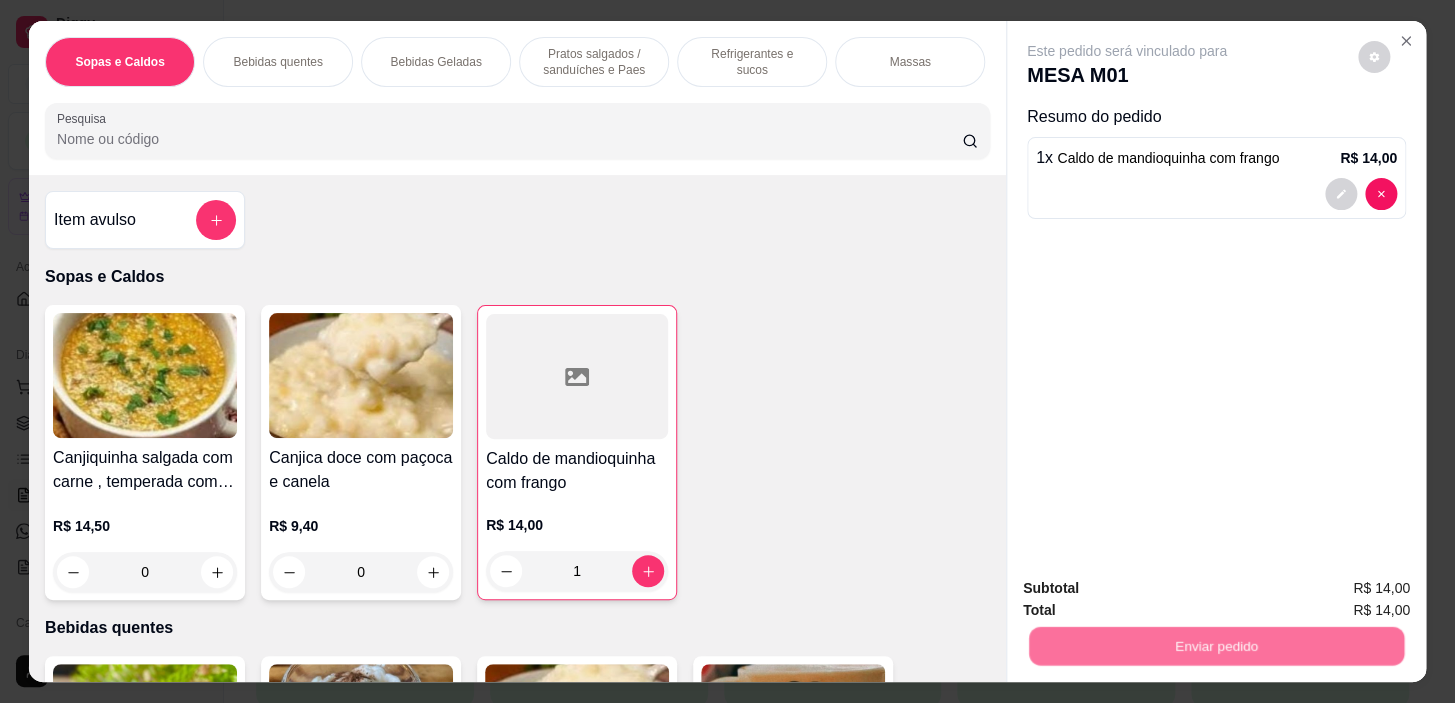 click on "Não registrar e enviar pedido" at bounding box center [1150, 589] 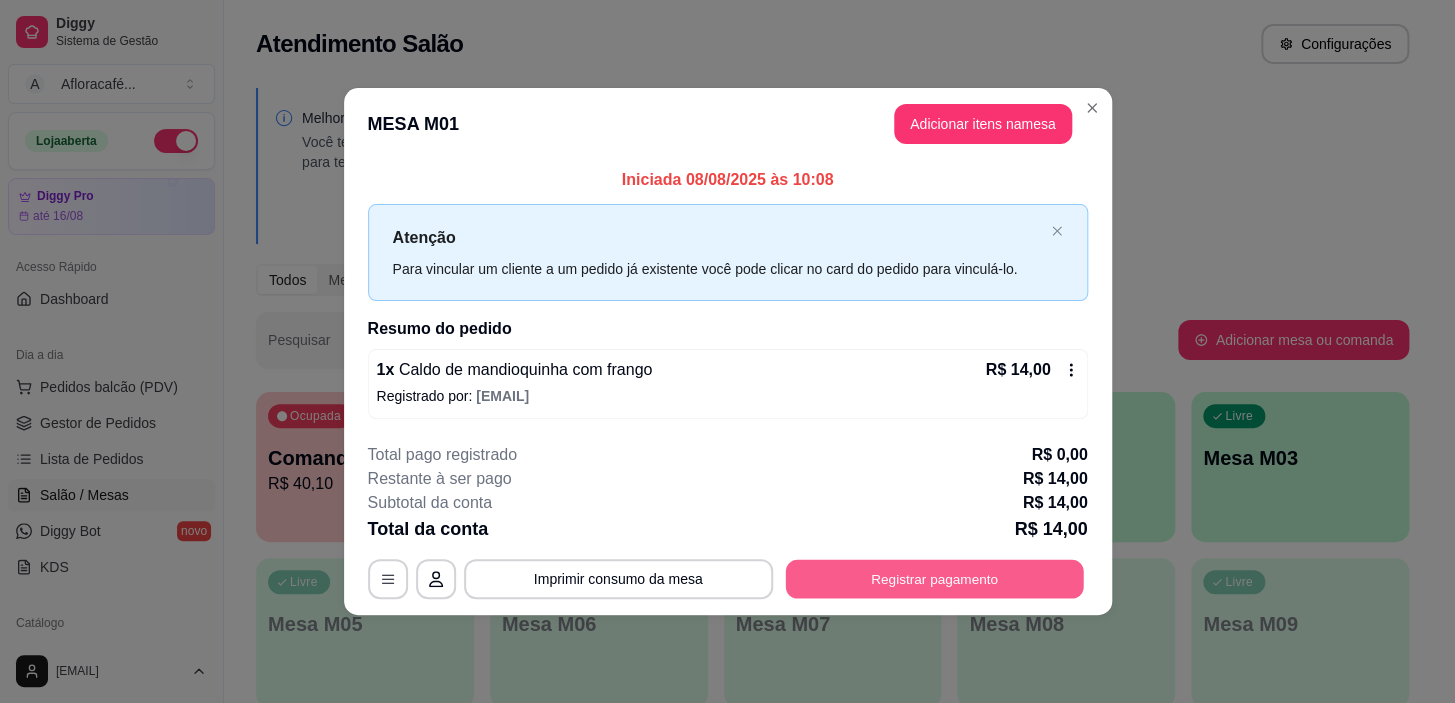 click on "Registrar pagamento" at bounding box center [934, 579] 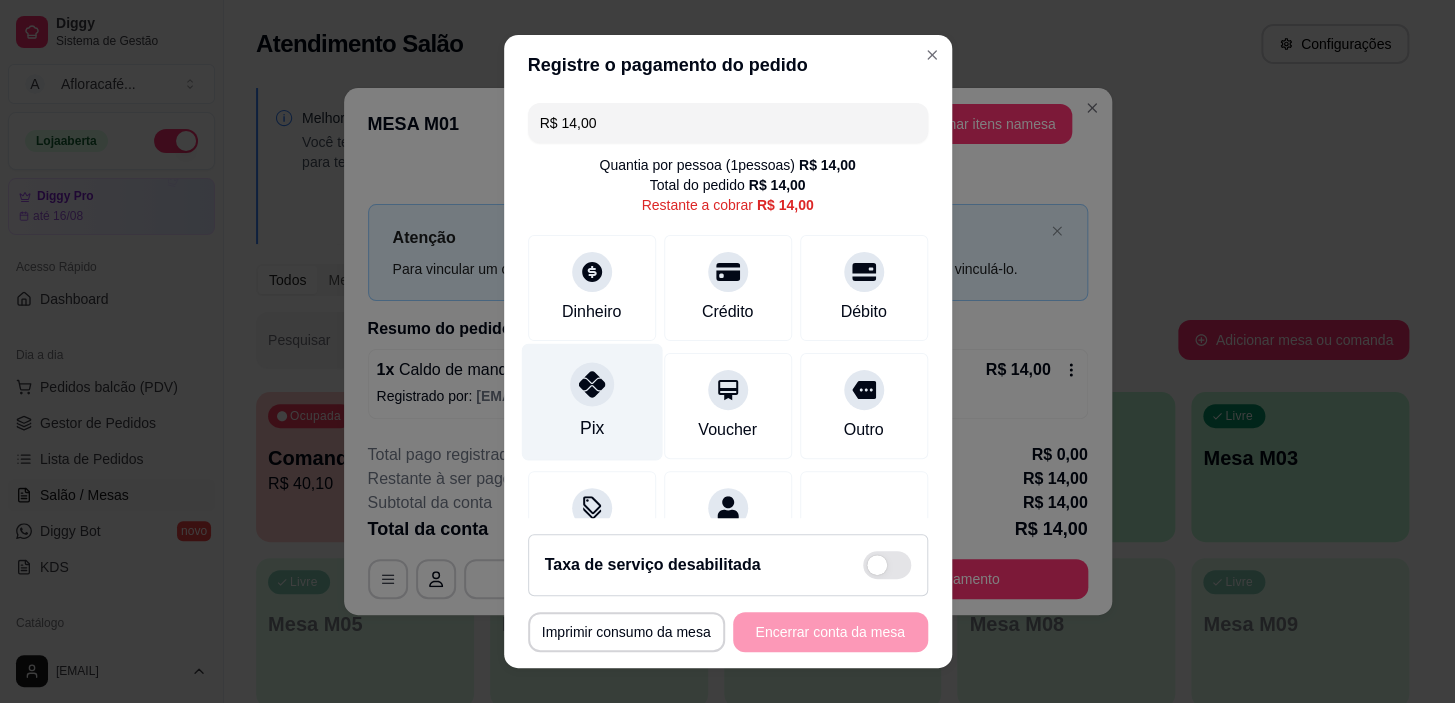 click at bounding box center [592, 385] 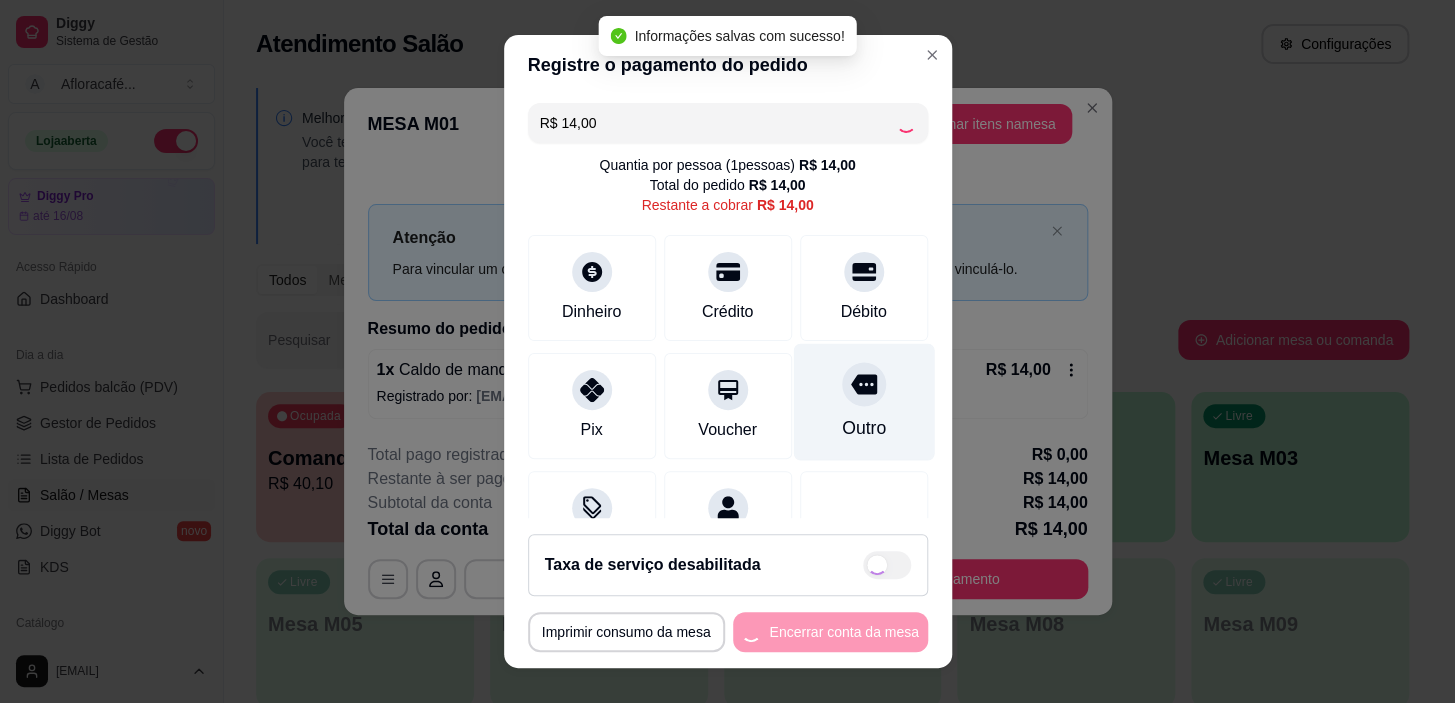 type on "R$ 0,00" 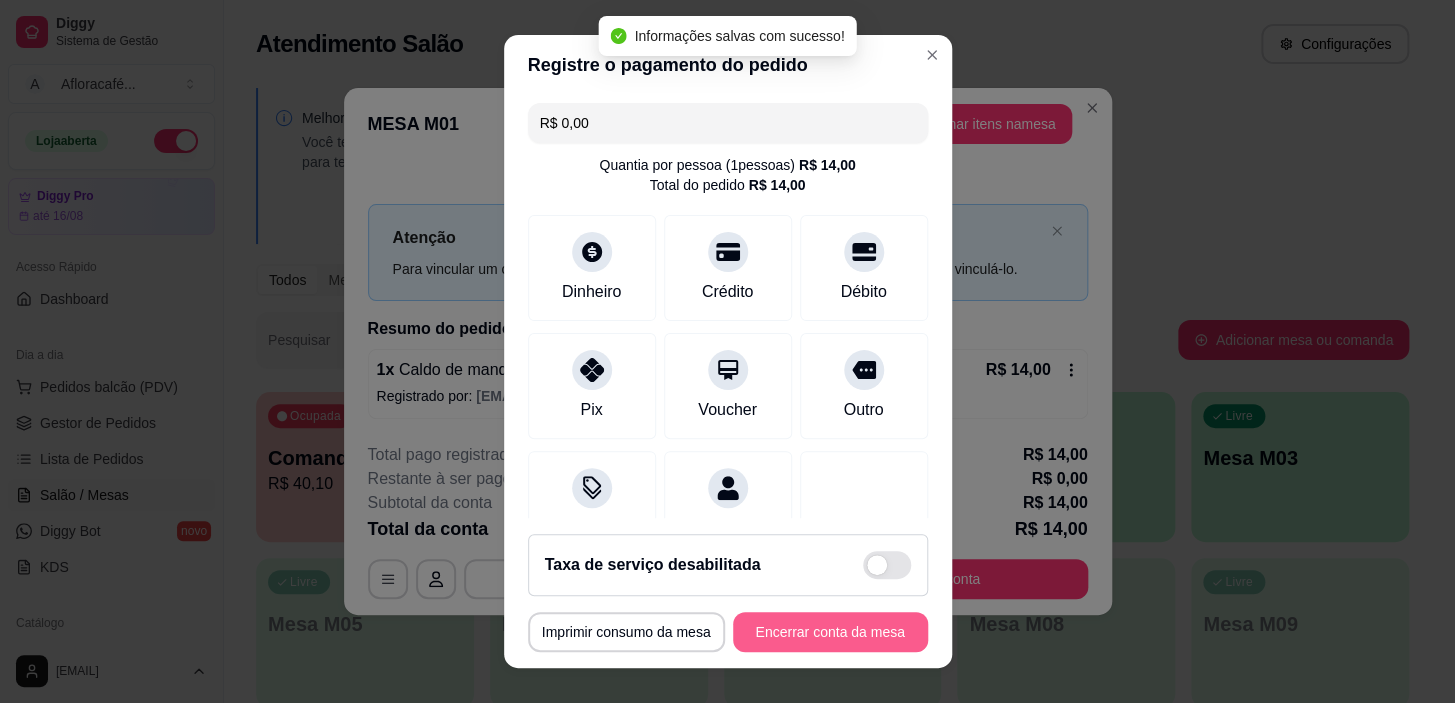 click on "Encerrar conta da mesa" at bounding box center (830, 632) 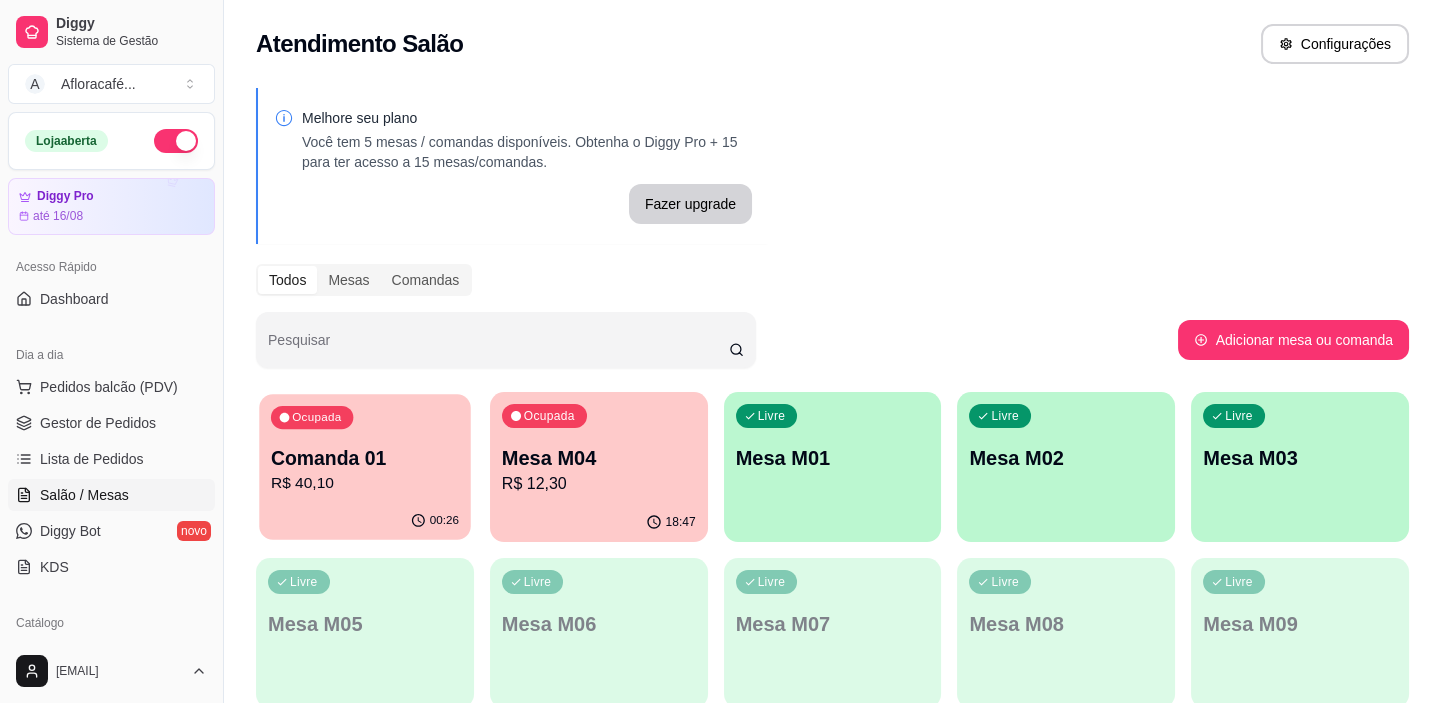click on "R$ 40,10" at bounding box center (365, 483) 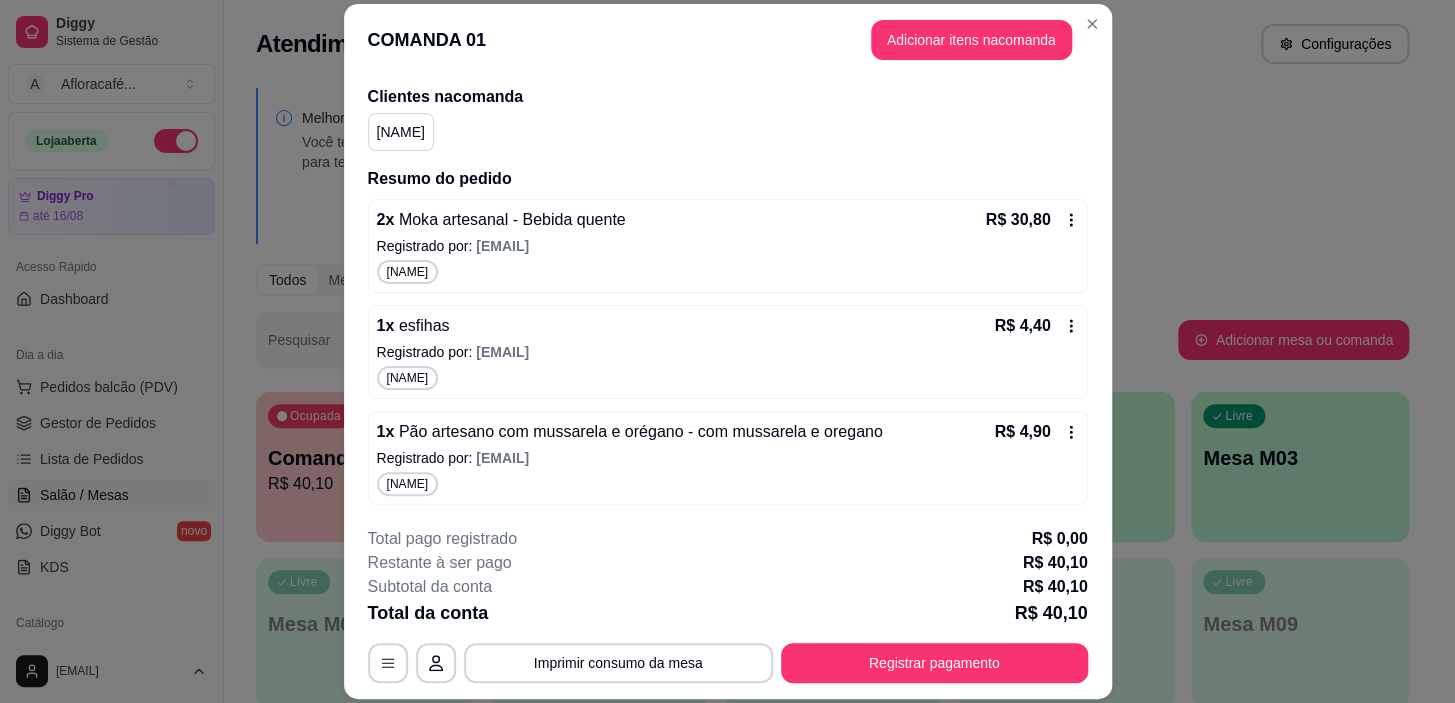 scroll, scrollTop: 90, scrollLeft: 0, axis: vertical 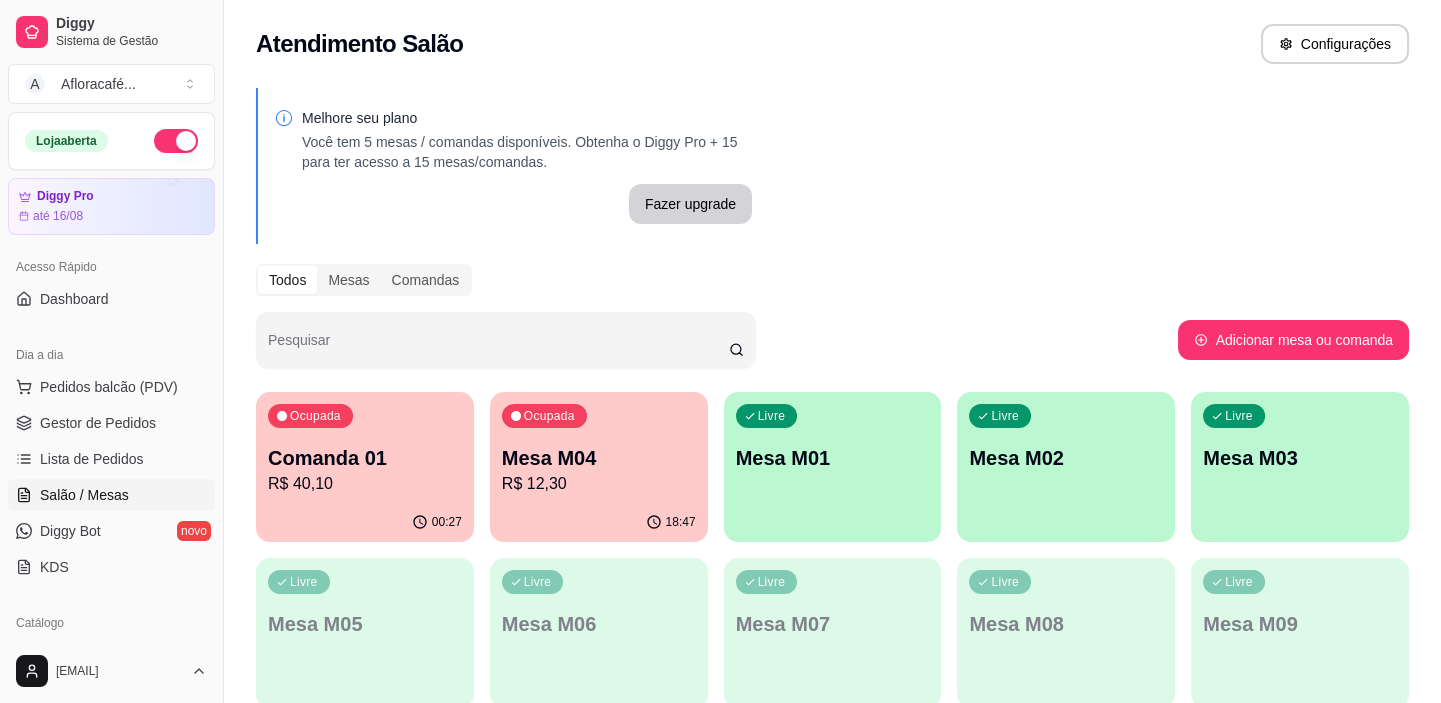 click on "Ocupada Mesa M04 R$ 12,30" at bounding box center [599, 447] 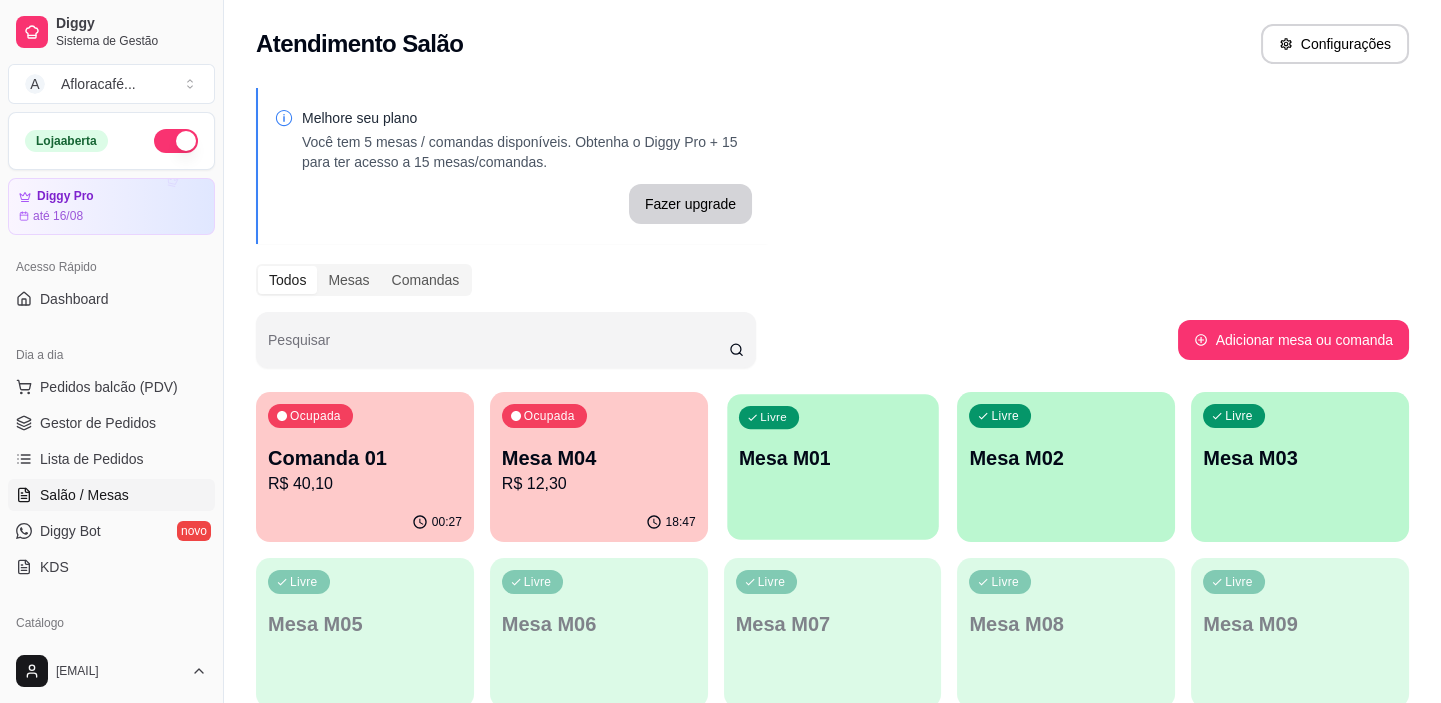 click on "Livre Mesa M01" at bounding box center [832, 455] 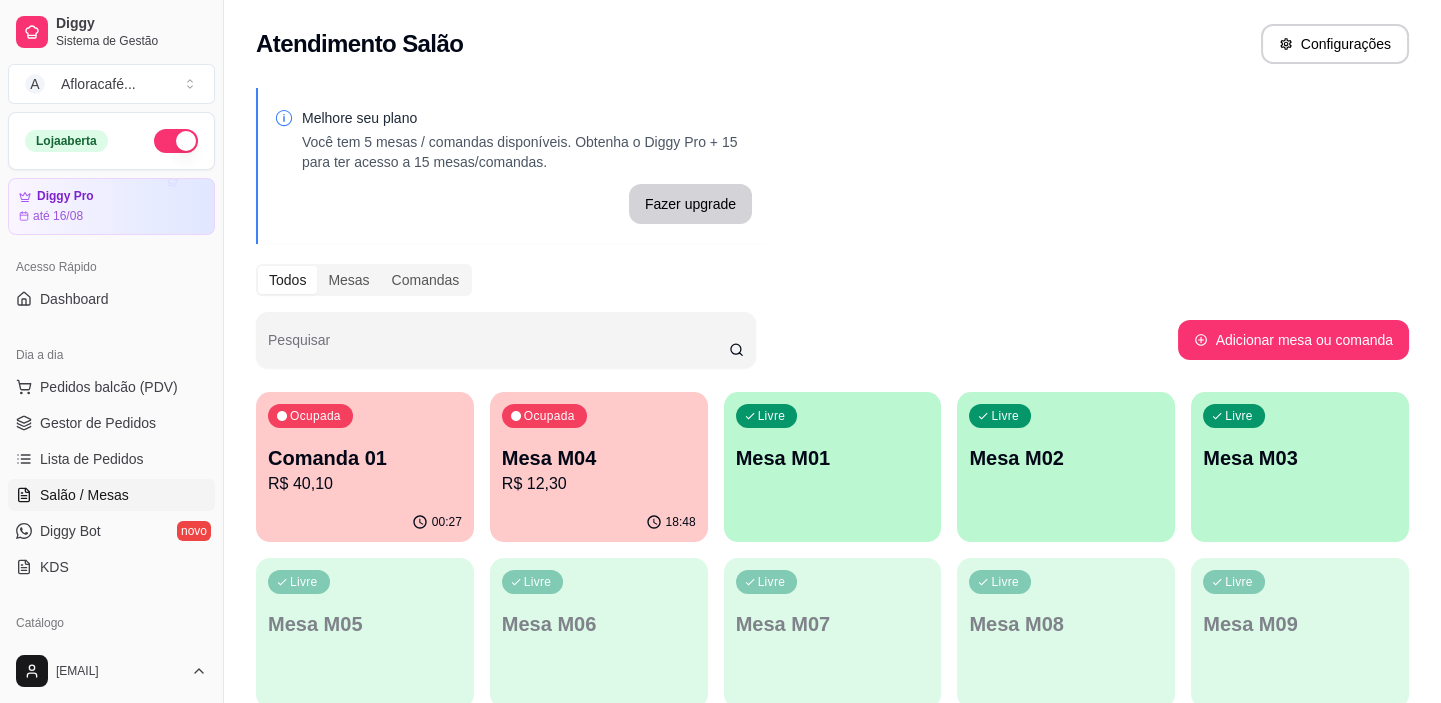 click on "Pedidos balcão (PDV) Gestor de Pedidos Lista de Pedidos Salão / Mesas Diggy Bot novo KDS" at bounding box center [111, 477] 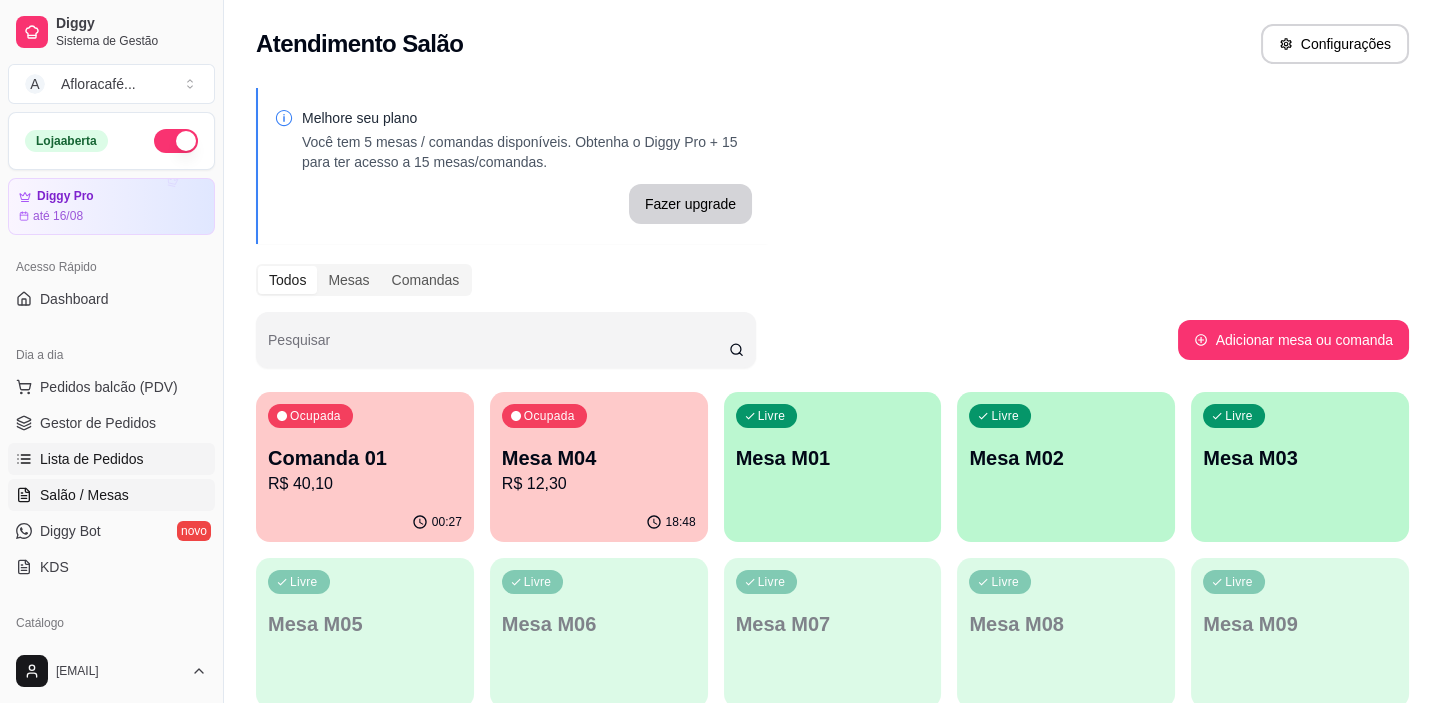 click on "Lista de Pedidos" at bounding box center [111, 459] 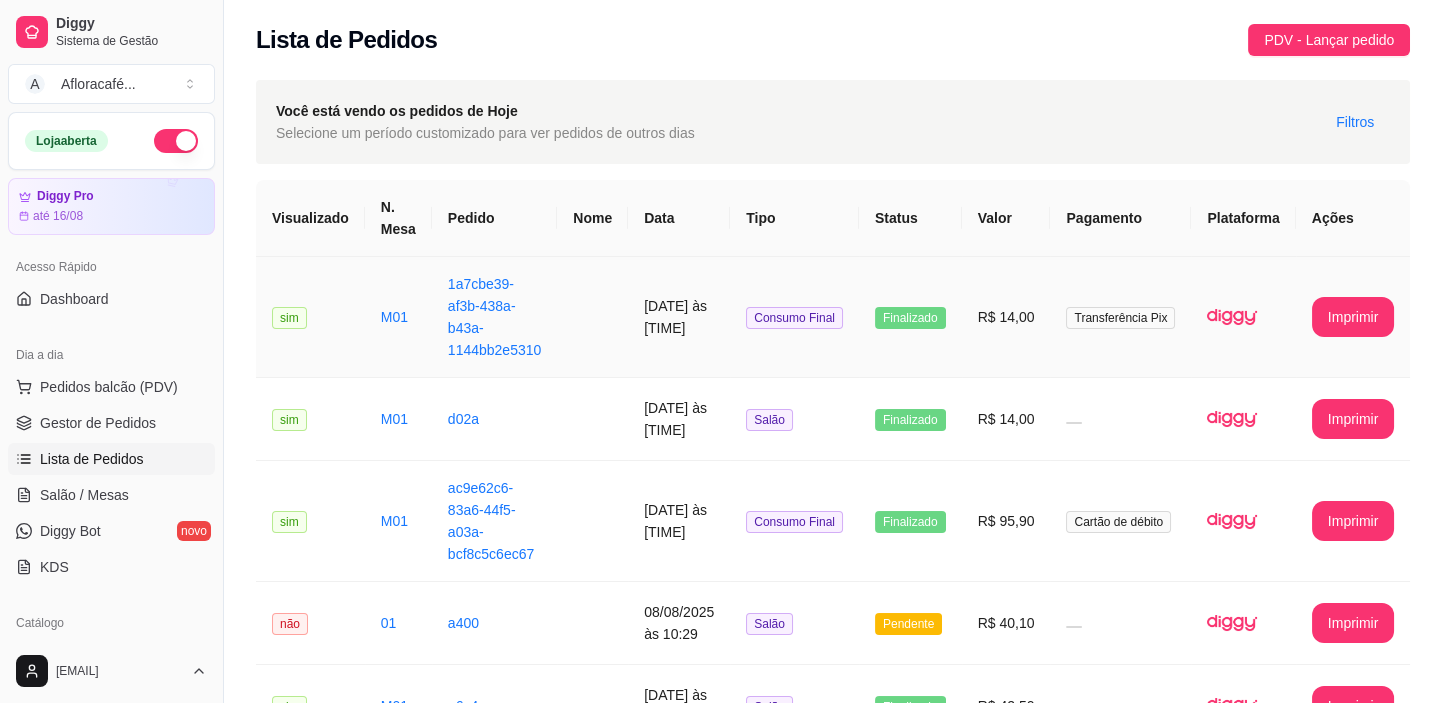 click on "Finalizado" at bounding box center [910, 317] 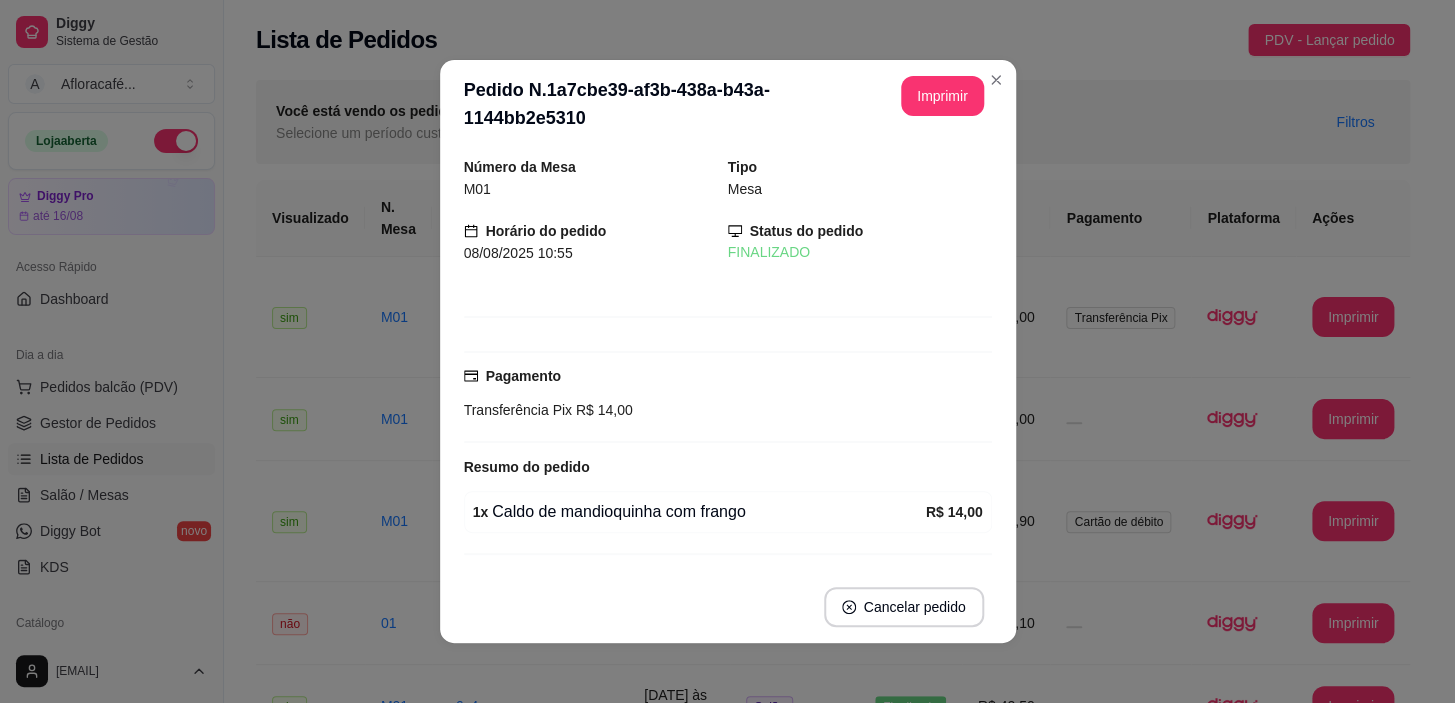 scroll, scrollTop: 47, scrollLeft: 0, axis: vertical 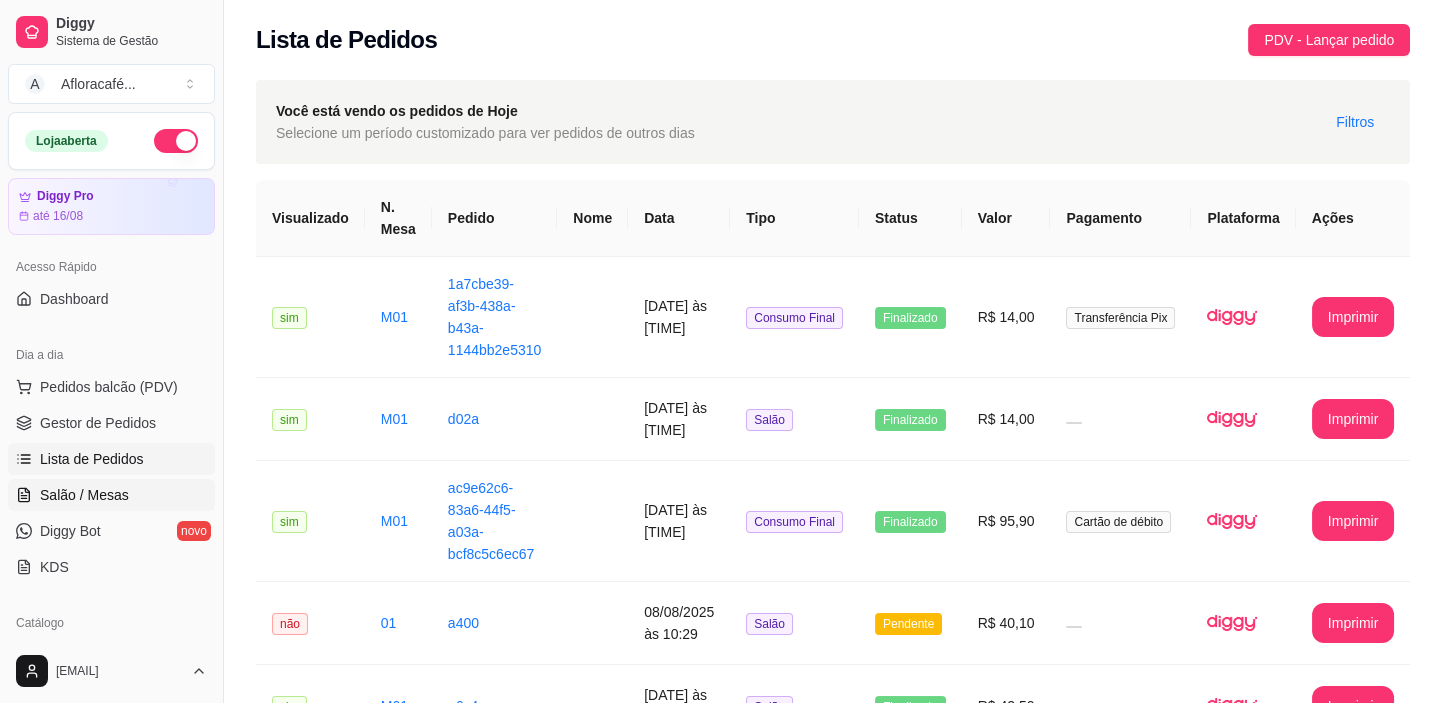 click on "Salão / Mesas" at bounding box center [84, 495] 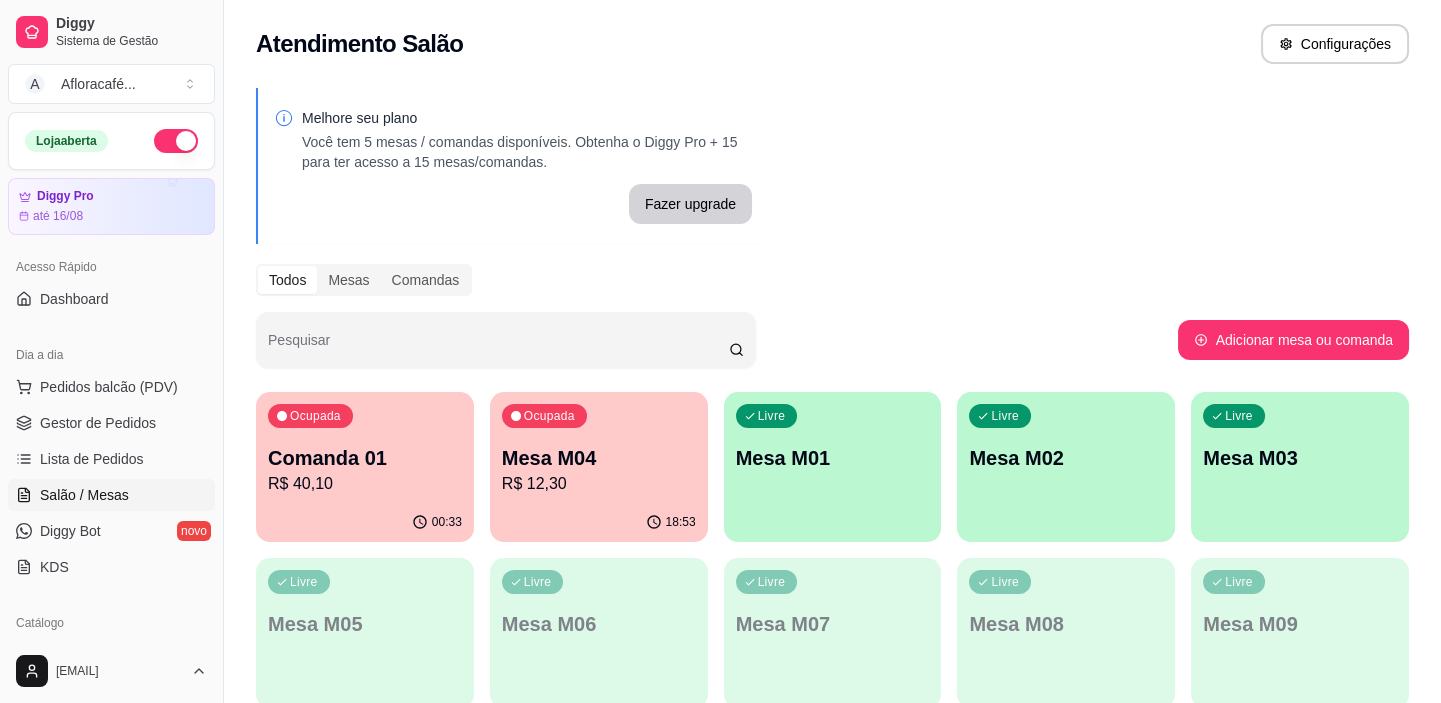 click on "Comanda 01" at bounding box center (365, 458) 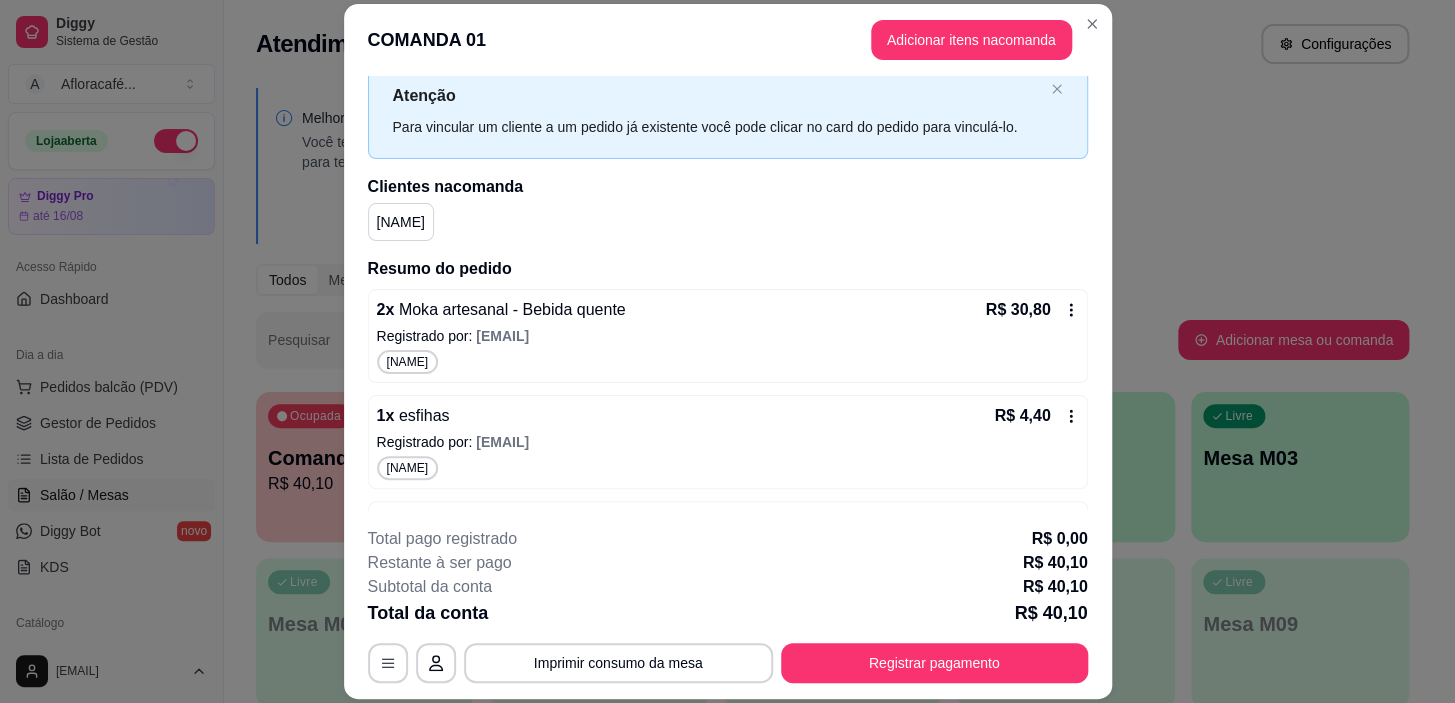 scroll, scrollTop: 180, scrollLeft: 0, axis: vertical 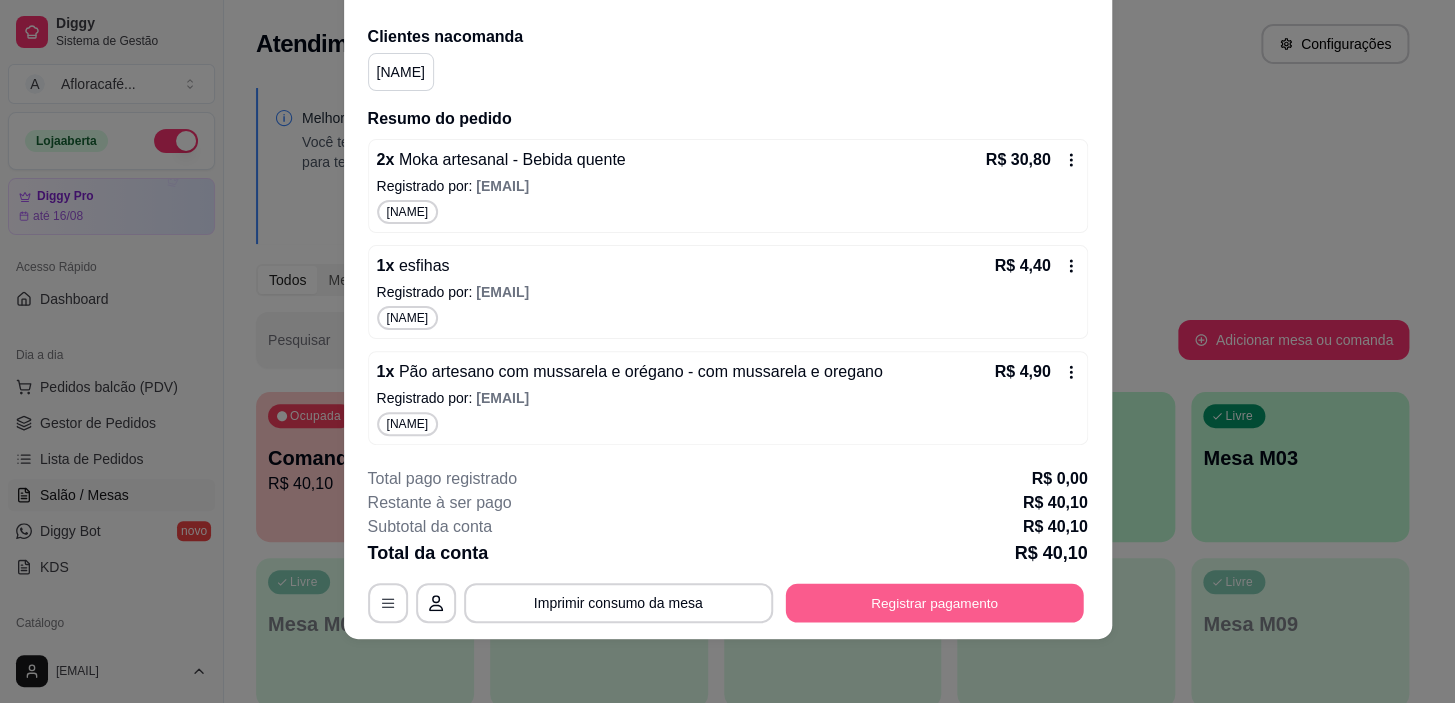 click on "Registrar pagamento" at bounding box center (934, 603) 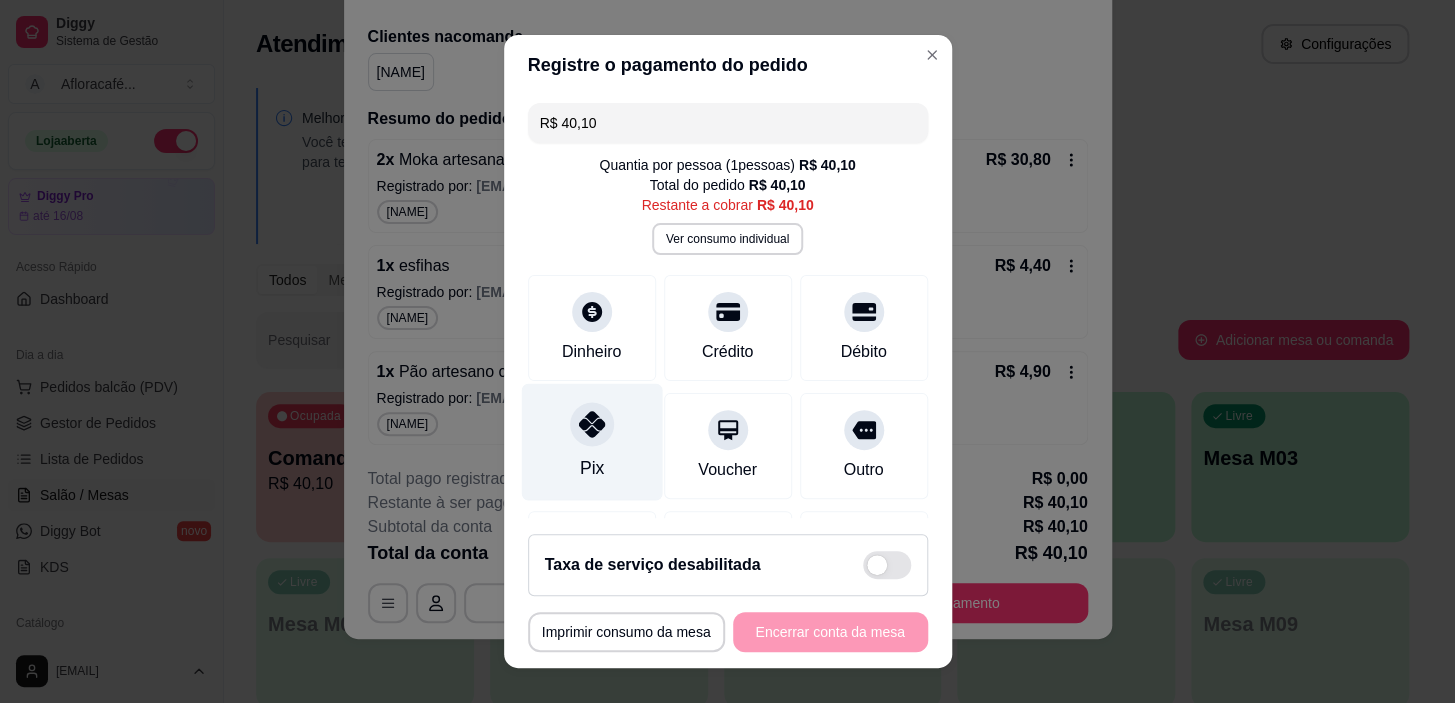 click on "Pix" at bounding box center (591, 442) 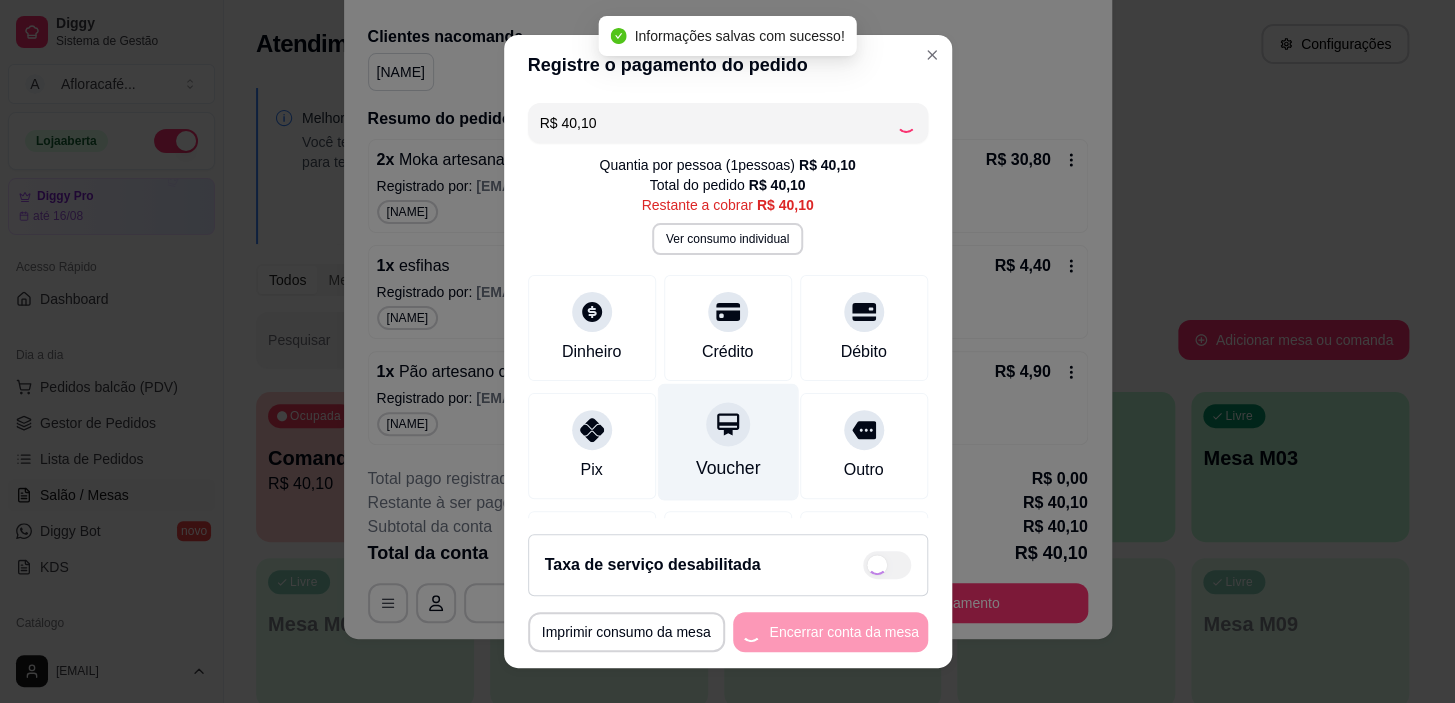 type on "R$ 0,00" 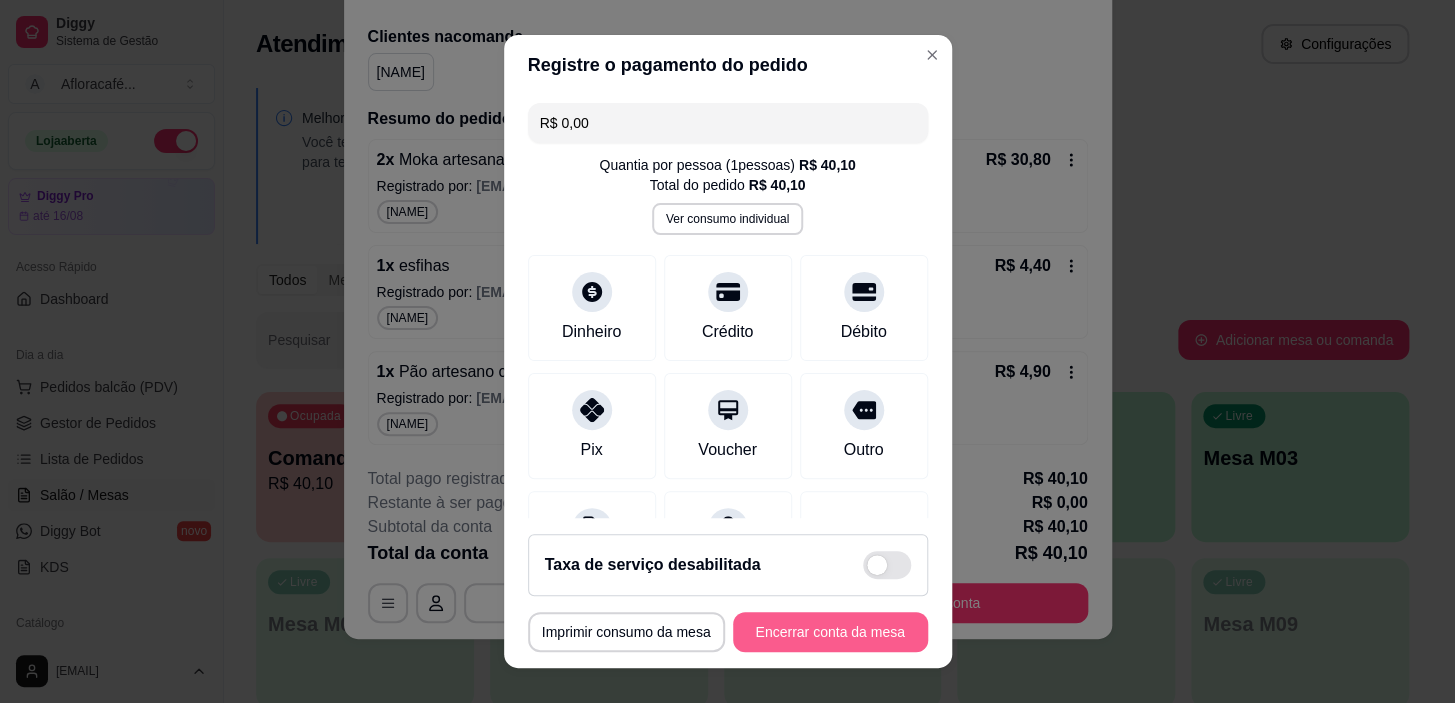 click on "Encerrar conta da mesa" at bounding box center [830, 632] 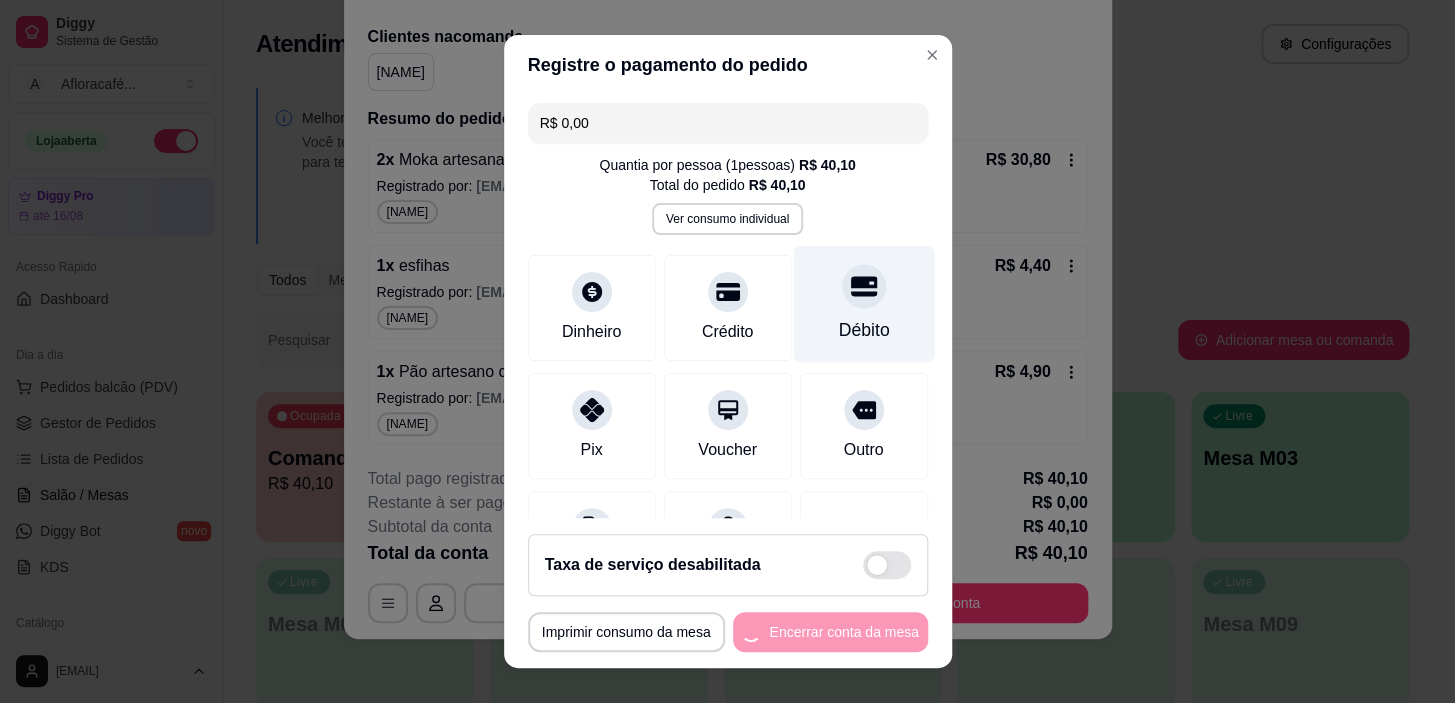 scroll, scrollTop: 0, scrollLeft: 0, axis: both 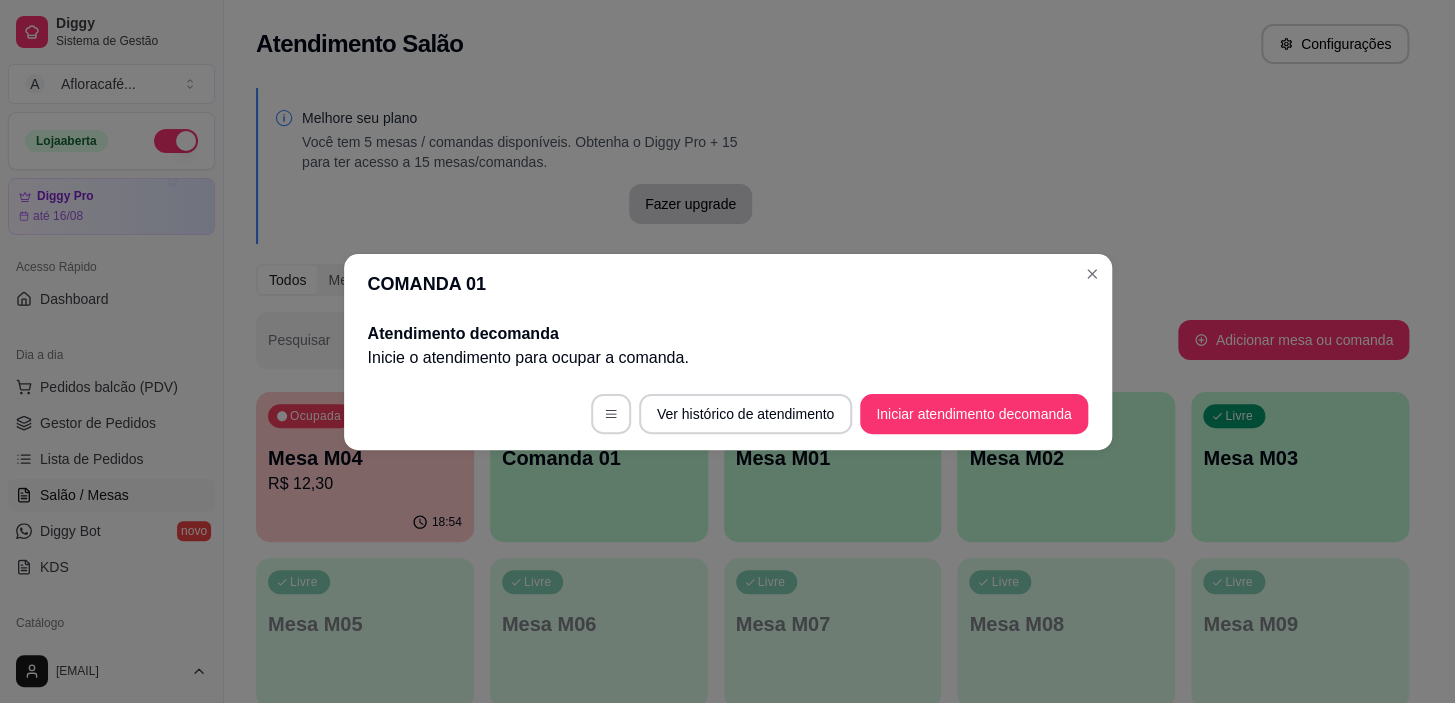 click on "COMANDA 01" at bounding box center [728, 284] 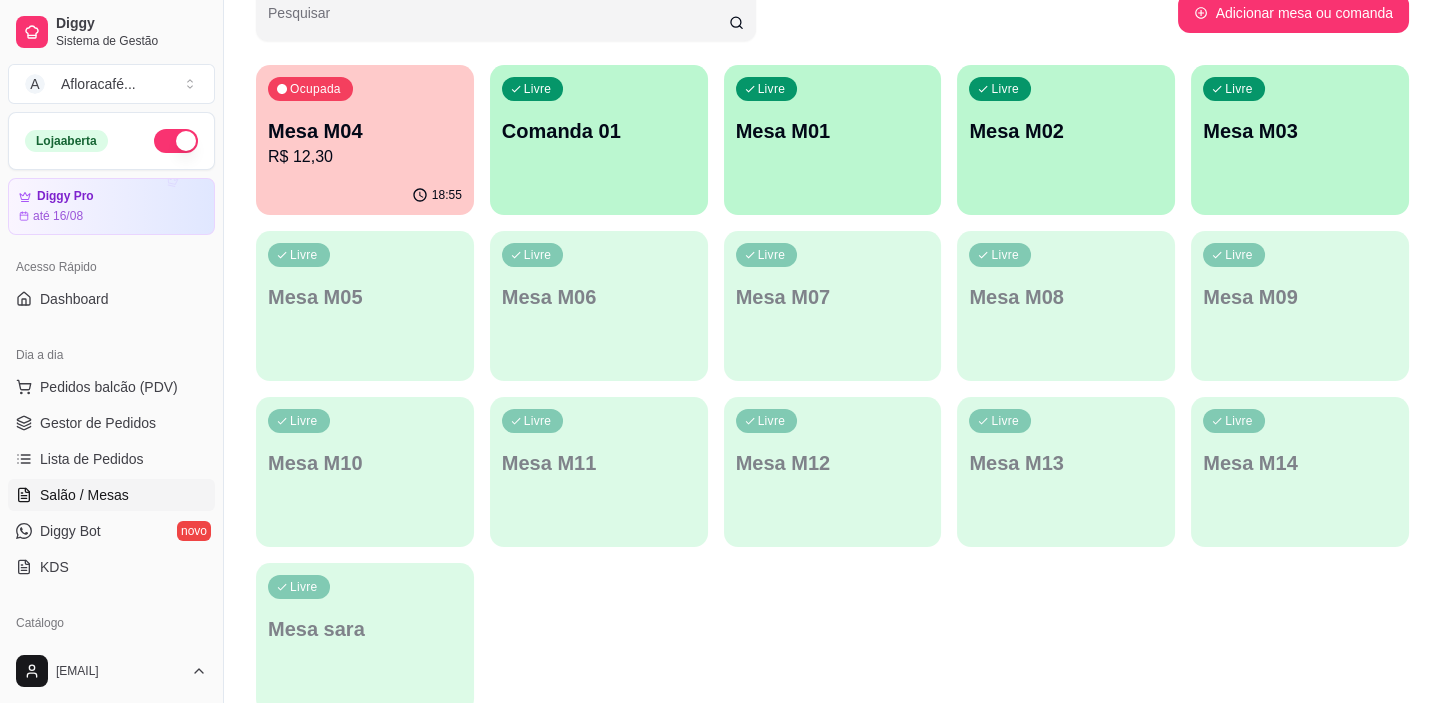 scroll, scrollTop: 236, scrollLeft: 0, axis: vertical 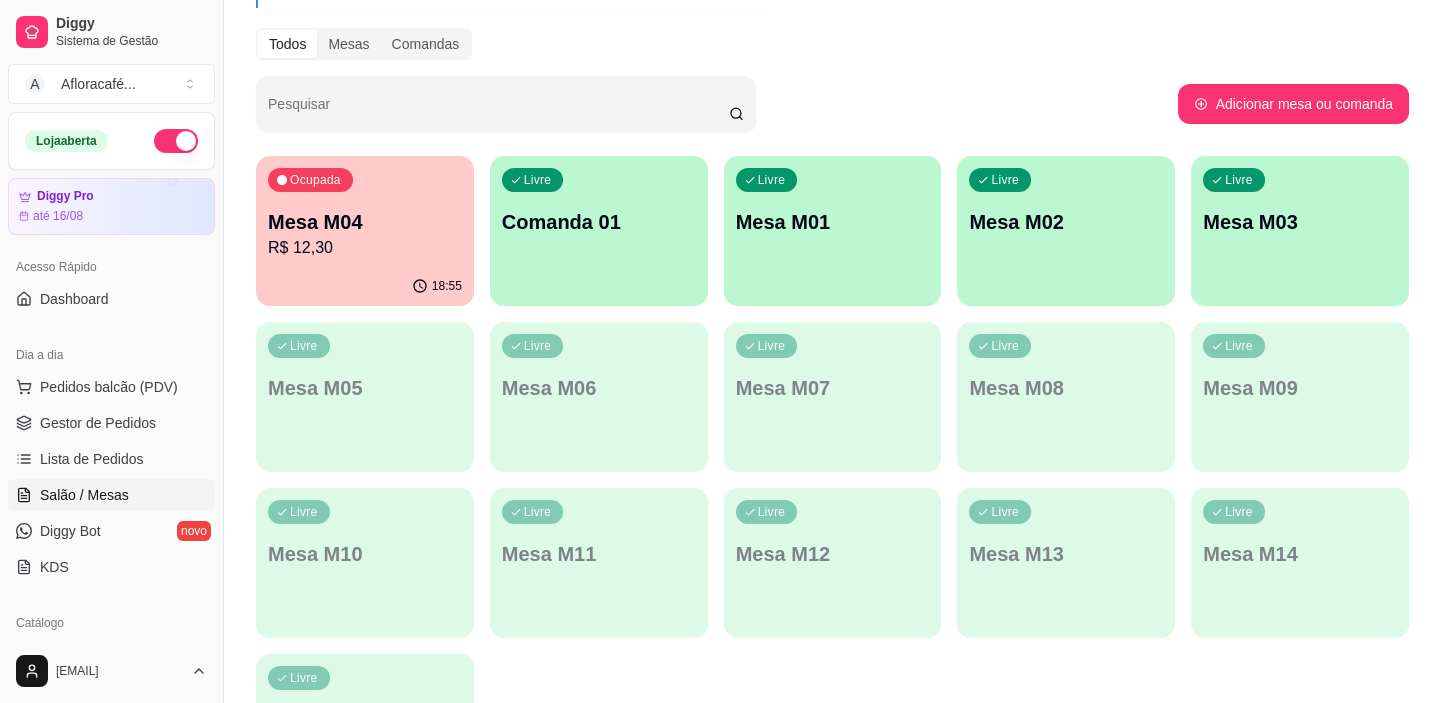 click on "Comanda 01" at bounding box center [599, 222] 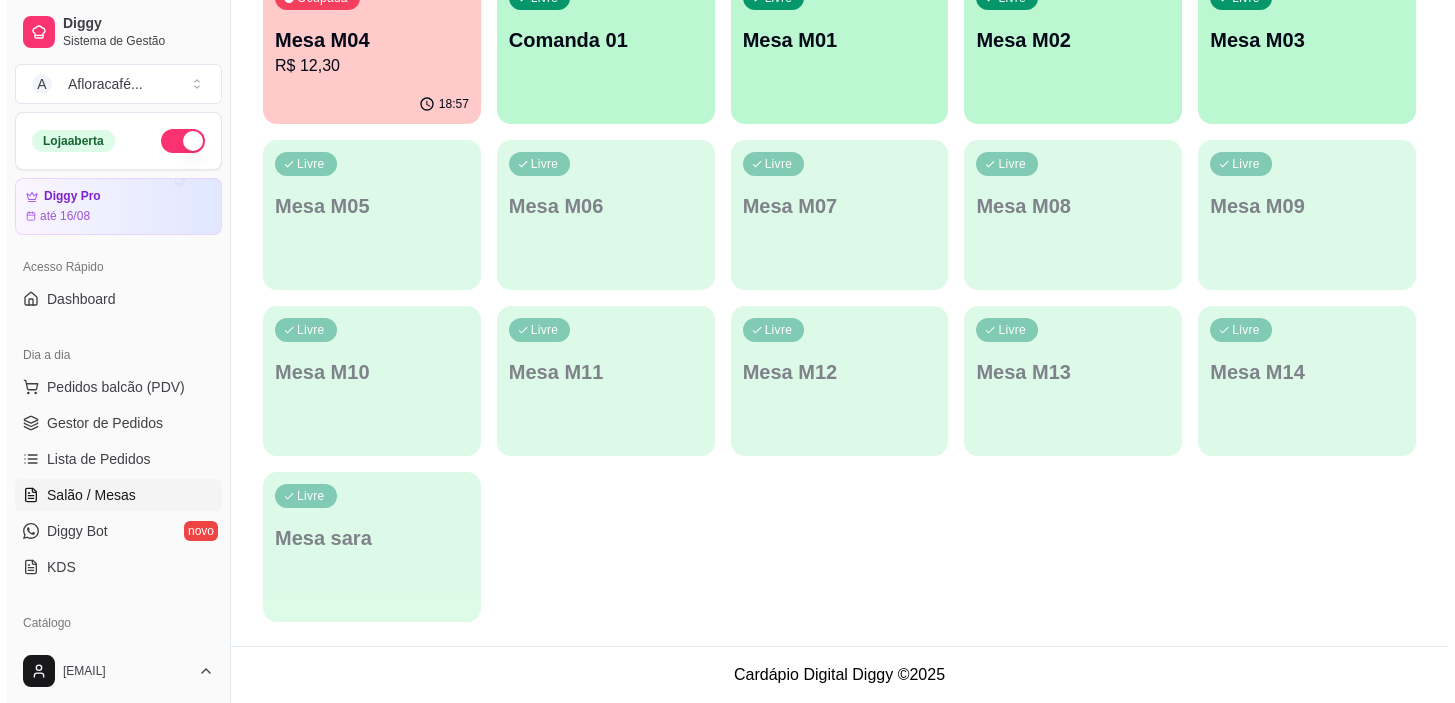 scroll, scrollTop: 0, scrollLeft: 0, axis: both 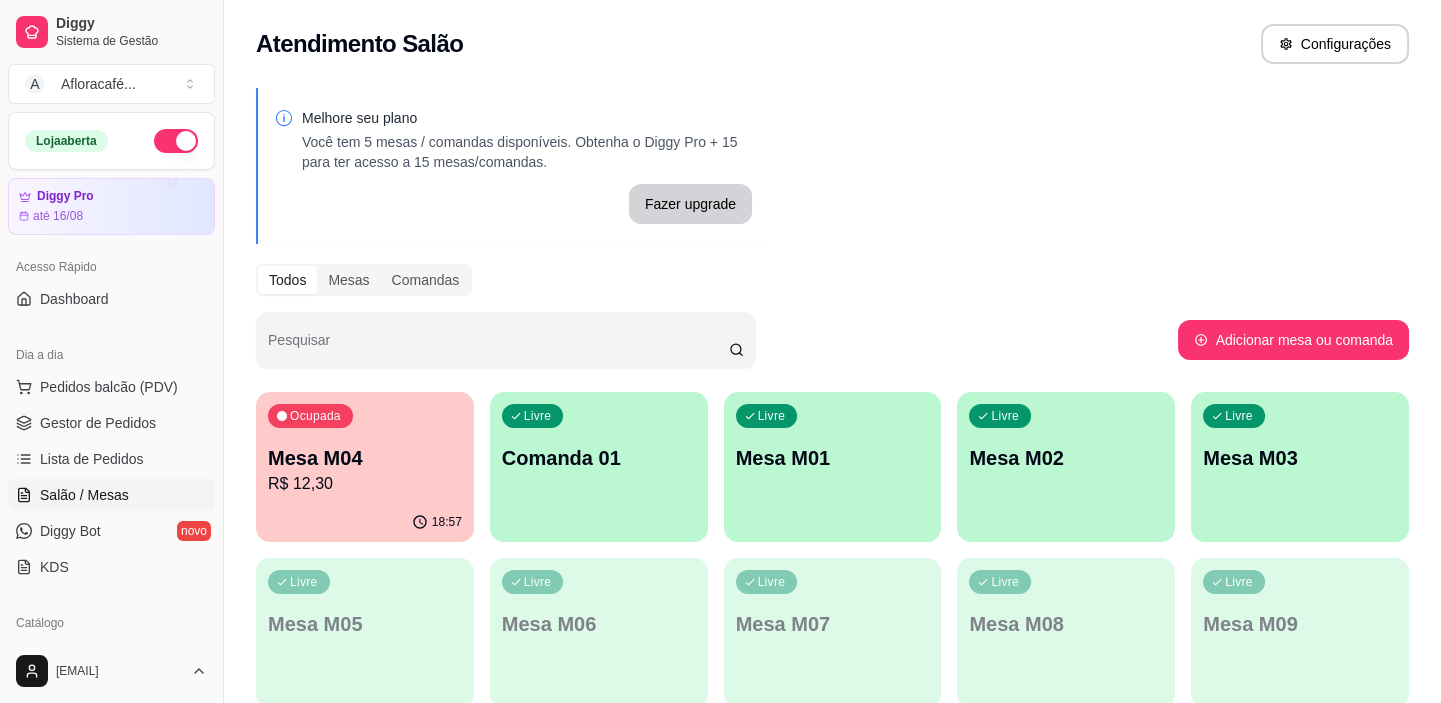 type 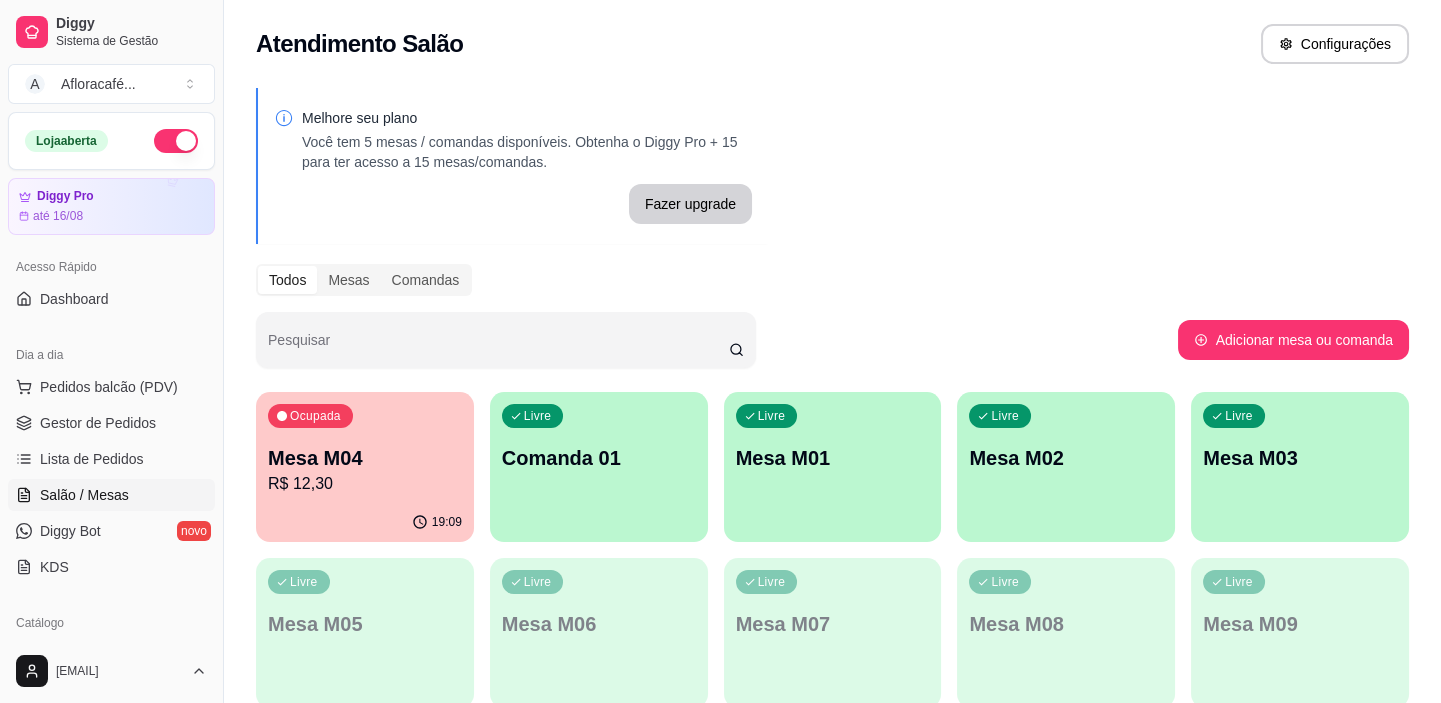 click on "Livre Comanda 01" at bounding box center (599, 455) 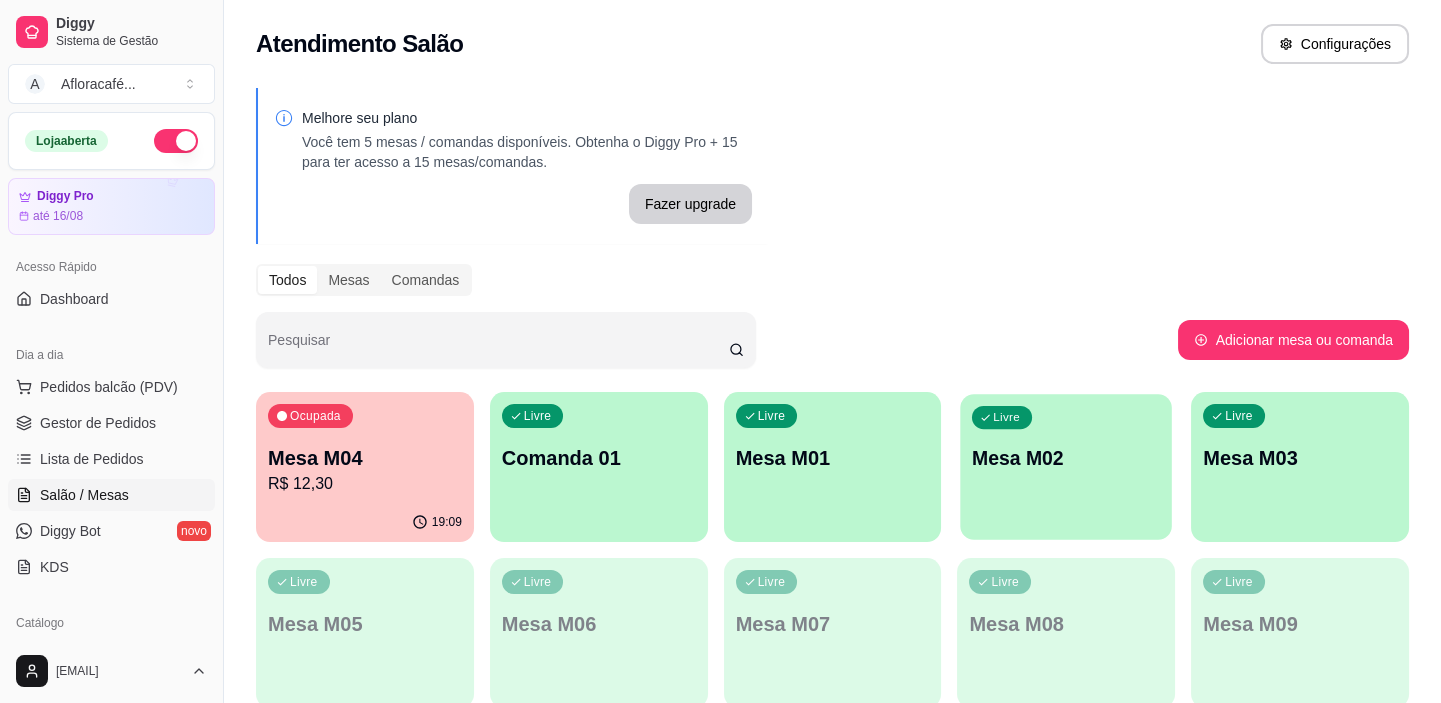 click on "Livre Mesa M02" at bounding box center (1066, 455) 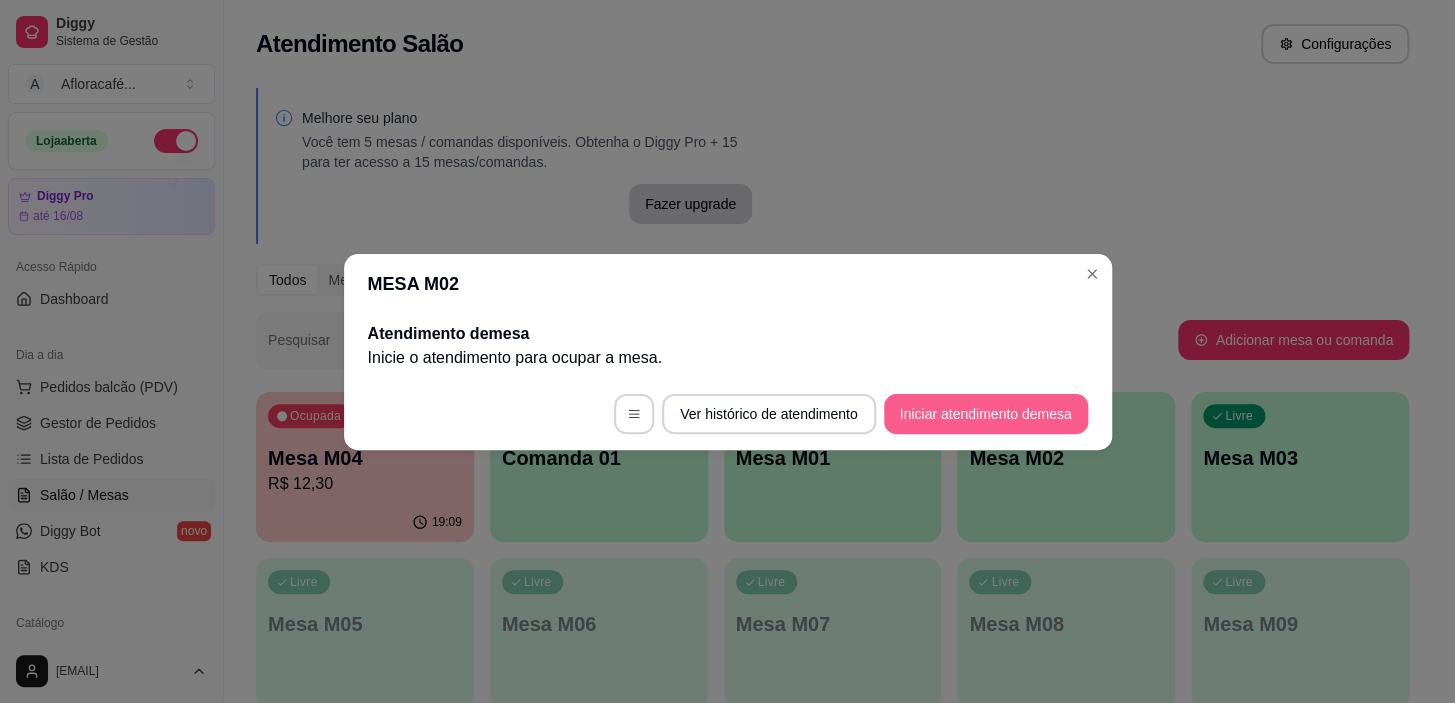 click on "Iniciar atendimento de  mesa" at bounding box center [986, 414] 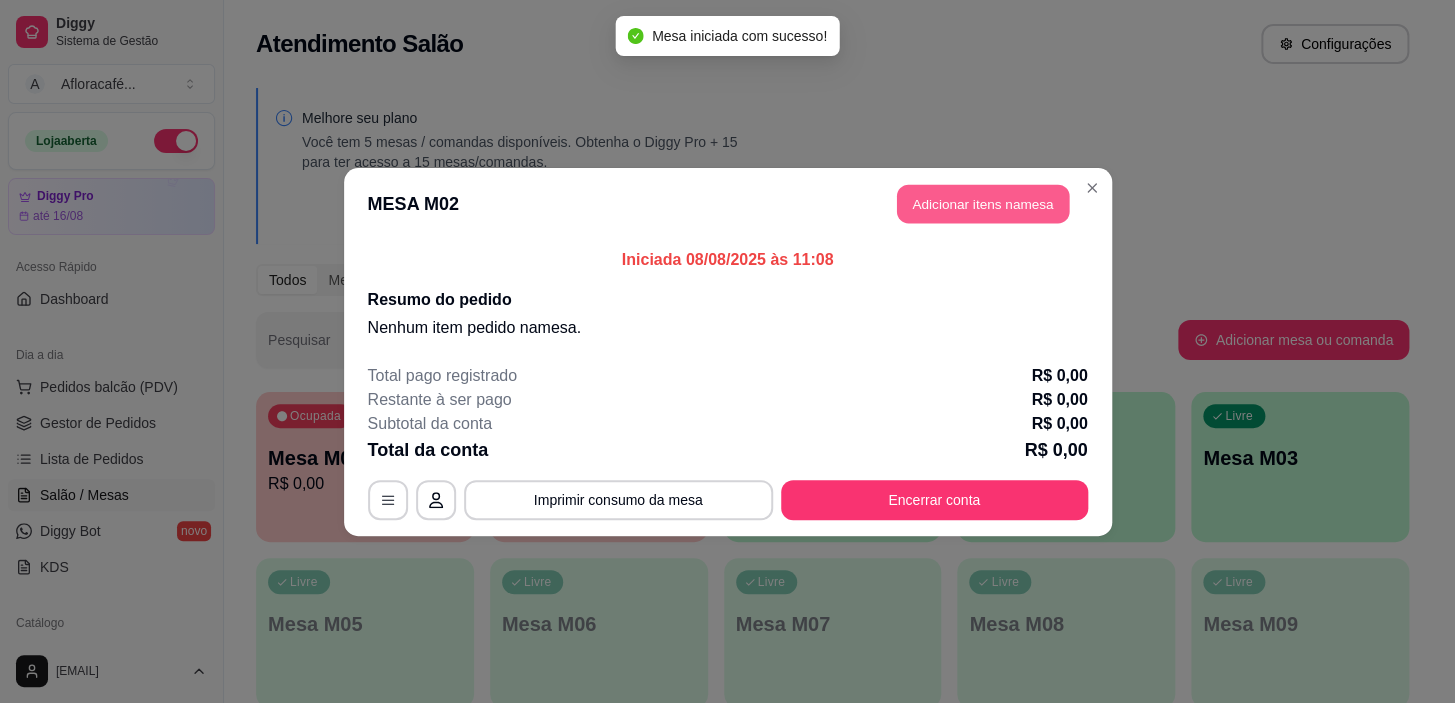 click on "Adicionar itens na  mesa" at bounding box center [983, 203] 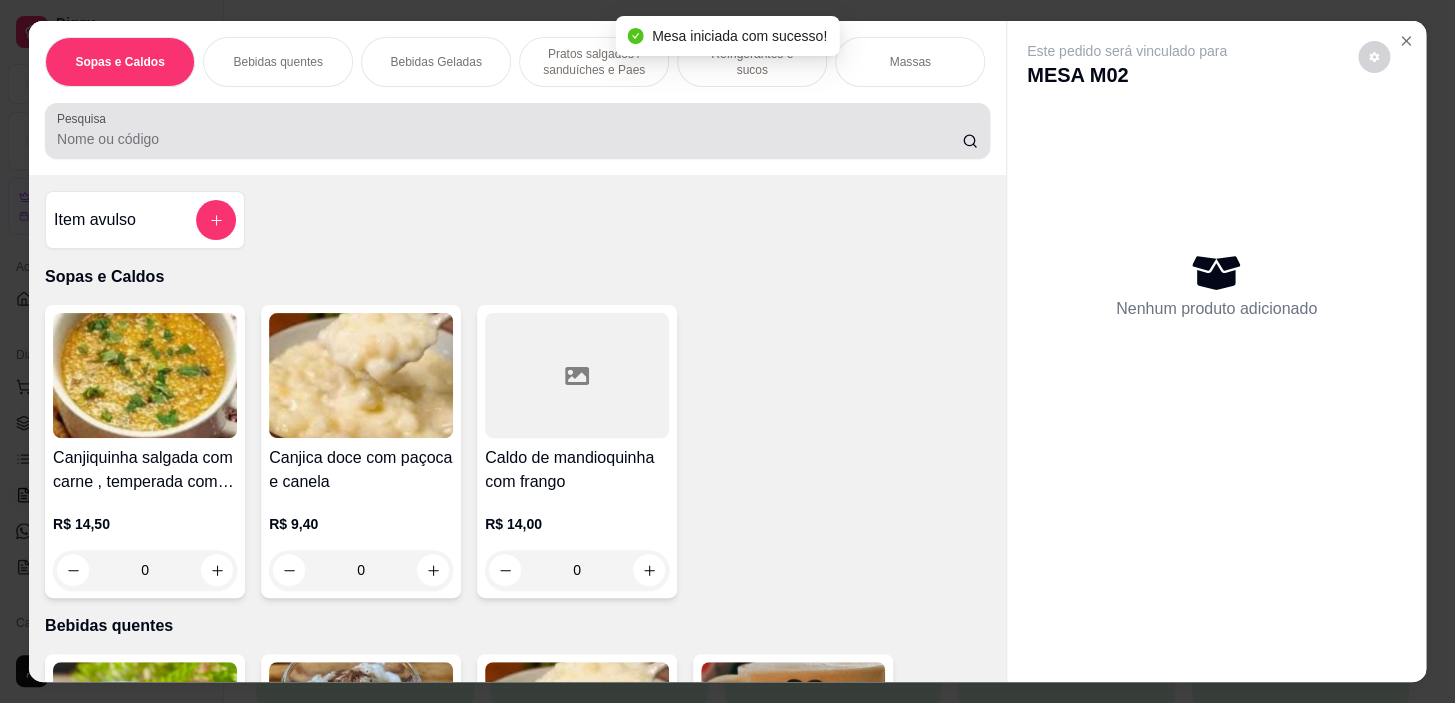 click on "Pesquisa" at bounding box center [509, 139] 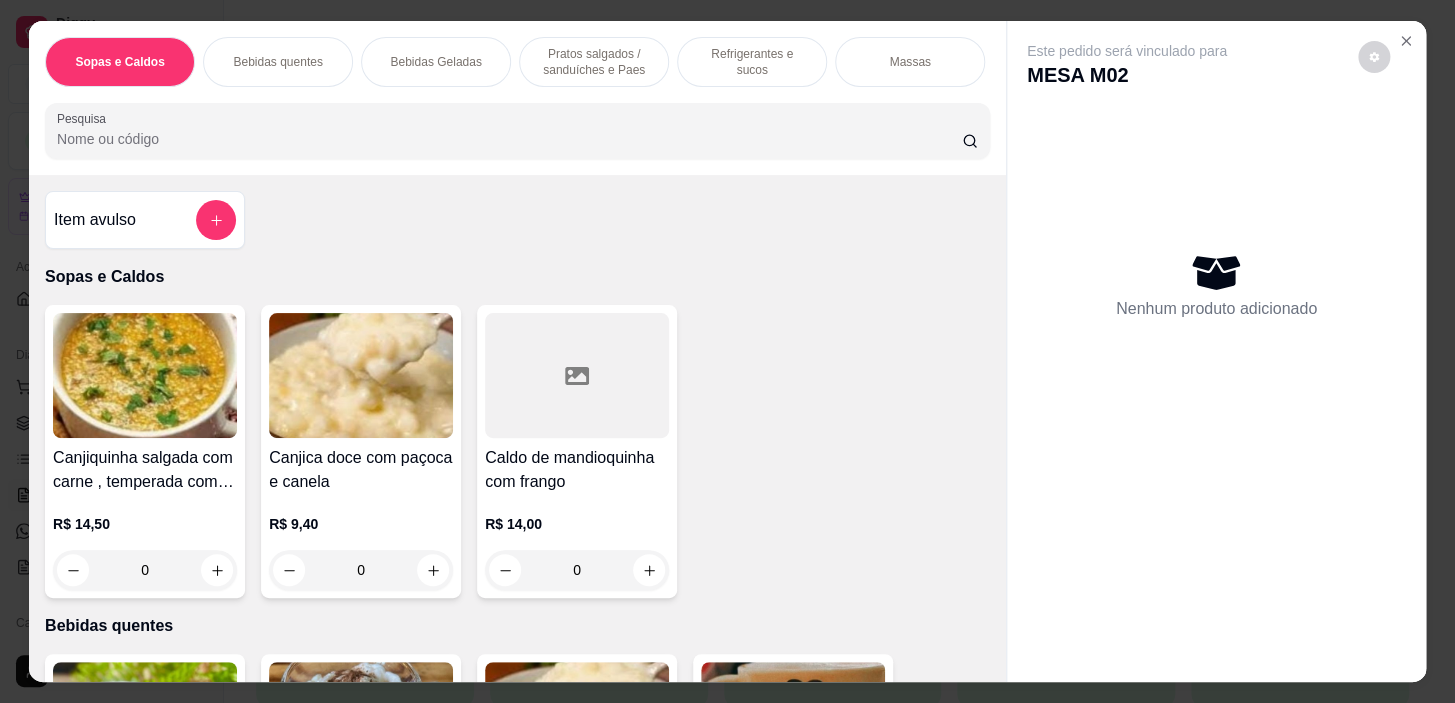 scroll, scrollTop: 0, scrollLeft: 785, axis: horizontal 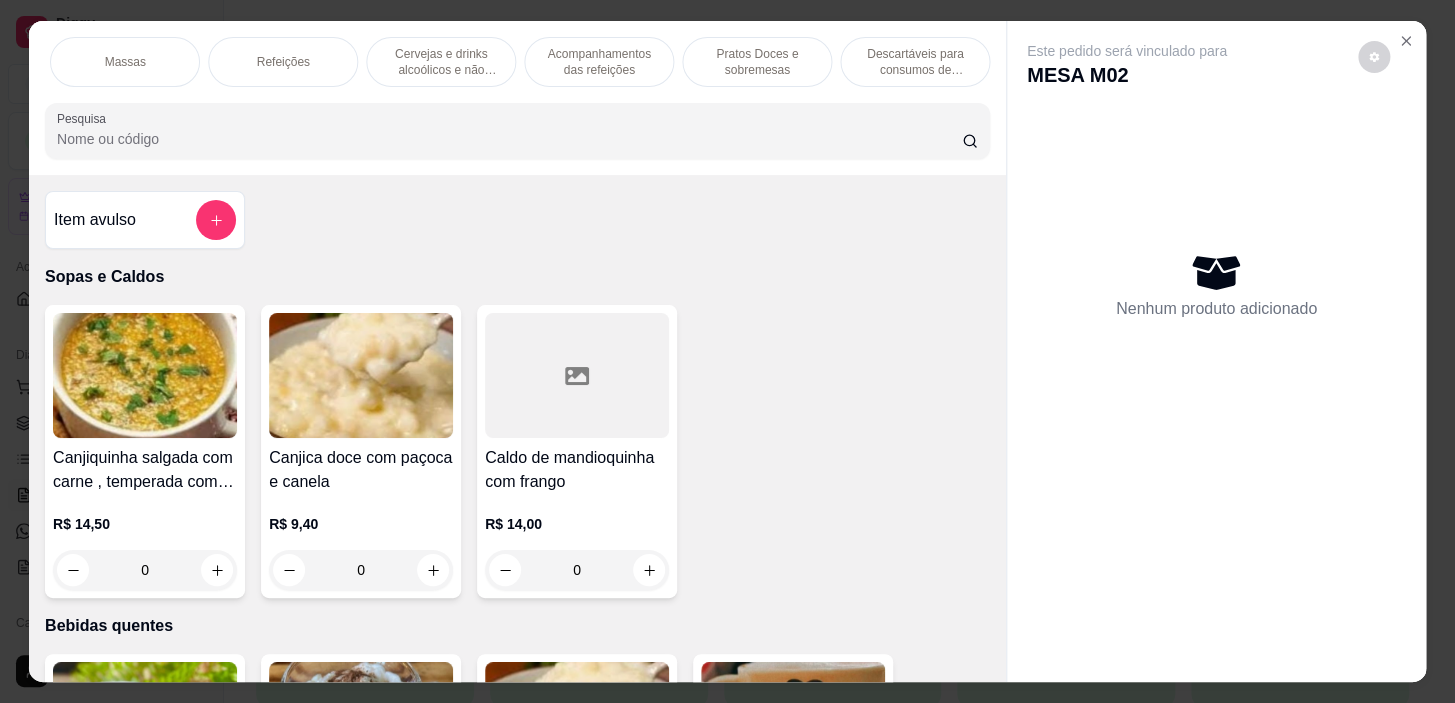 click on "Refeições" at bounding box center [282, 62] 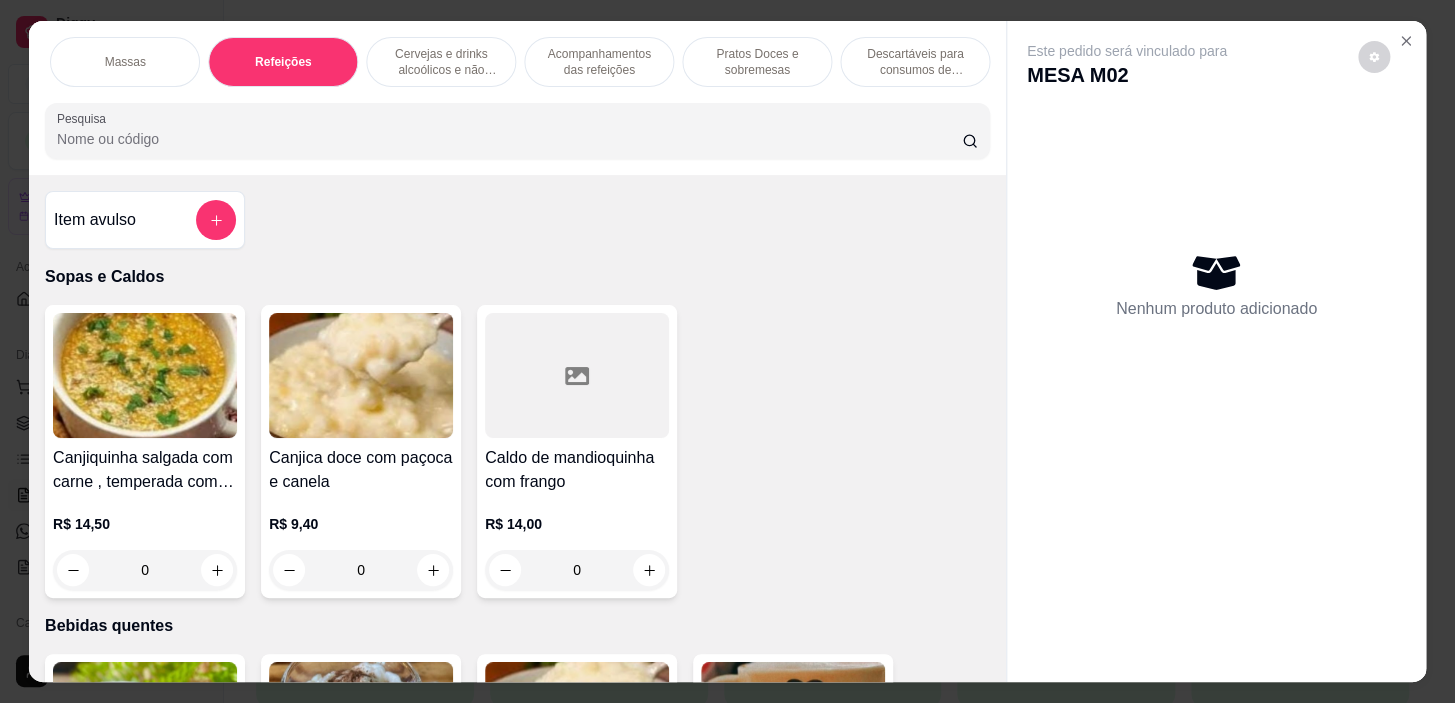 scroll, scrollTop: 11071, scrollLeft: 0, axis: vertical 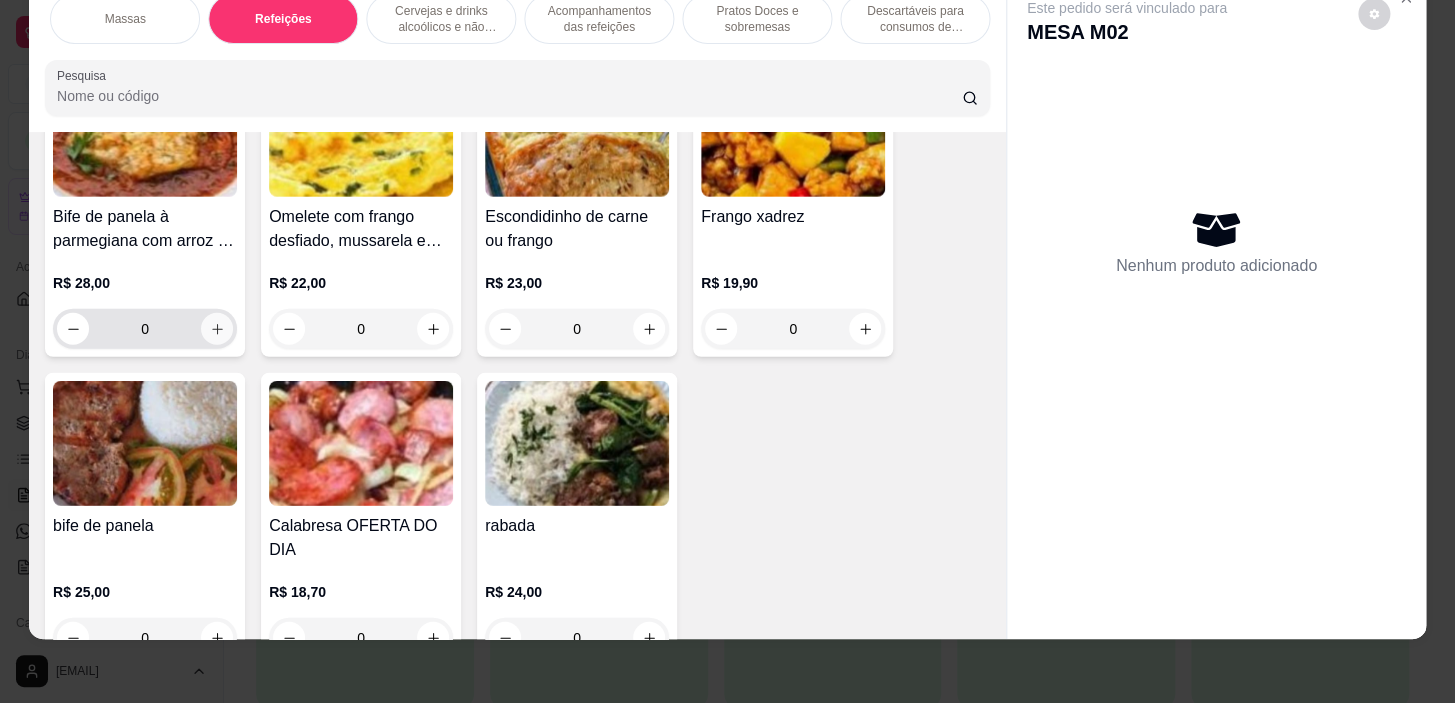 click at bounding box center [217, 329] 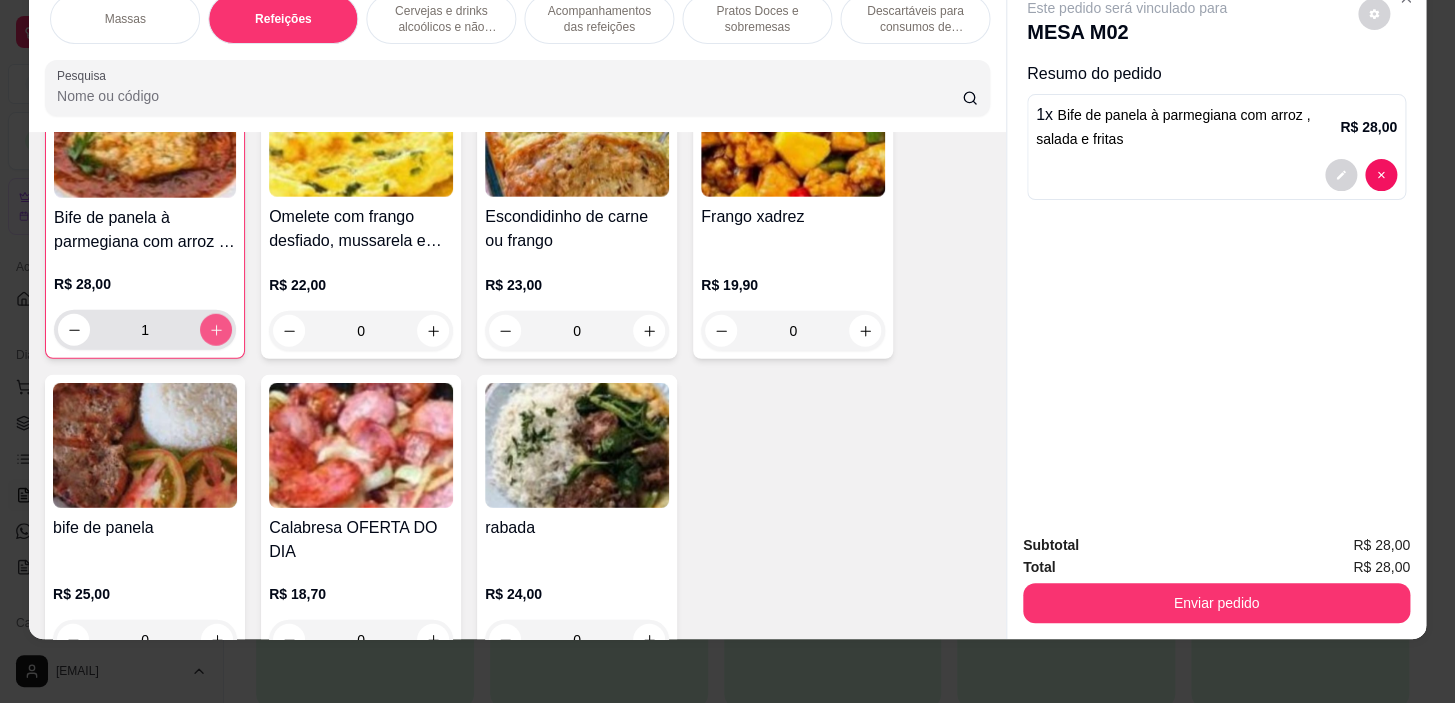 scroll, scrollTop: 11800, scrollLeft: 0, axis: vertical 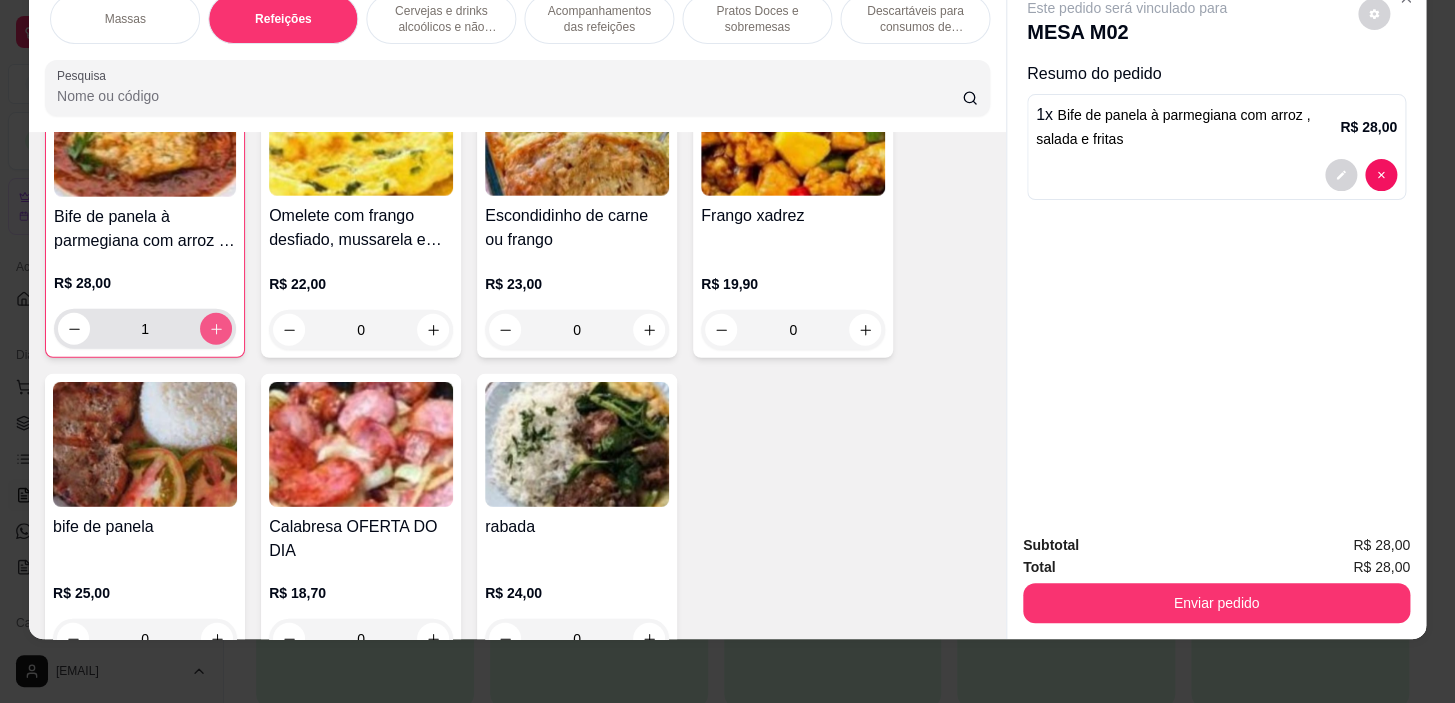 click at bounding box center [216, 329] 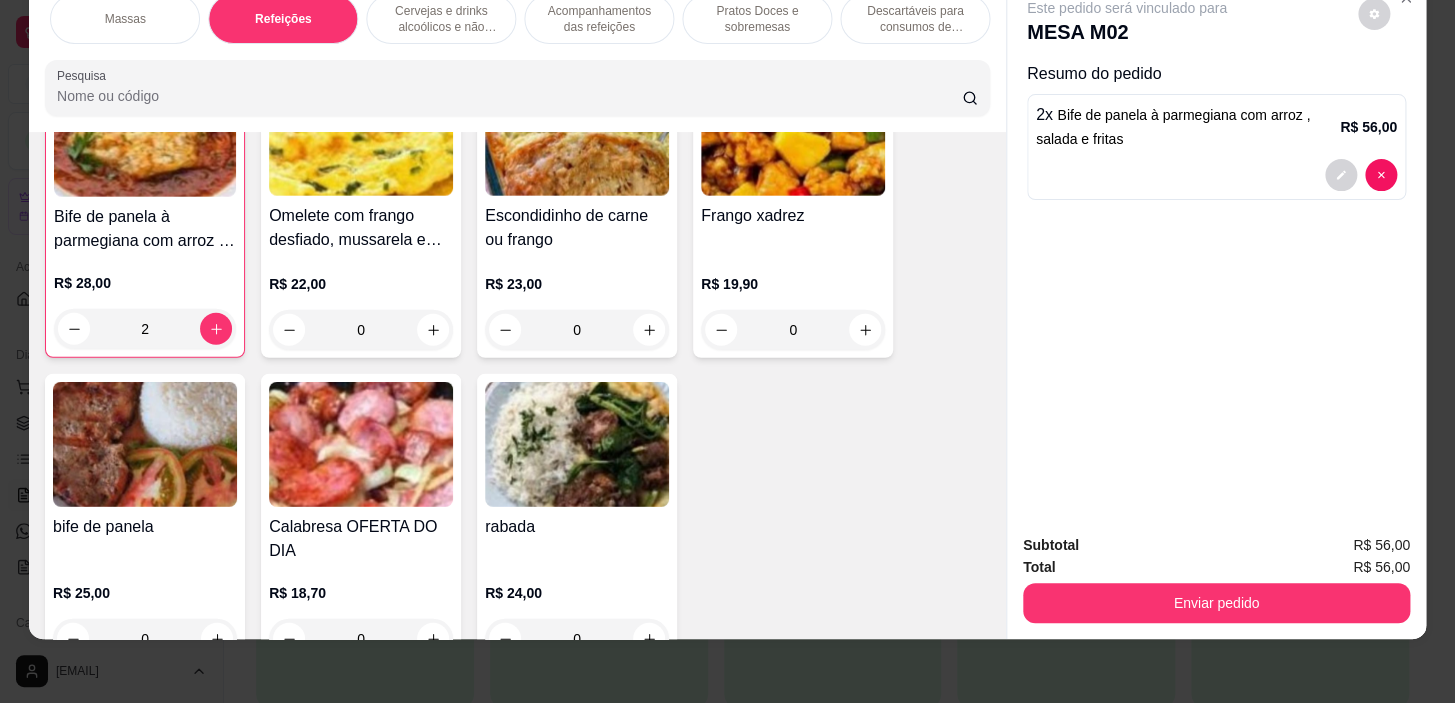 scroll, scrollTop: 11527, scrollLeft: 0, axis: vertical 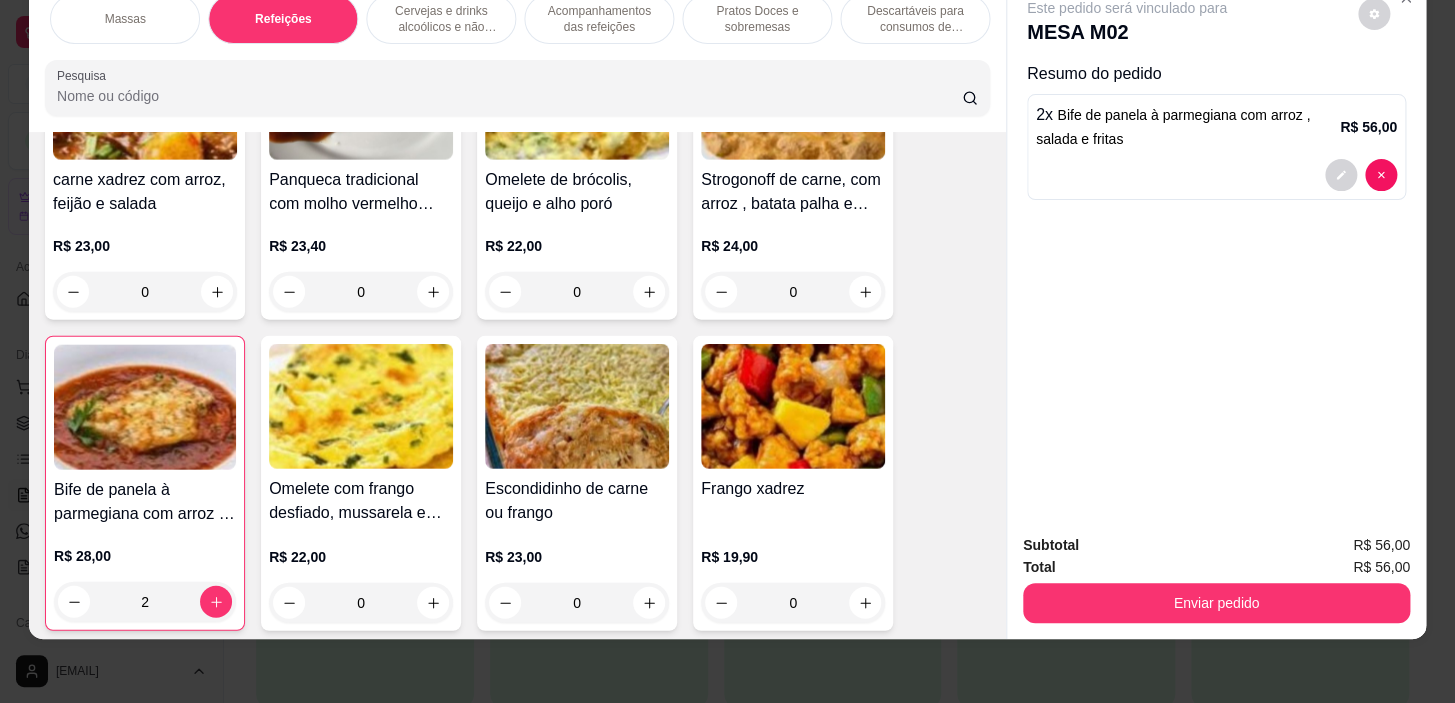click on "Sopas e Caldos  Bebidas quentes Bebidas Geladas Pratos salgados / sanduíches e Paes  Refrigerantes e sucos  Massas  Refeições  Cervejas e drinks alcoólicos e não alcoólicos  Acompanhamentos das refeições  Pratos Doces e sobremesas  Descartáveis para consumos de alimentos que não são da loja" at bounding box center [517, 19] 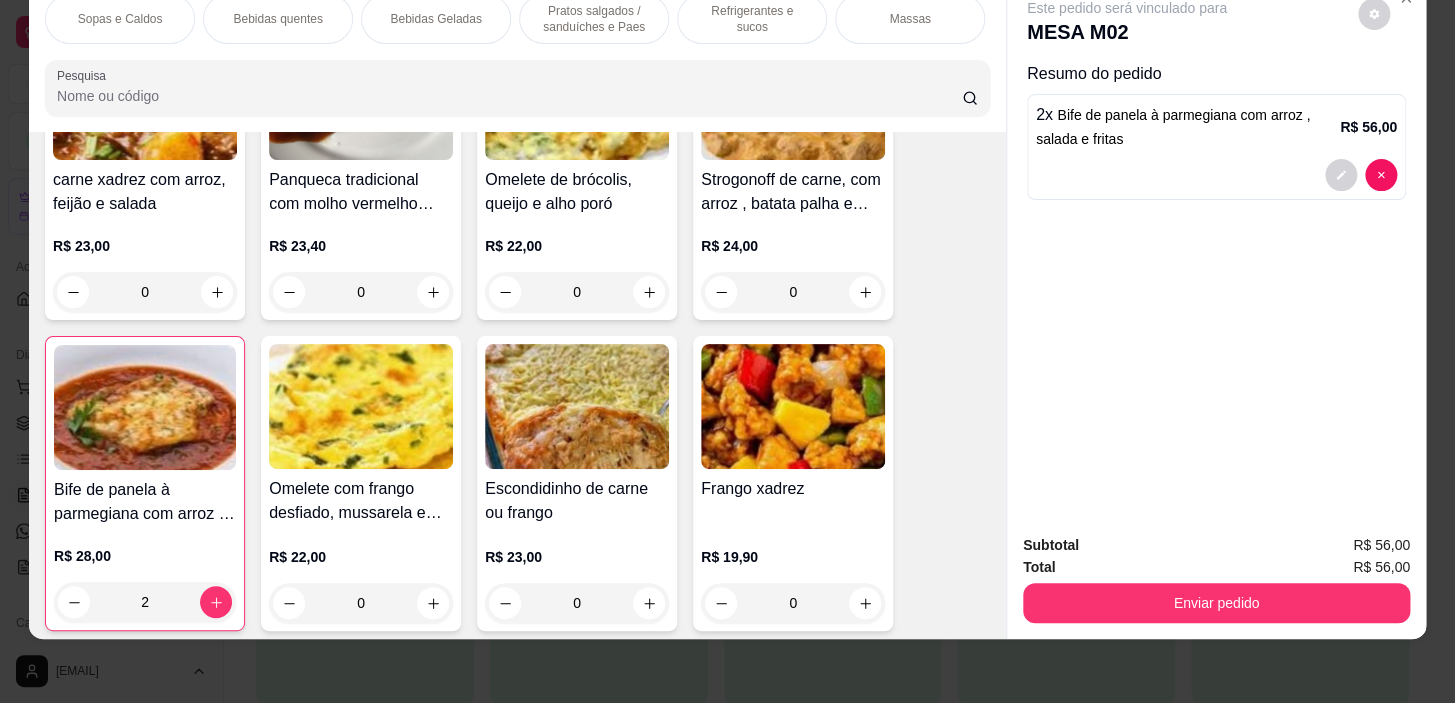 click on "Refrigerantes e sucos" at bounding box center [752, 19] 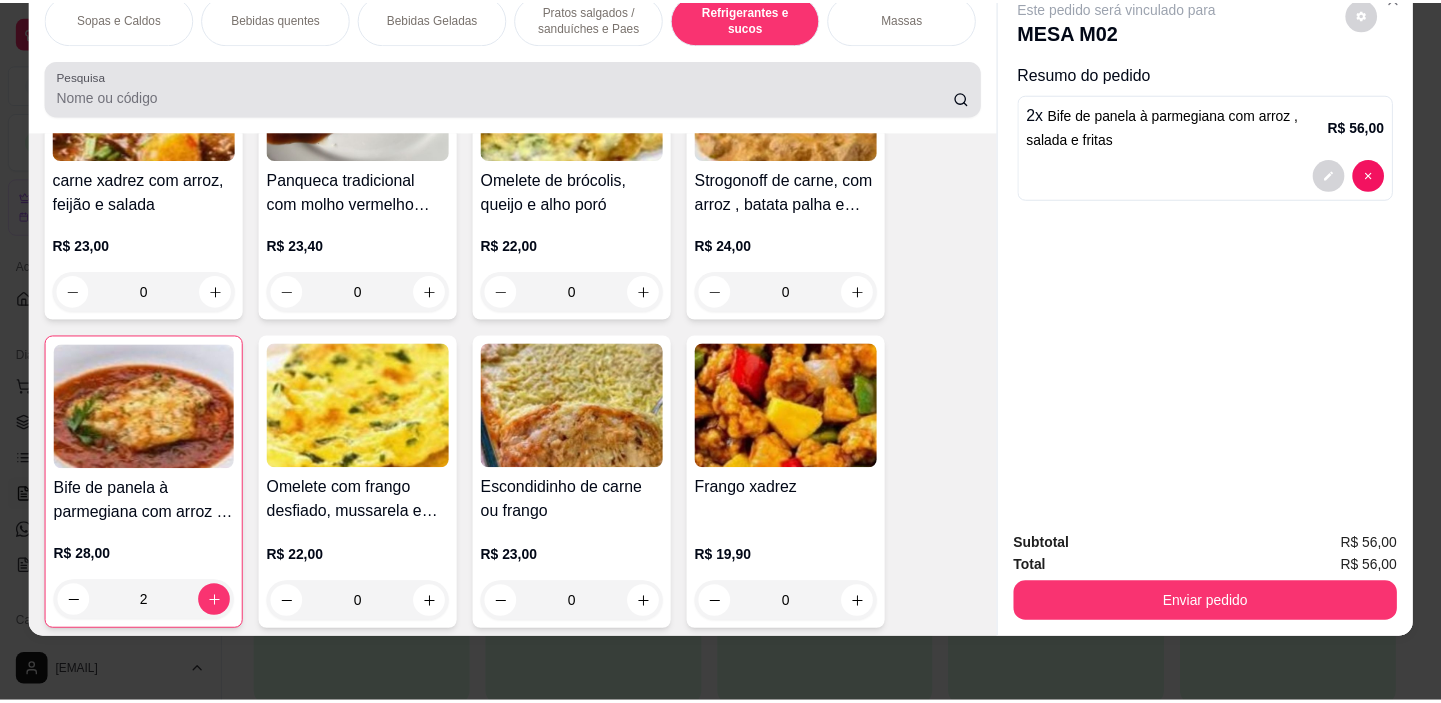 scroll, scrollTop: 8234, scrollLeft: 0, axis: vertical 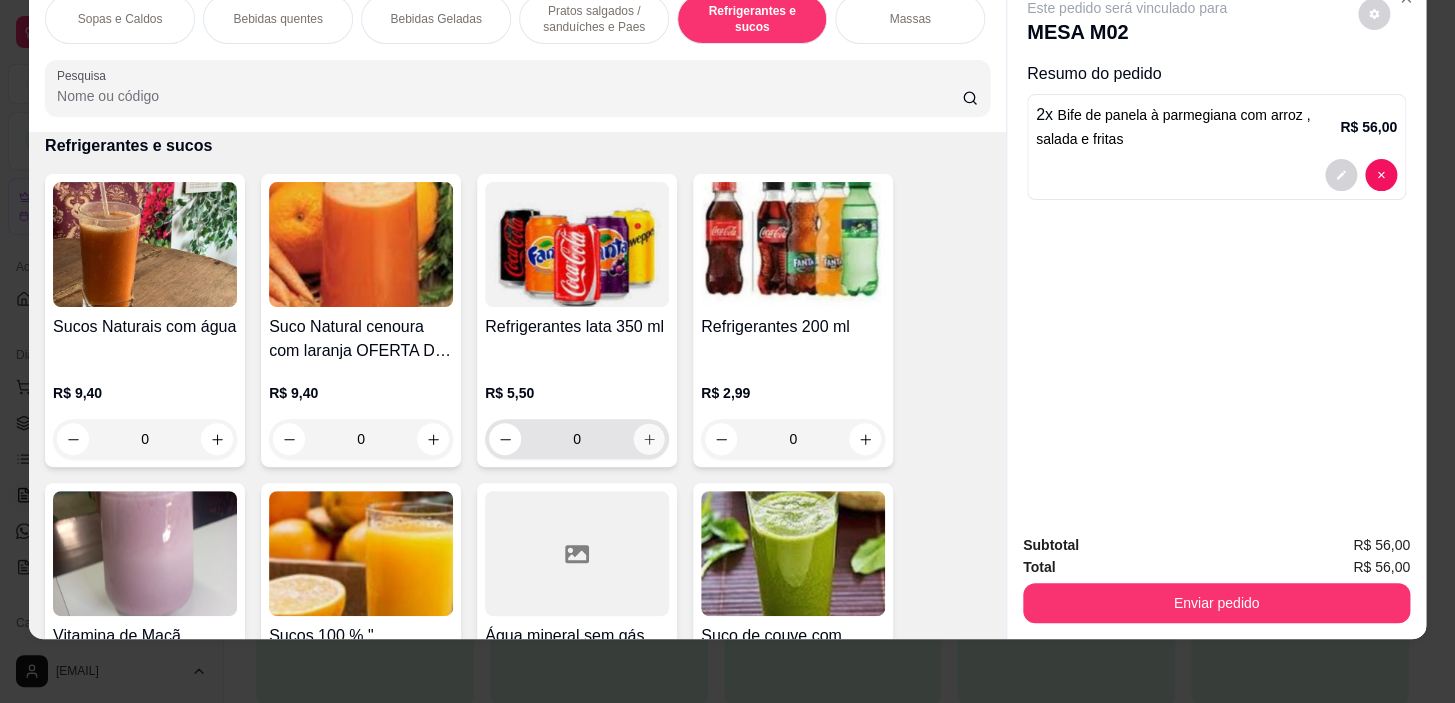 click 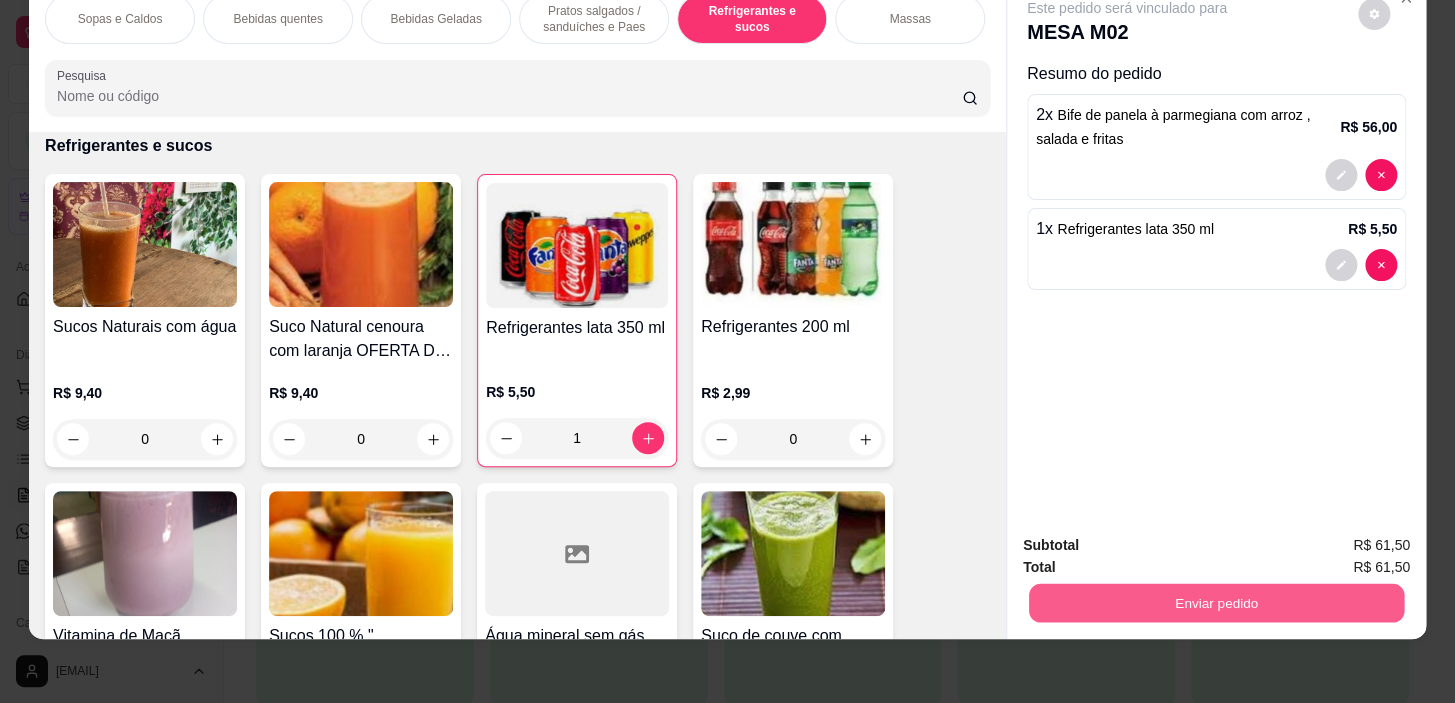 click on "Enviar pedido" at bounding box center (1216, 603) 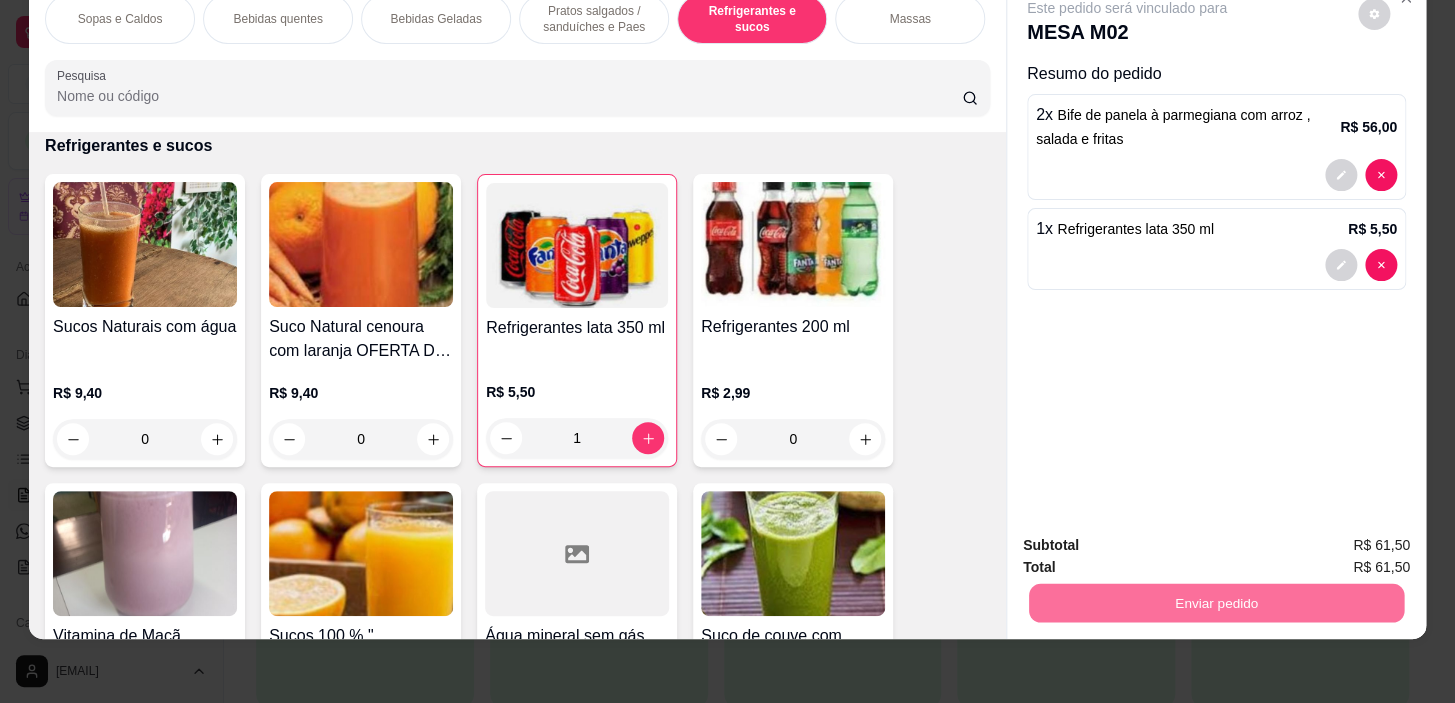 click on "Não registrar e enviar pedido" at bounding box center (1150, 539) 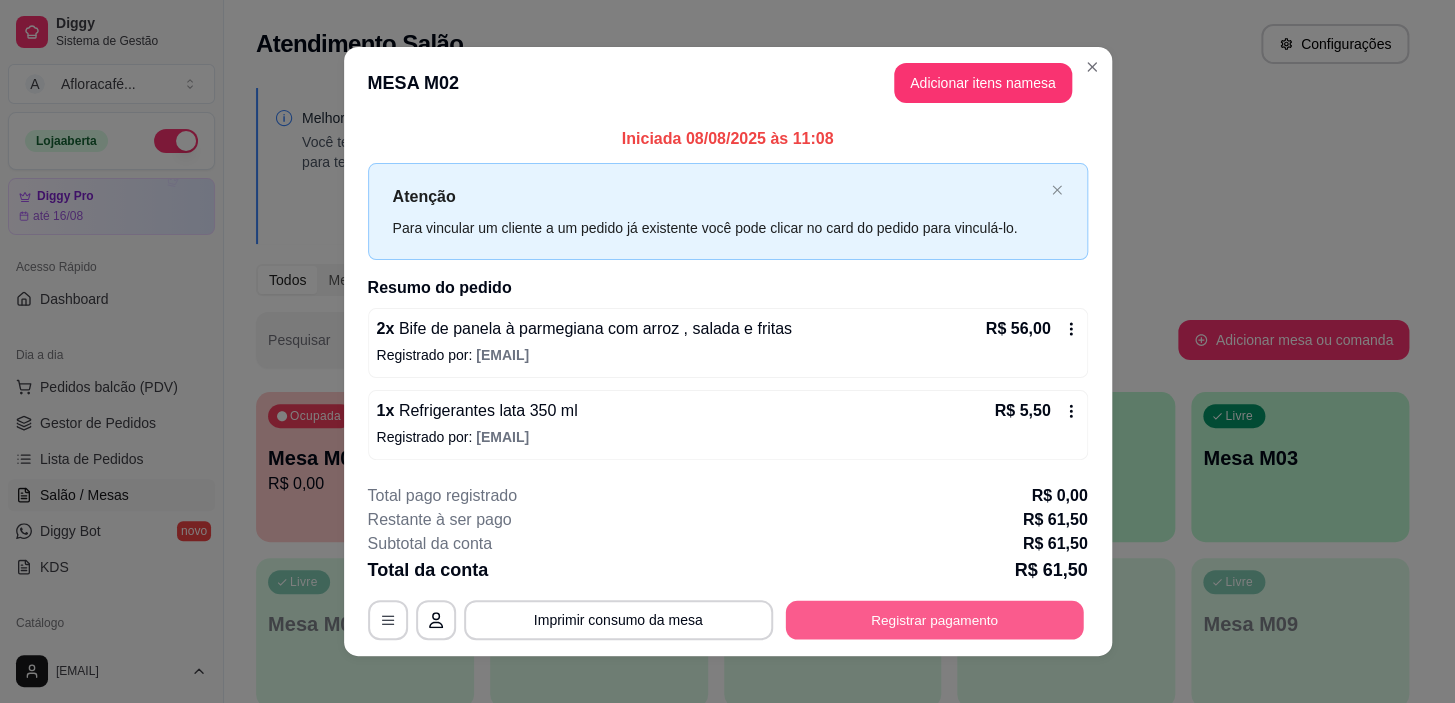 click on "Registrar pagamento" at bounding box center (934, 620) 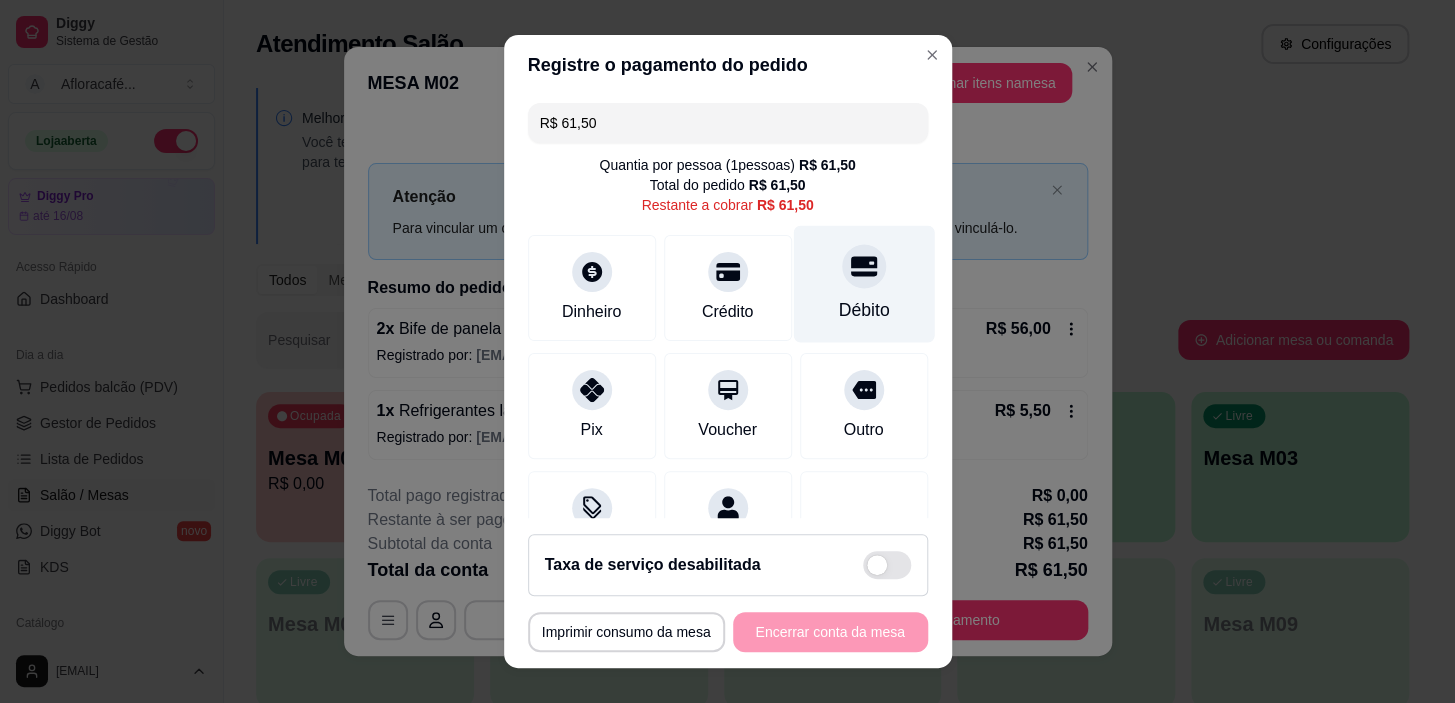 click on "Débito" at bounding box center [863, 284] 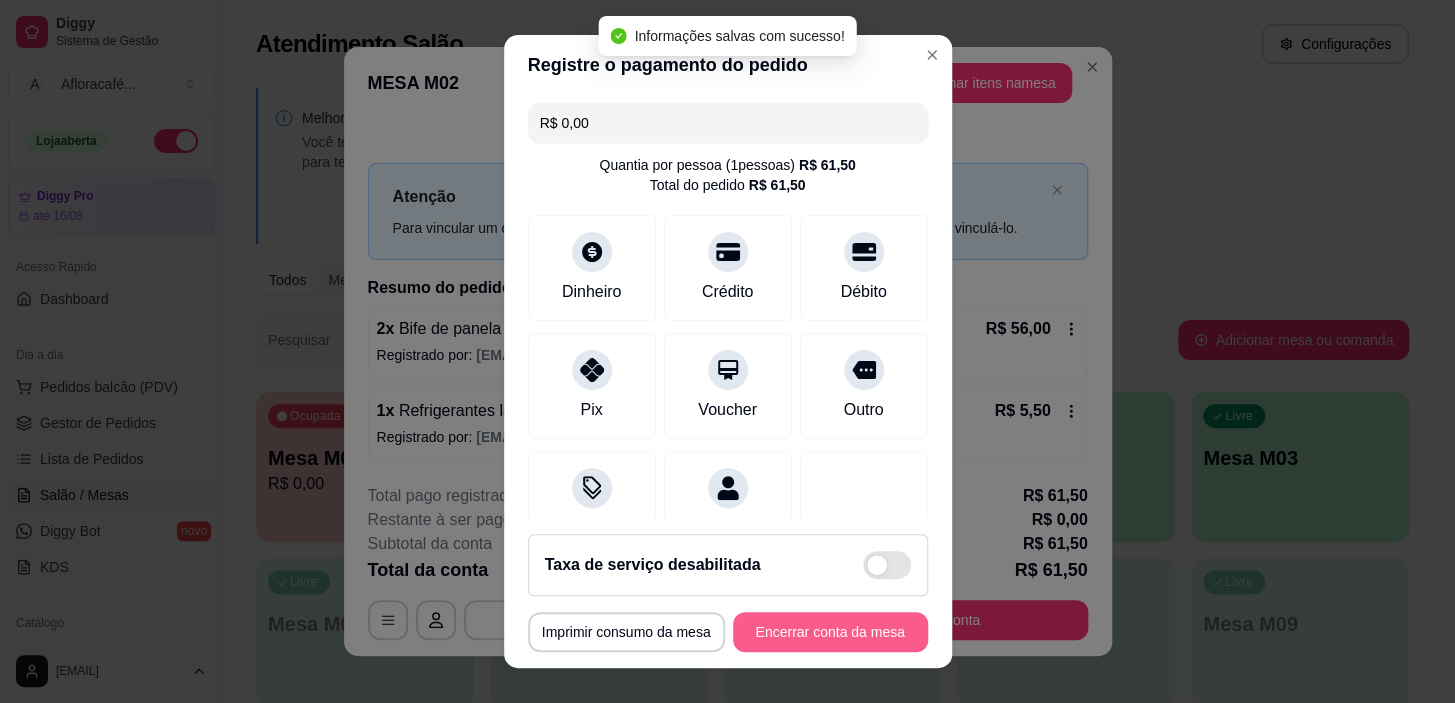 type on "R$ 0,00" 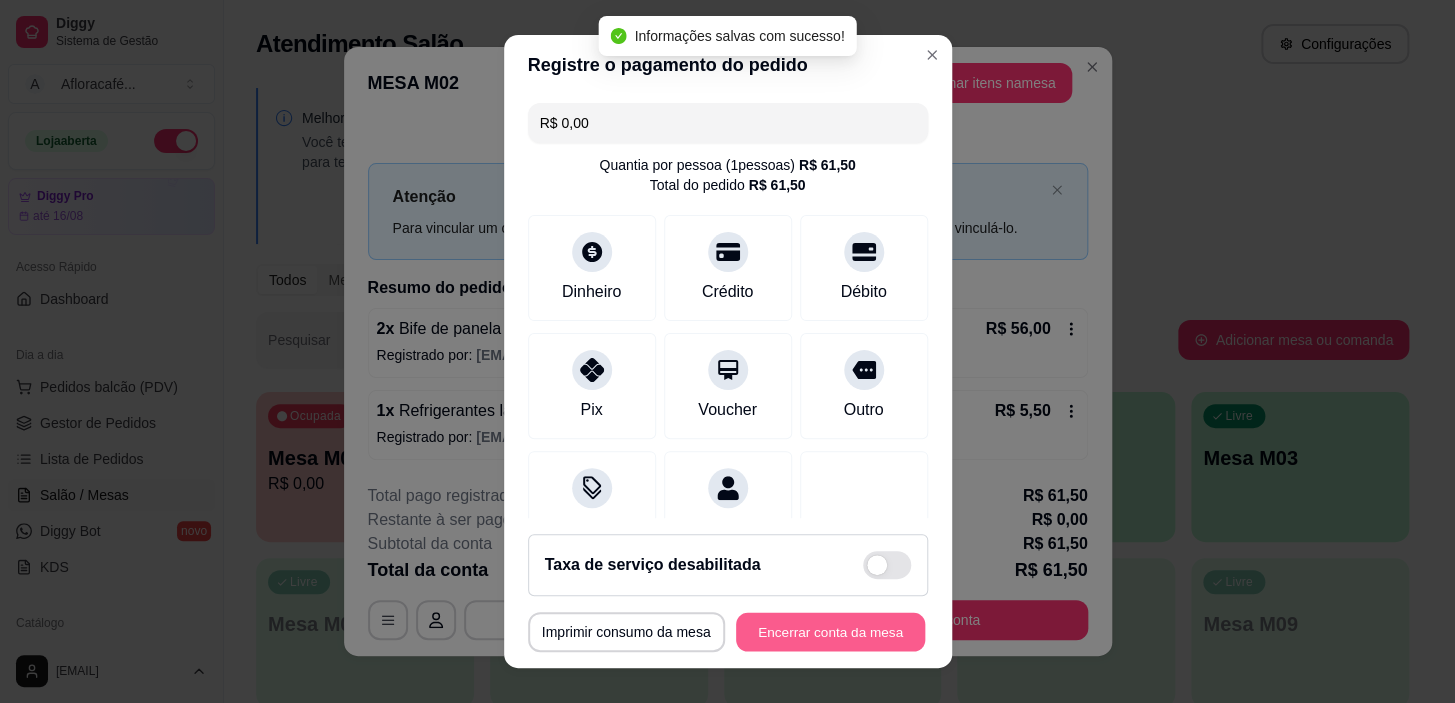 click on "Encerrar conta da mesa" at bounding box center (830, 631) 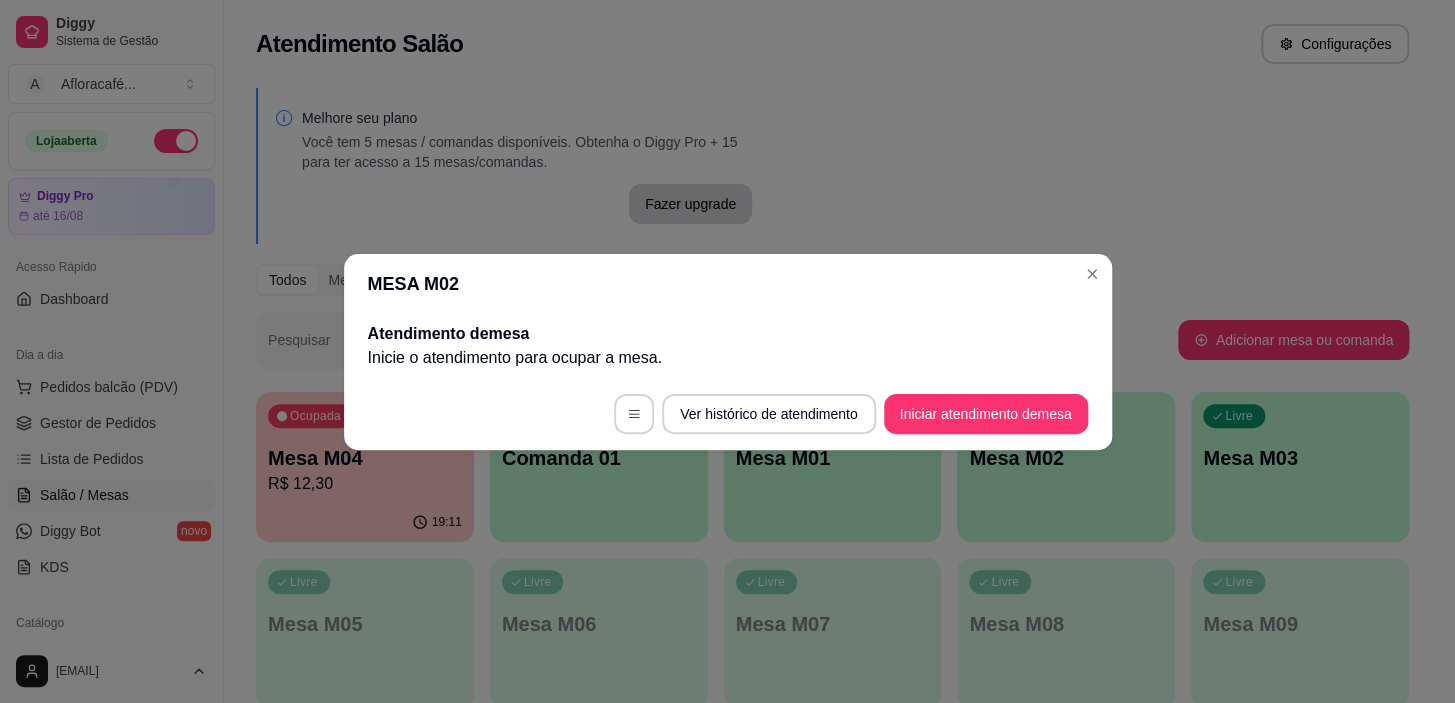 click on "MESA M02" at bounding box center [728, 284] 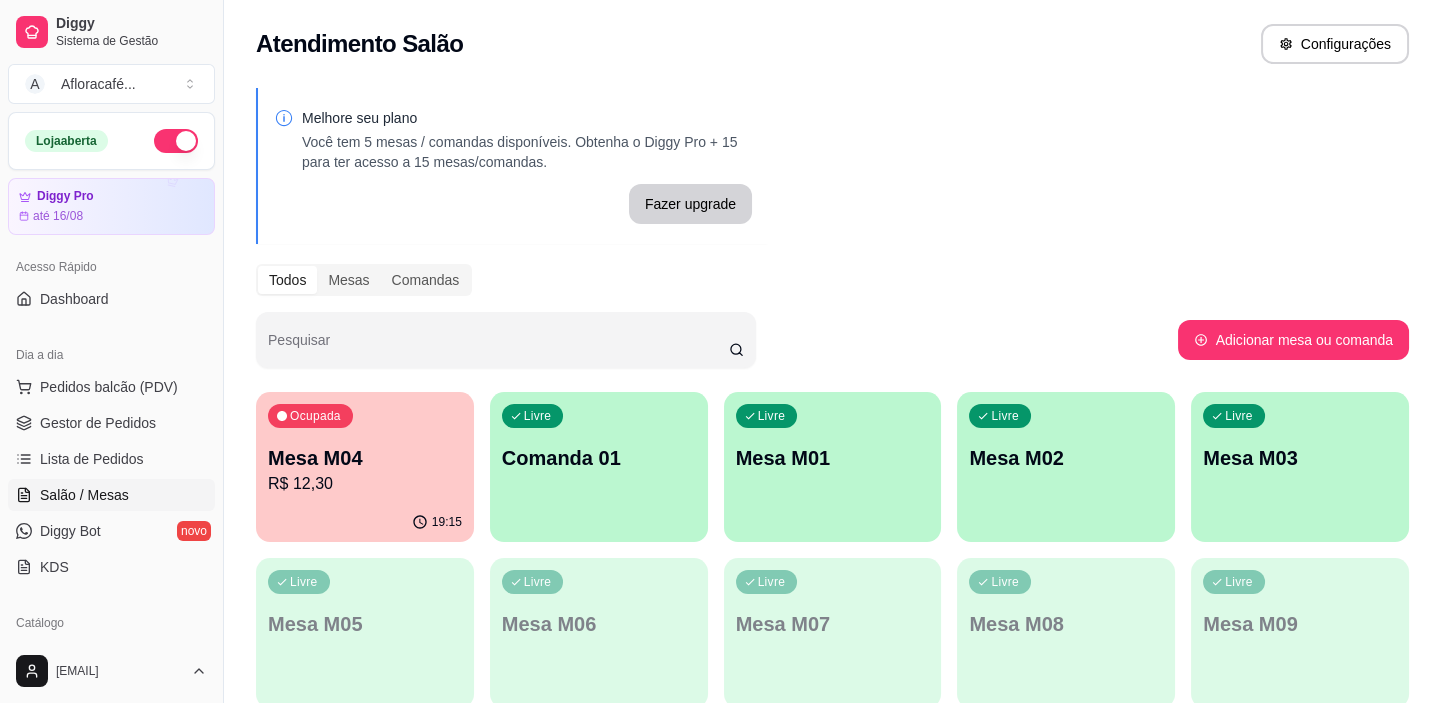 scroll, scrollTop: 272, scrollLeft: 0, axis: vertical 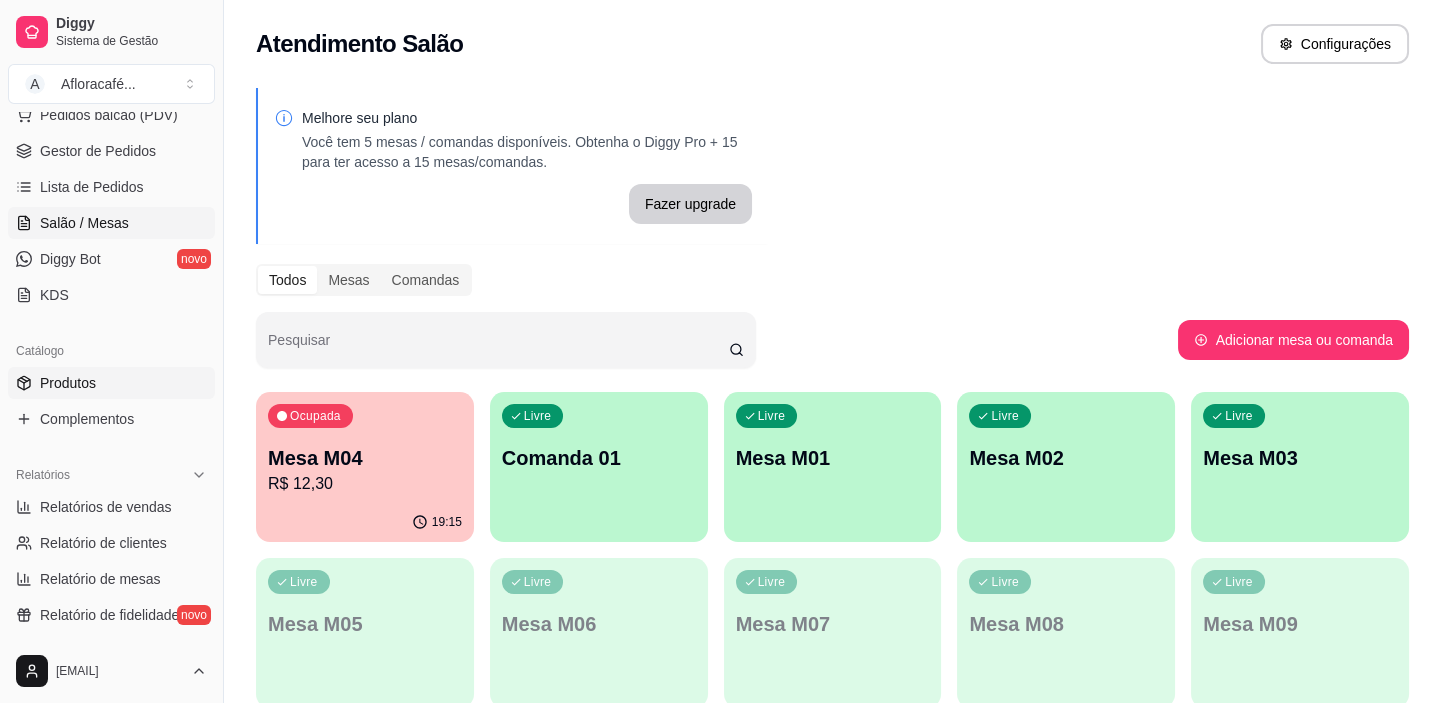 click on "Produtos" at bounding box center (111, 383) 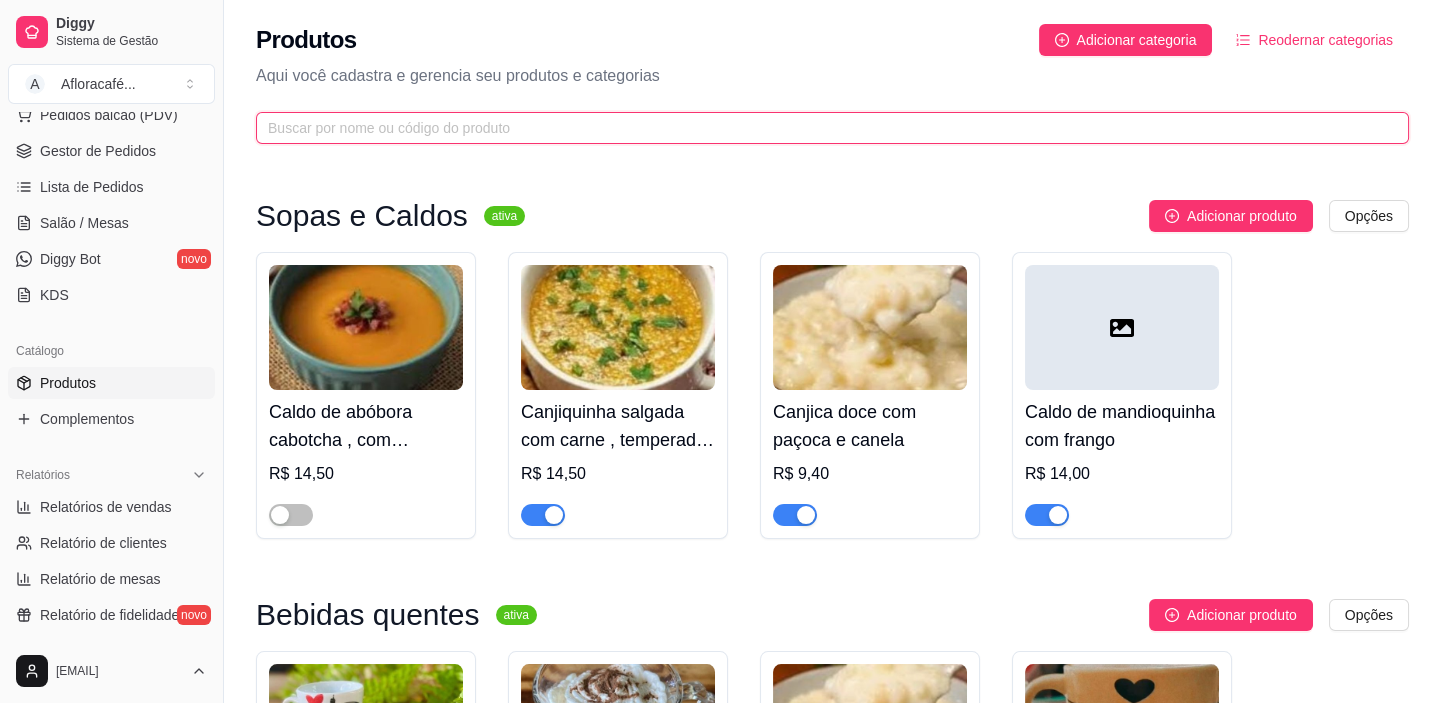 click at bounding box center [824, 128] 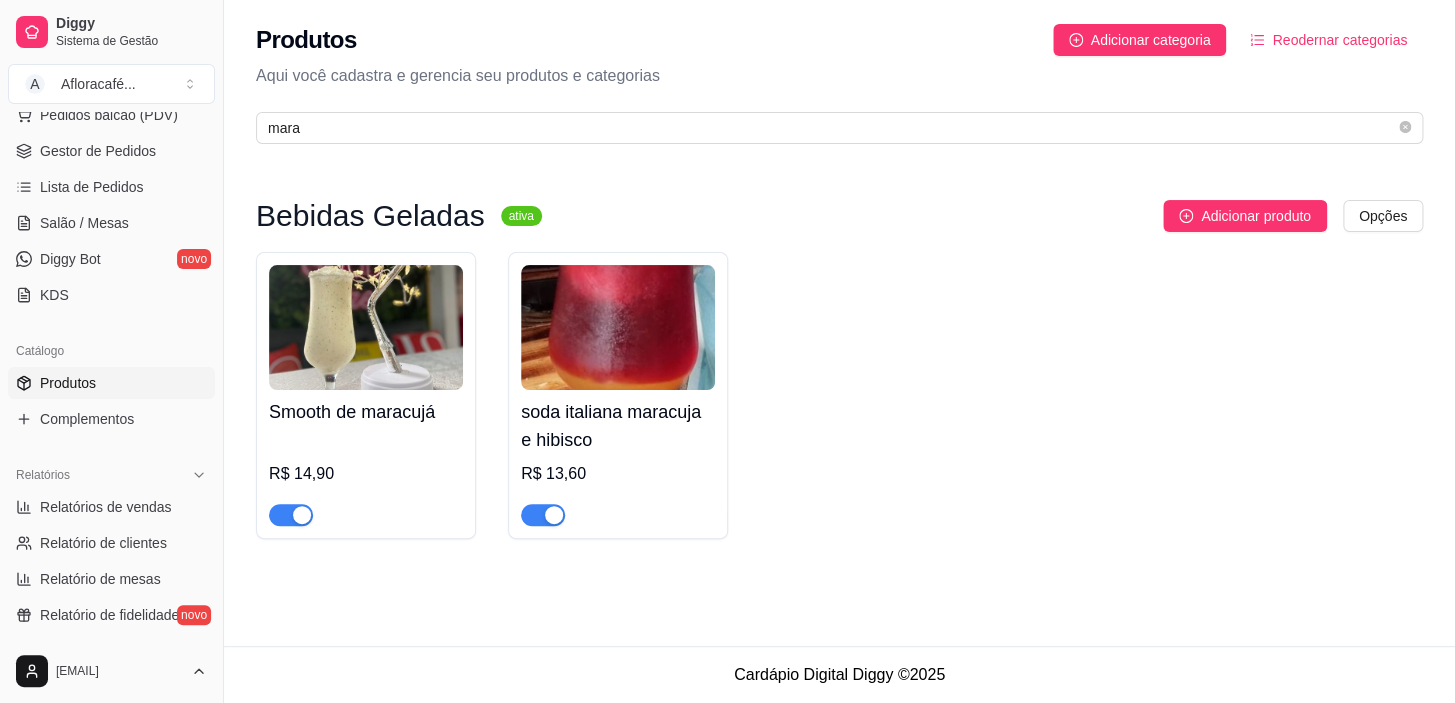 click at bounding box center (291, 515) 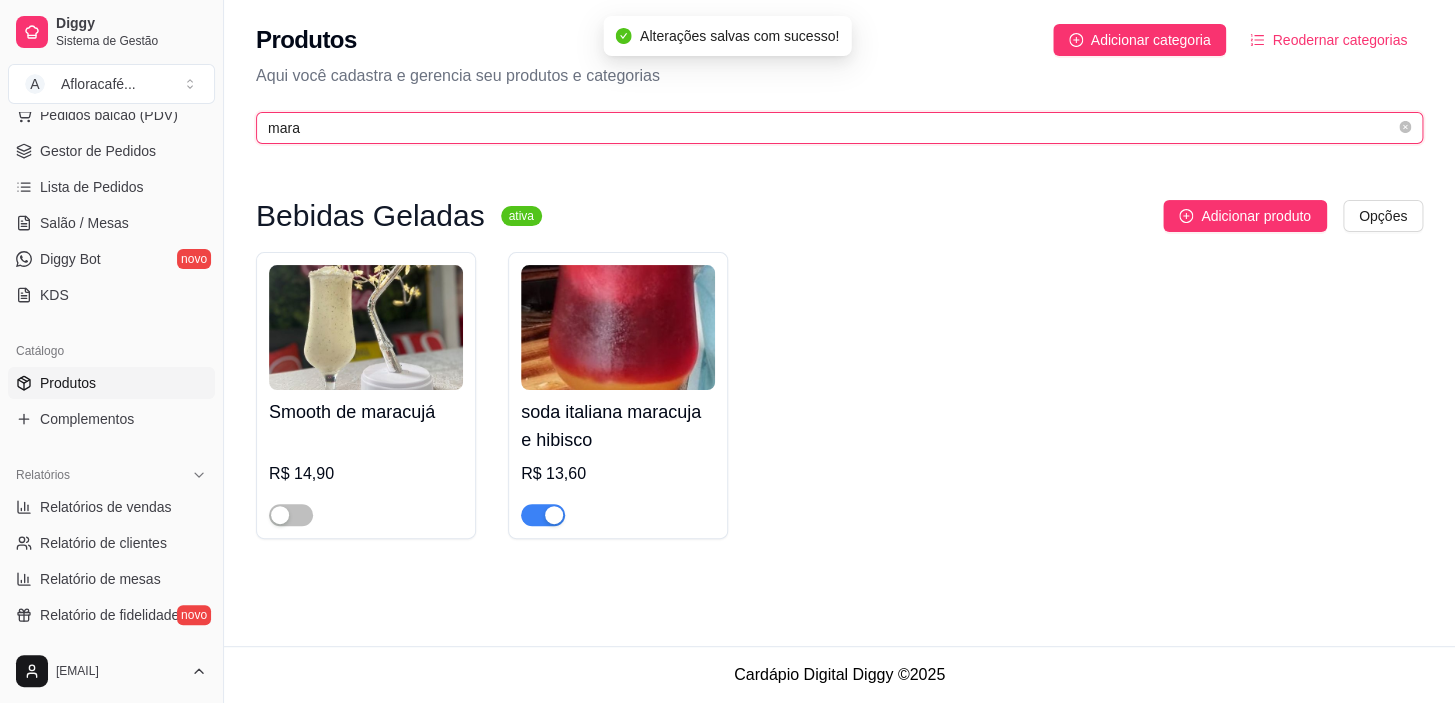 click on "mara" at bounding box center [831, 128] 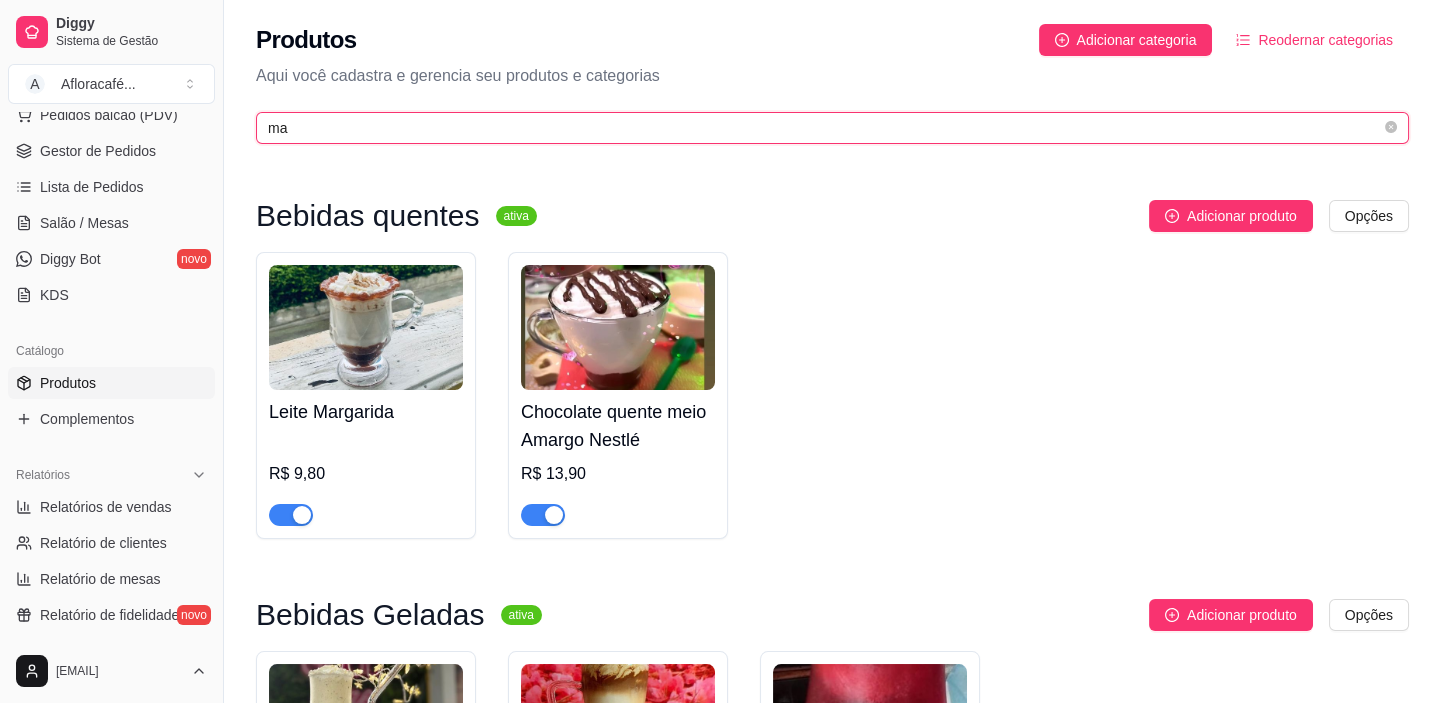 type on "m" 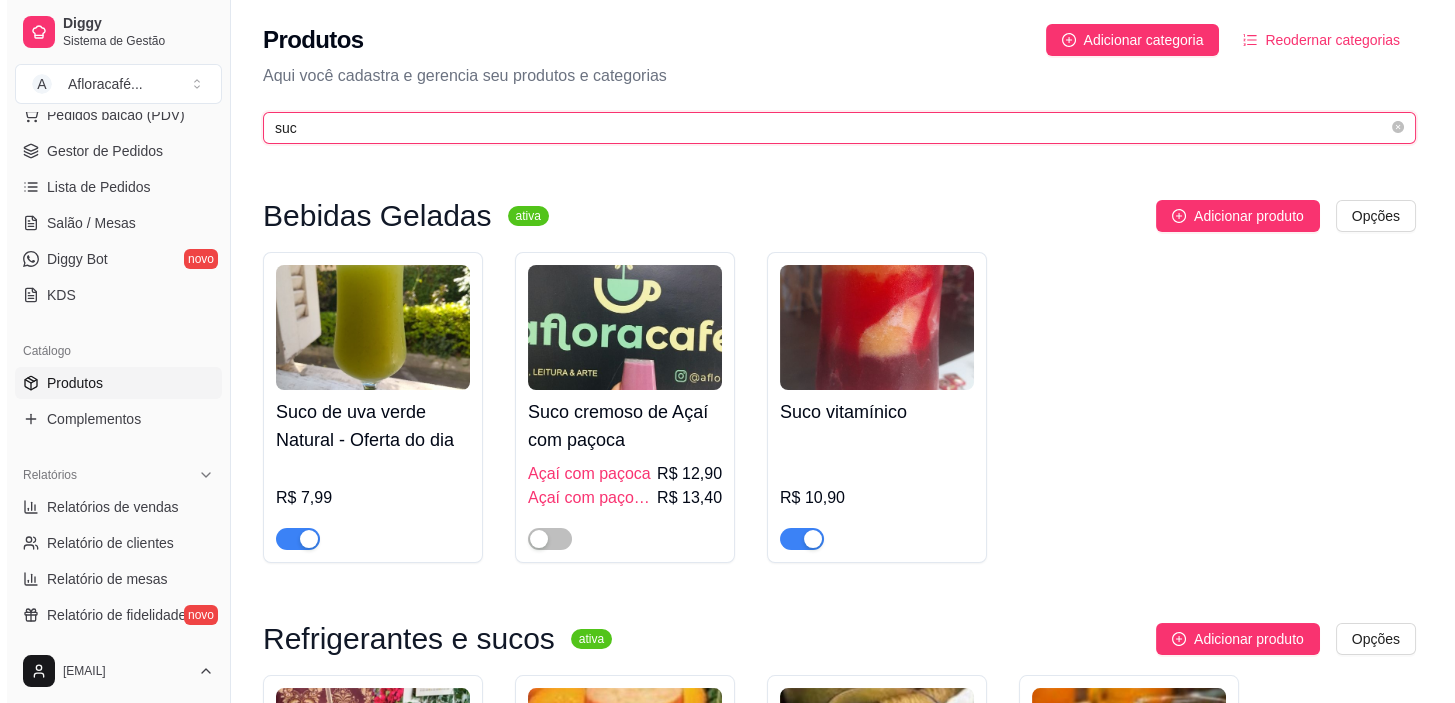 scroll, scrollTop: 272, scrollLeft: 0, axis: vertical 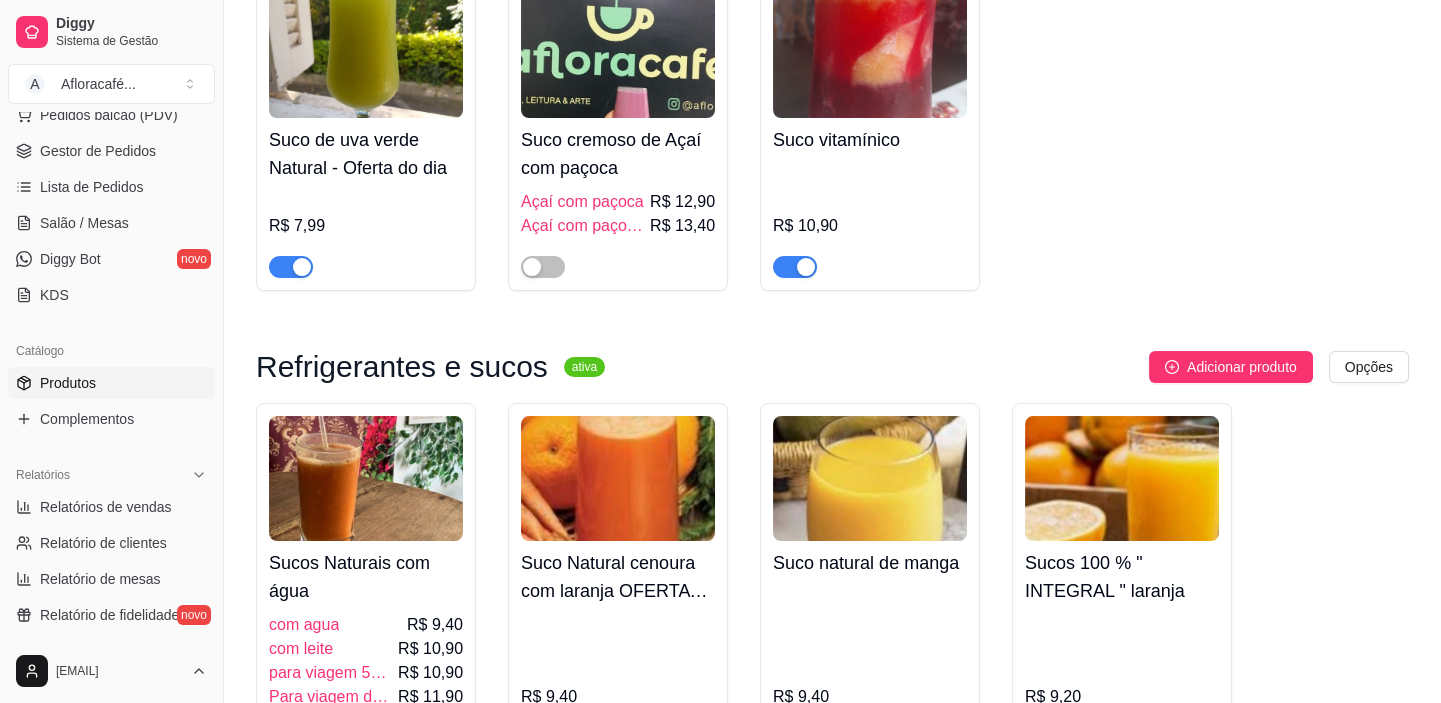 type on "suc" 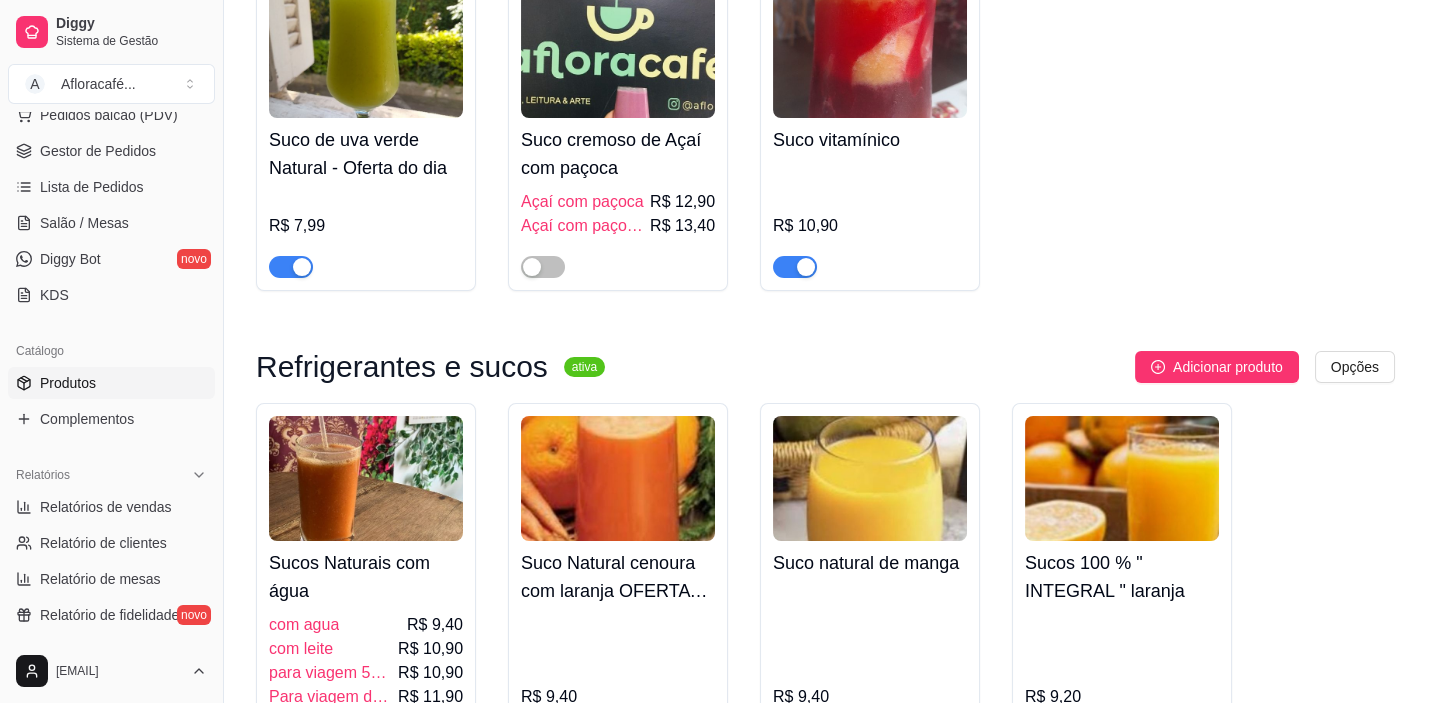 type 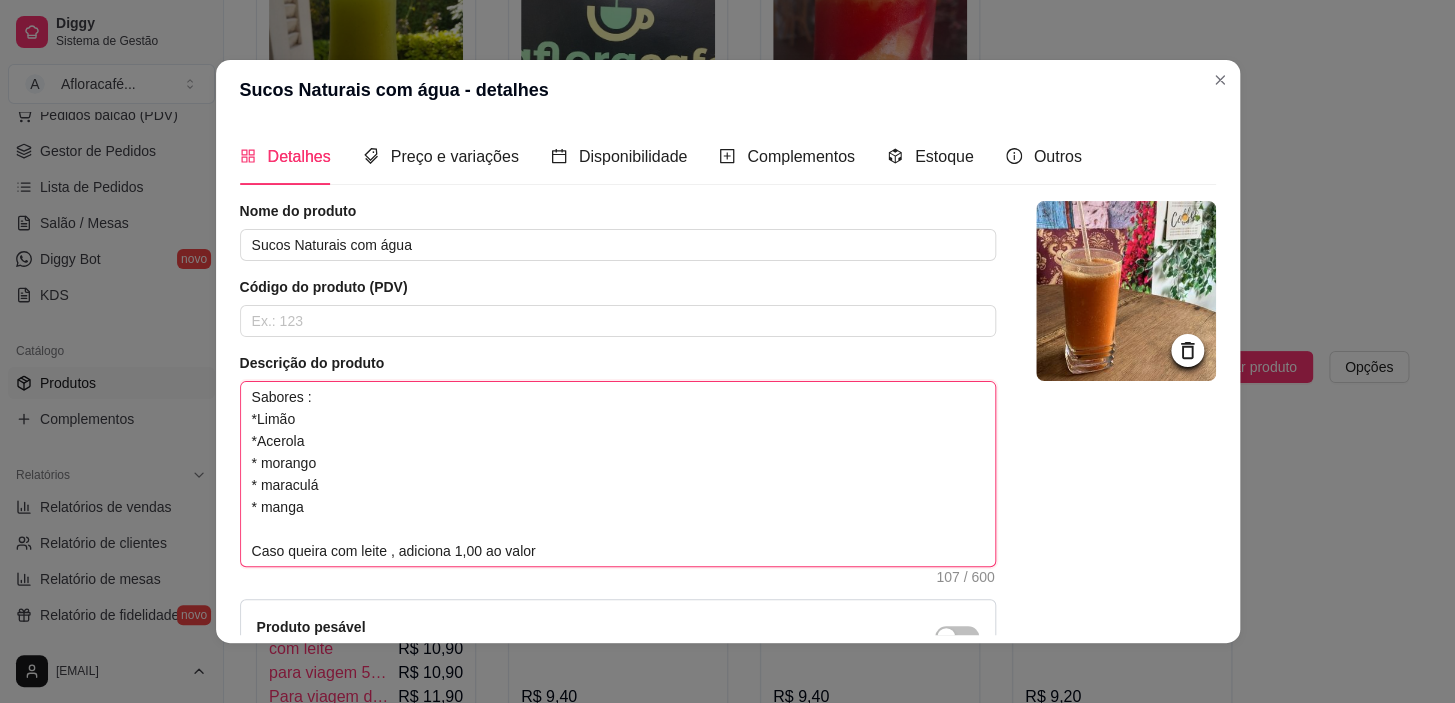 click on "Sabores :
*Limão
*Acerola
* morango
* maraculá
* manga
Caso queira com leite , adiciona 1,00 ao valor" at bounding box center (618, 474) 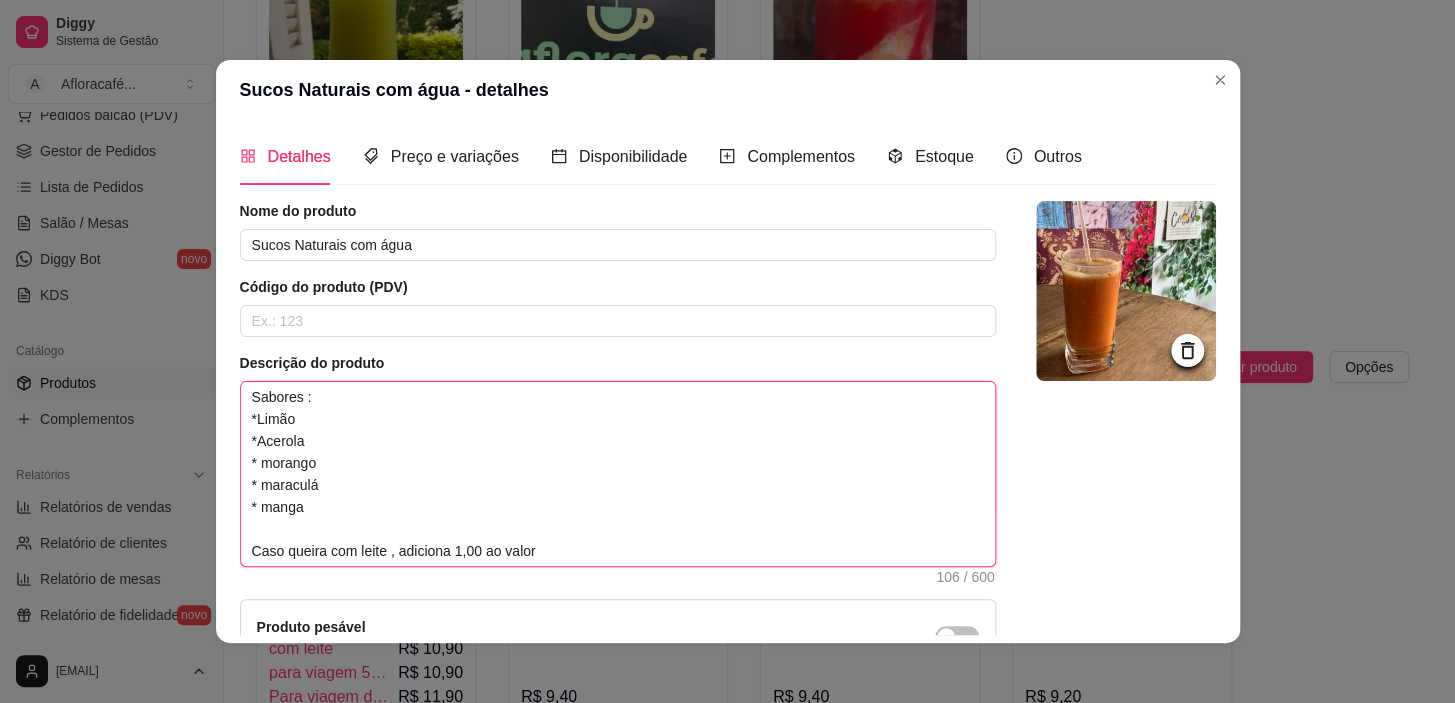 type on "Sabores :
*Limão
*Acerola
* morango
* maracul
* manga
Caso queira com leite , adiciona 1,00 ao valor" 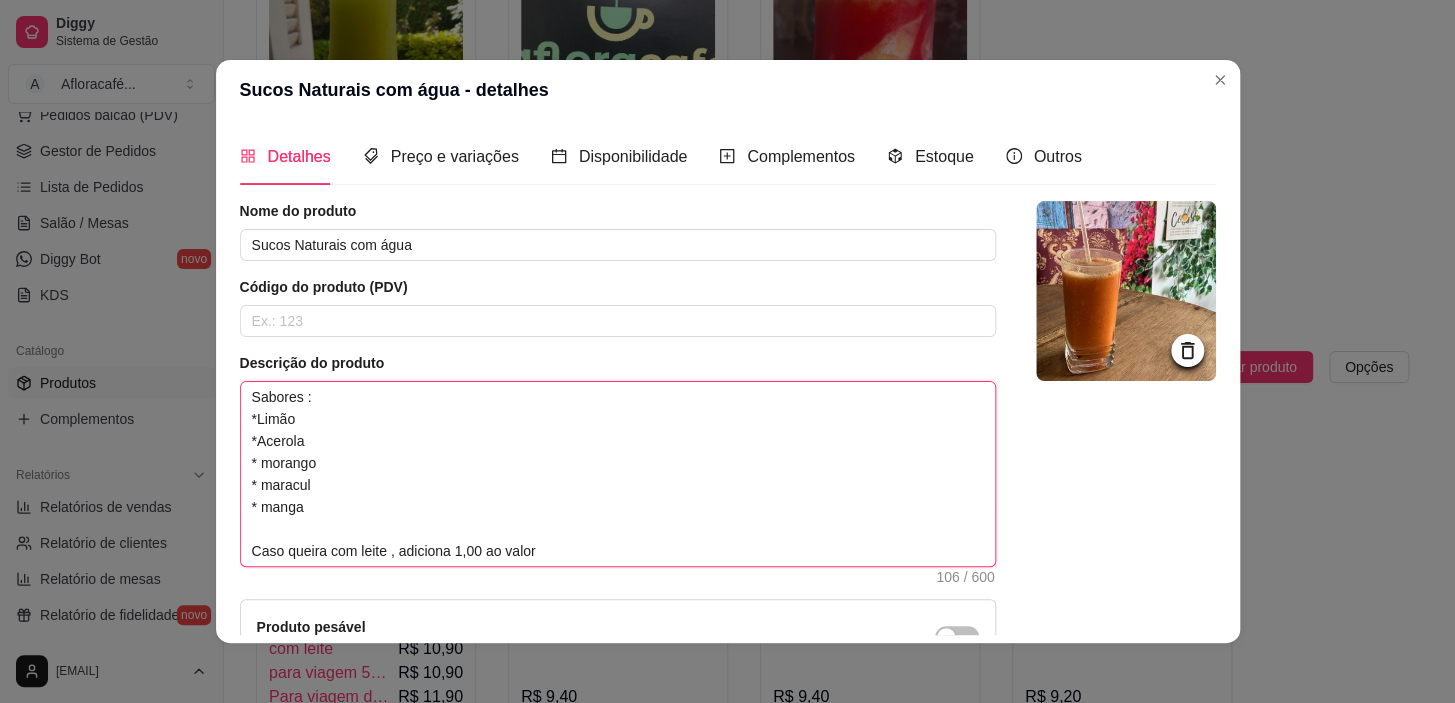 type on "Sabores :
*Limão
*Acerola
* morango
* maracu
* manga
Caso queira com leite , adiciona 1,00 ao valor" 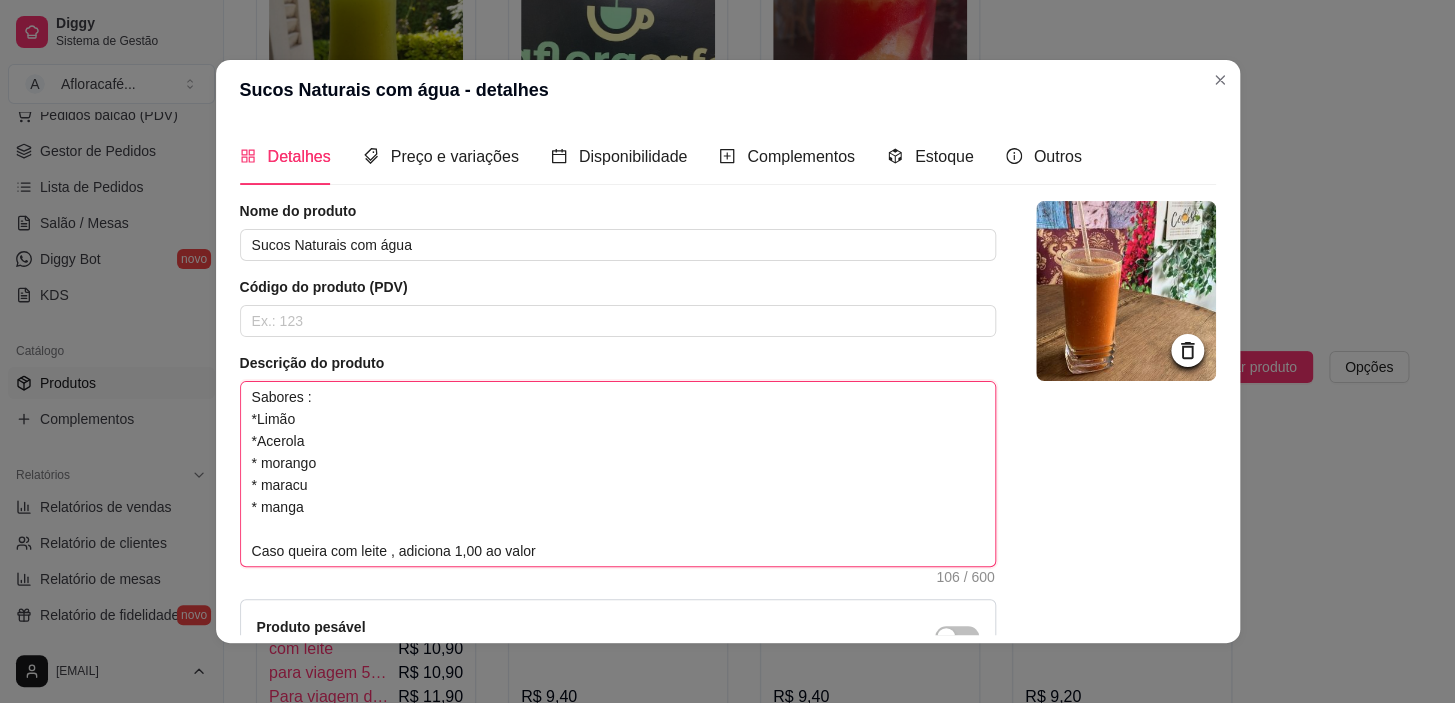 type on "Sabores :
*Limão
*Acerola
* morango
* marac
* manga
Caso queira com leite , adiciona 1,00 ao valor" 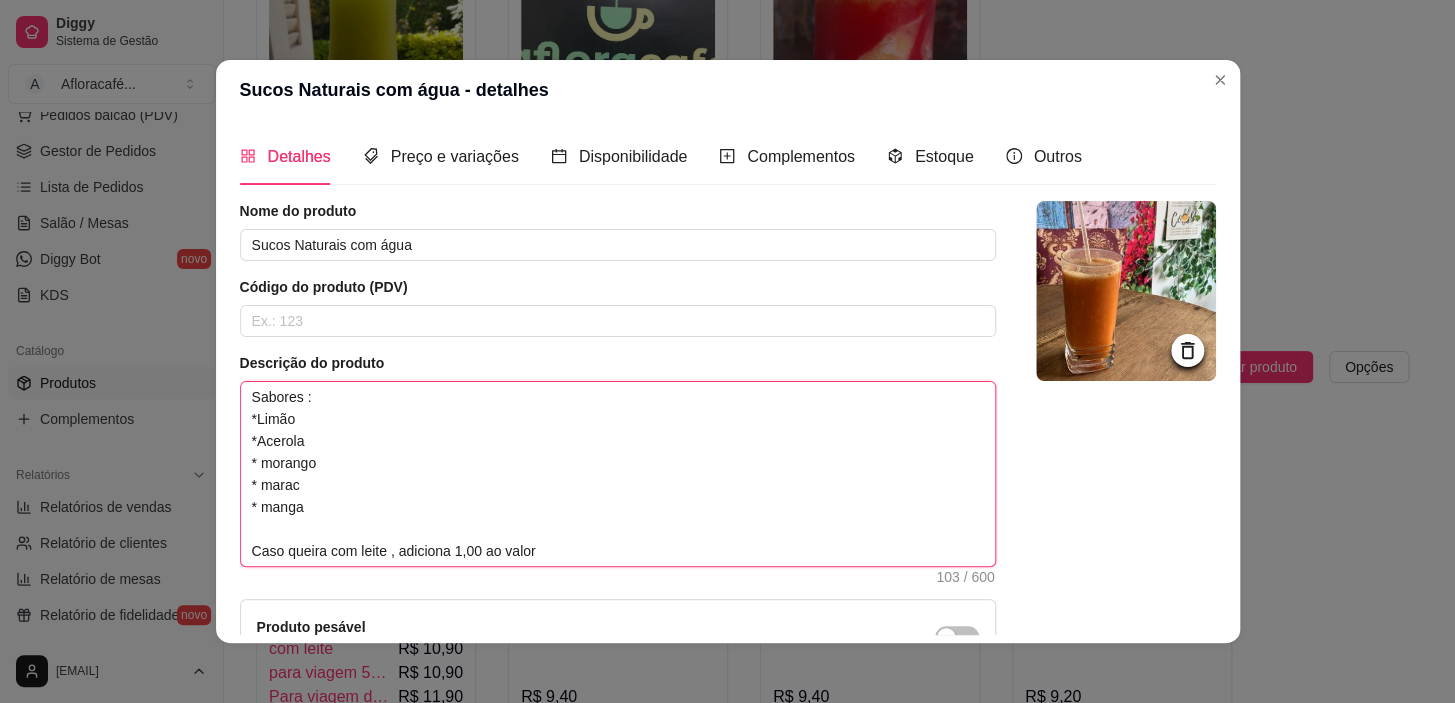 type on "Sabores :
*Limão
*Acerola
* morango
* mara
* manga
Caso queira com leite , adiciona 1,00 ao valor" 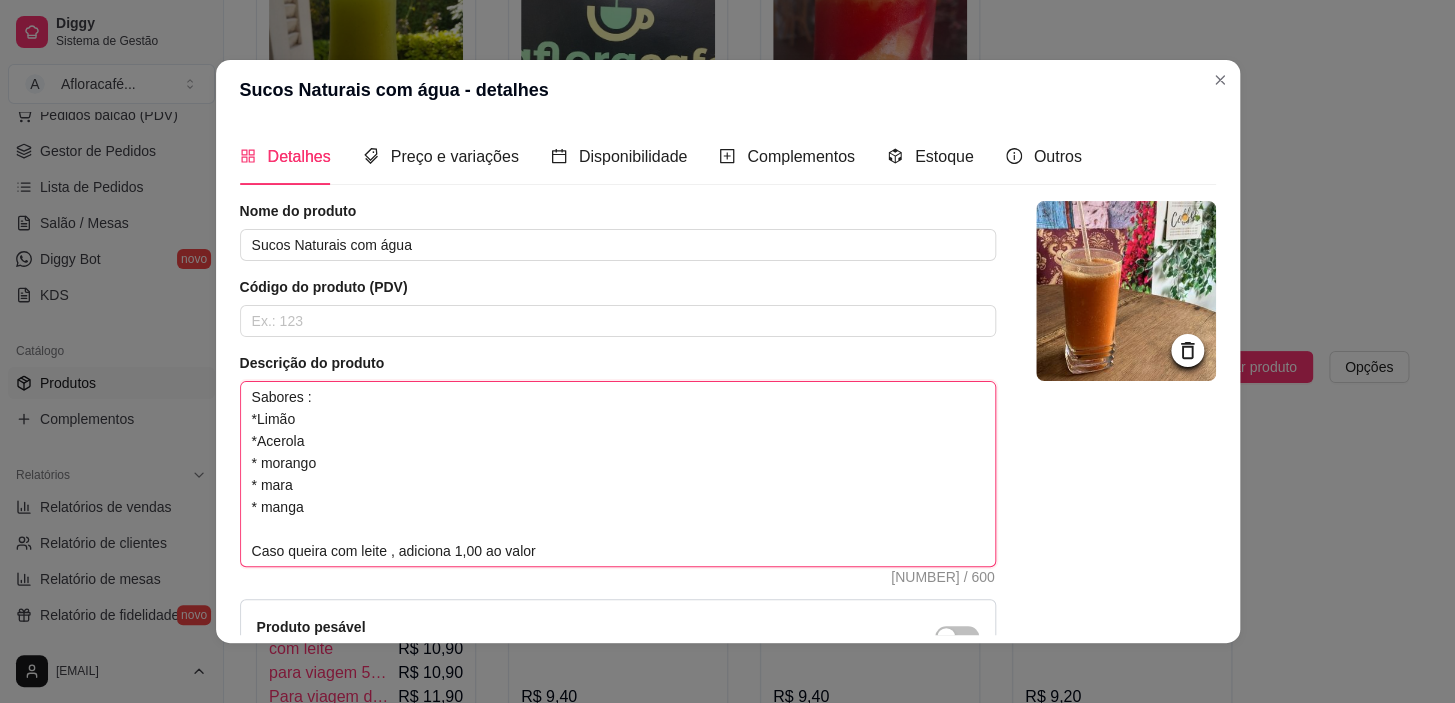 type on "Sabores :
*Limão
*Acerola
* morango
* mar
* manga
Caso queira com leite , adiciona 1,00 ao valor" 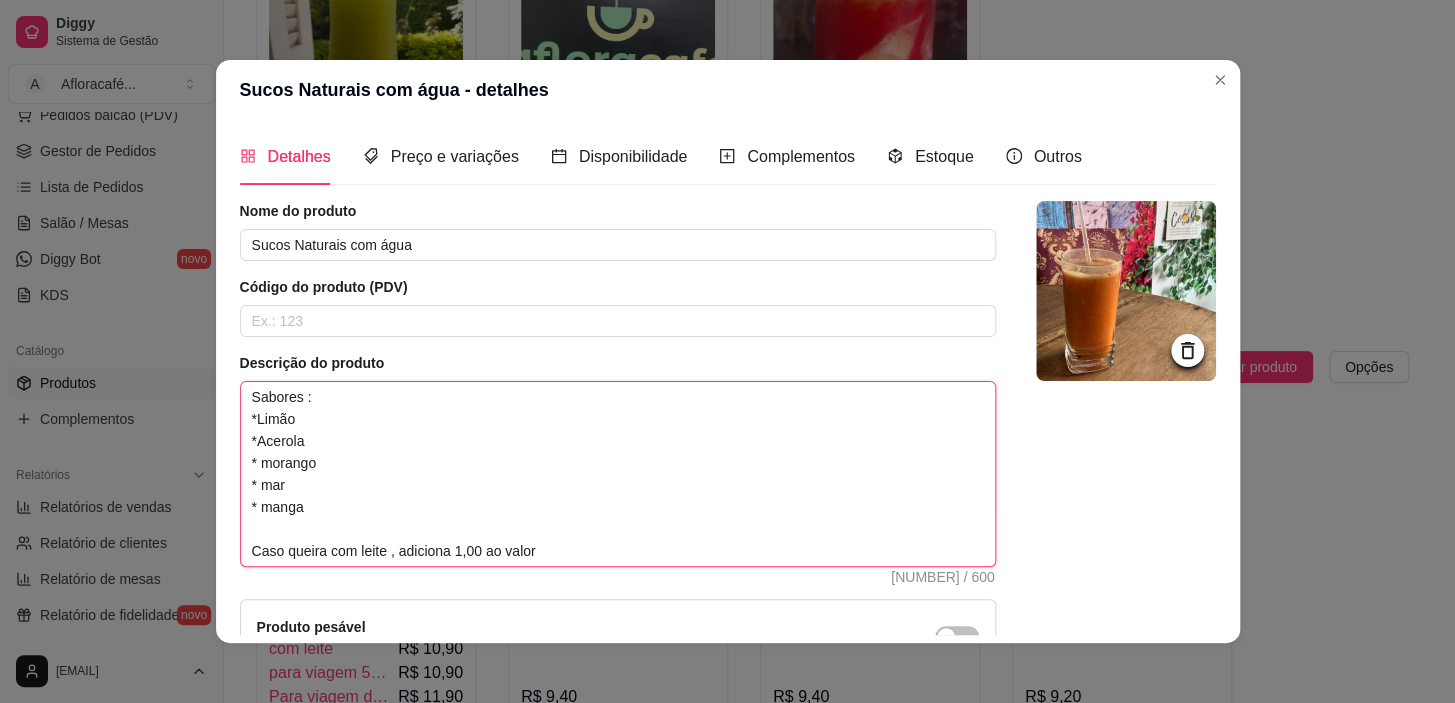 type on "Sabores :
*Limão
*Acerola
* morango
* ma
* manga
Caso queira com leite , adiciona 1,00 ao valor" 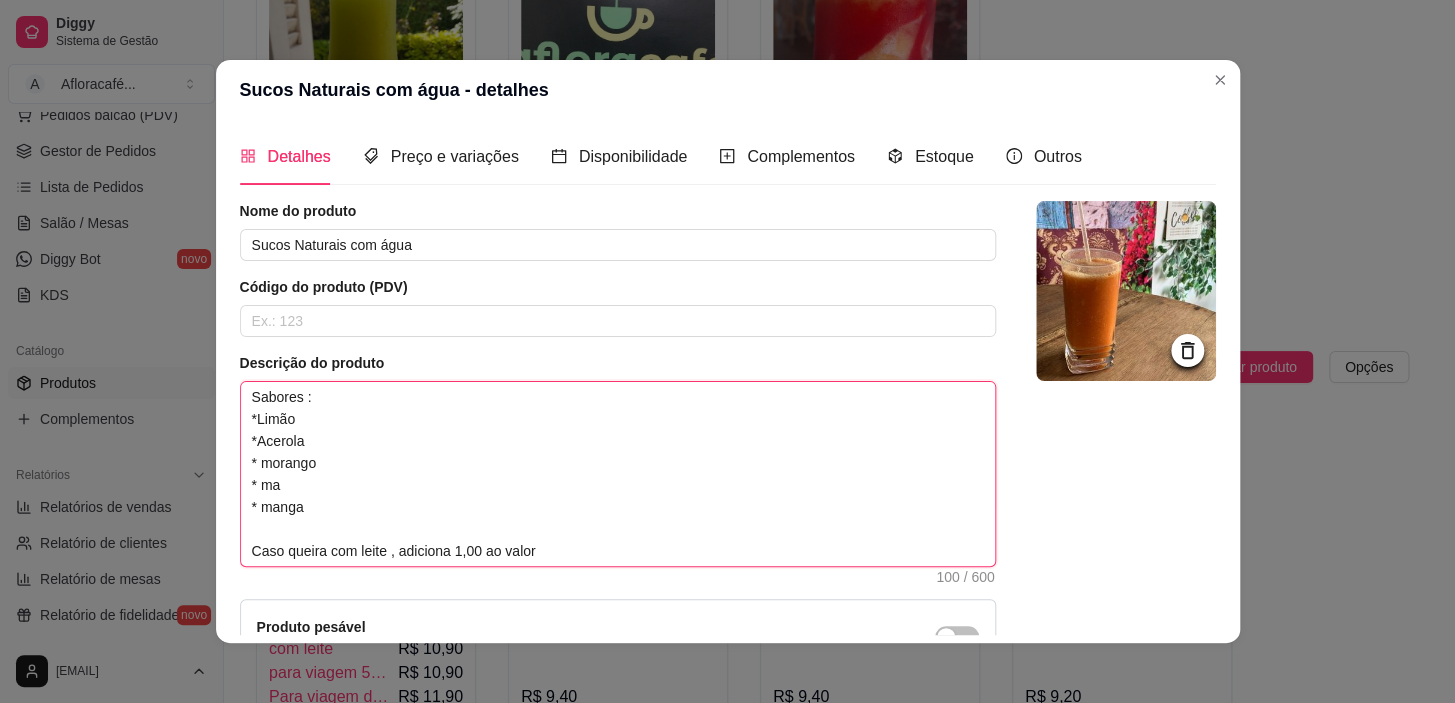 type on "Sabores :
*Limão
*Acerola
* morango
* m
* manga
Caso queira com leite , adiciona 1,00 ao valor" 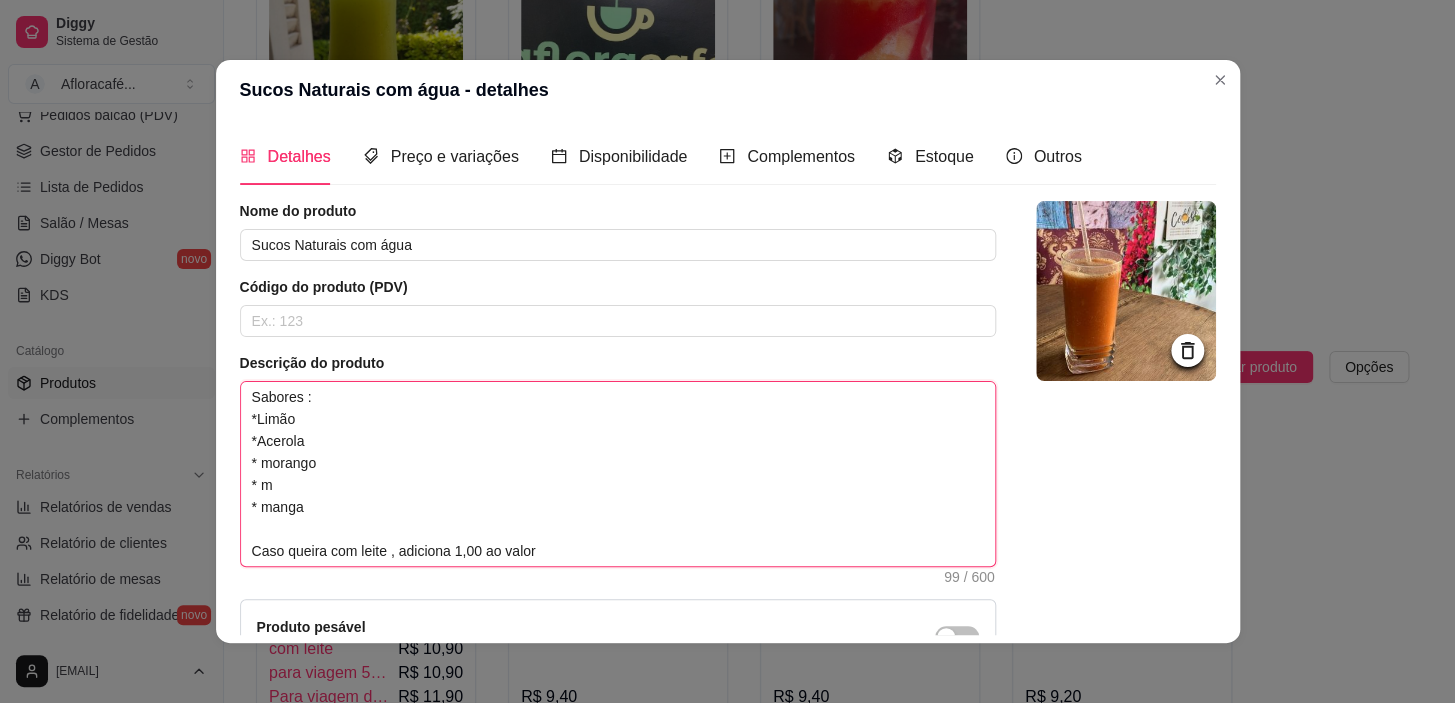type on "Sabores :
*Limão
*Acerola
* morango
*
* manga
Caso queira com leite , adiciona 1,00 ao valor" 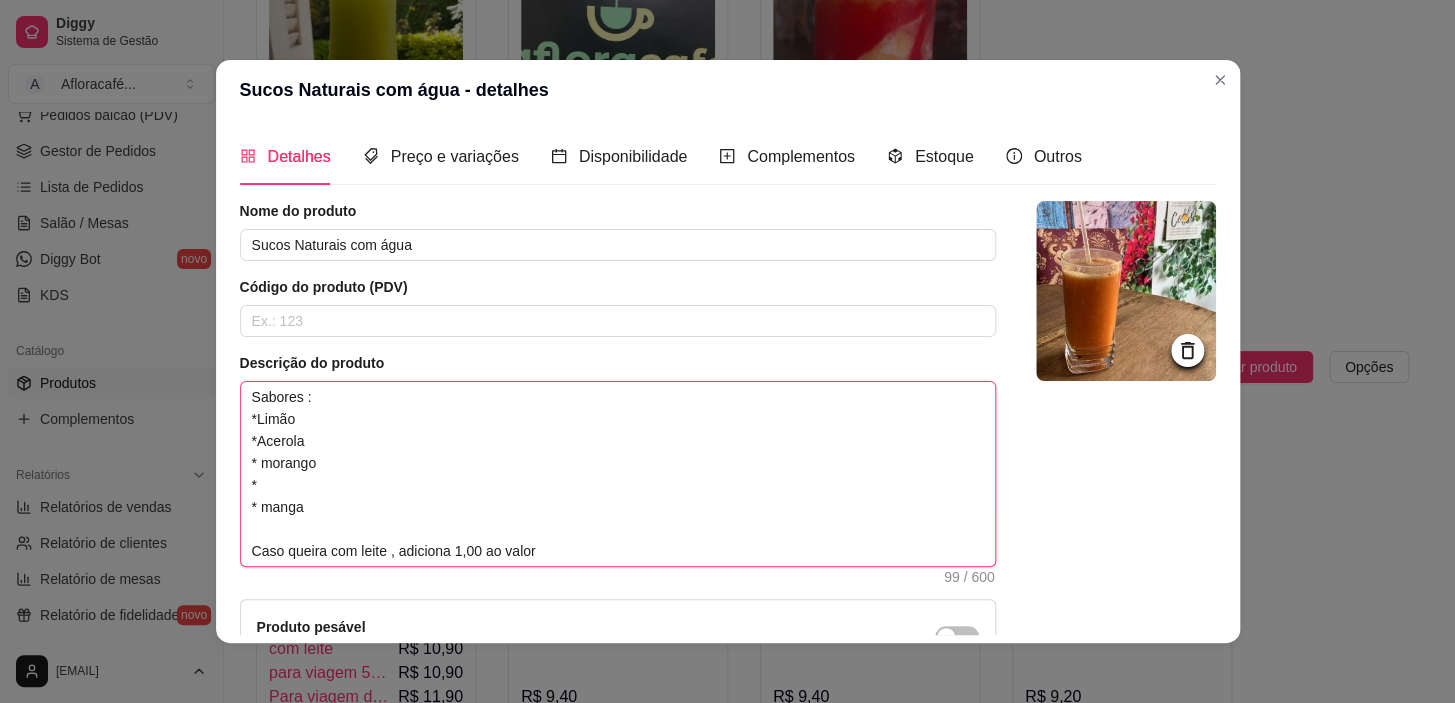 type on "Sabores :
*Limão
*Acerola
* morango
*
* manga
Caso queira com leite , adiciona 1,00 ao valor" 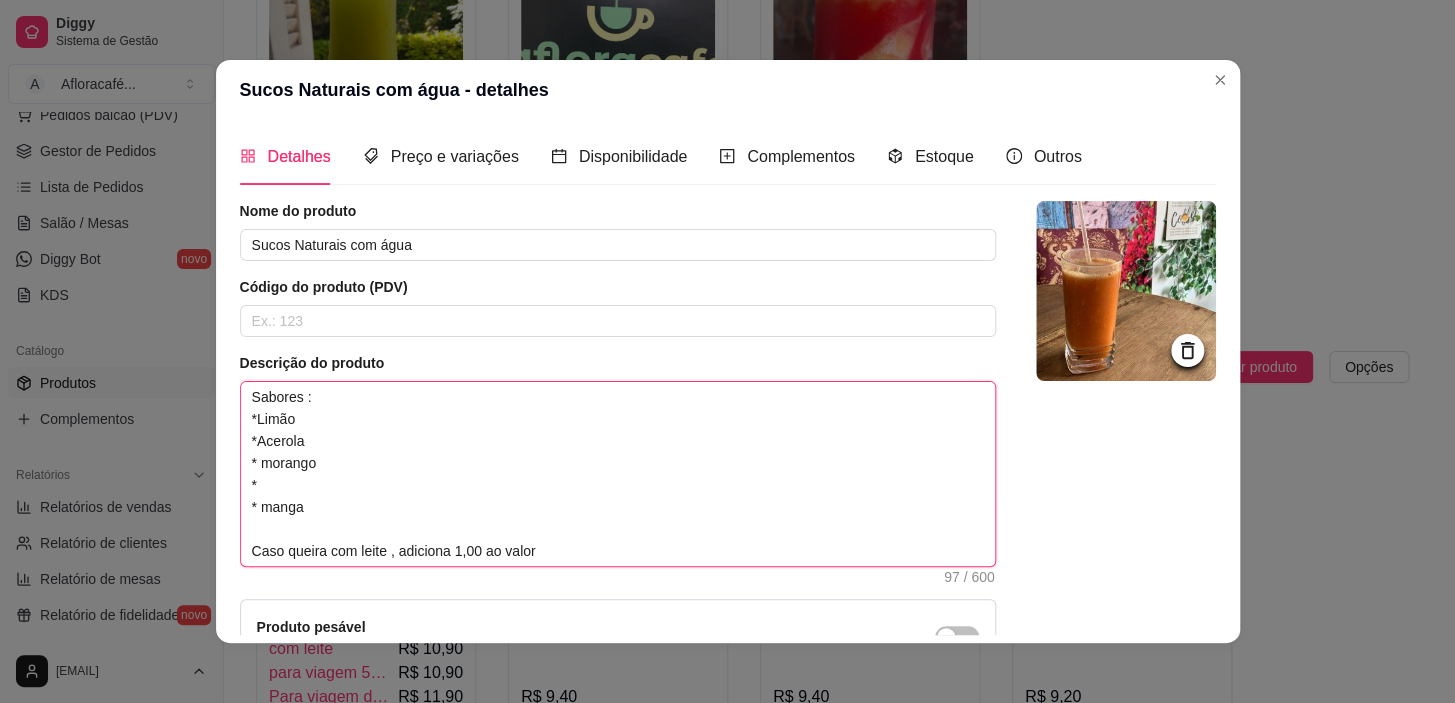 type on "Sabores :
*Limão
*Acerola
* morango
* manga
Caso queira com leite , adiciona 1,00 ao valor" 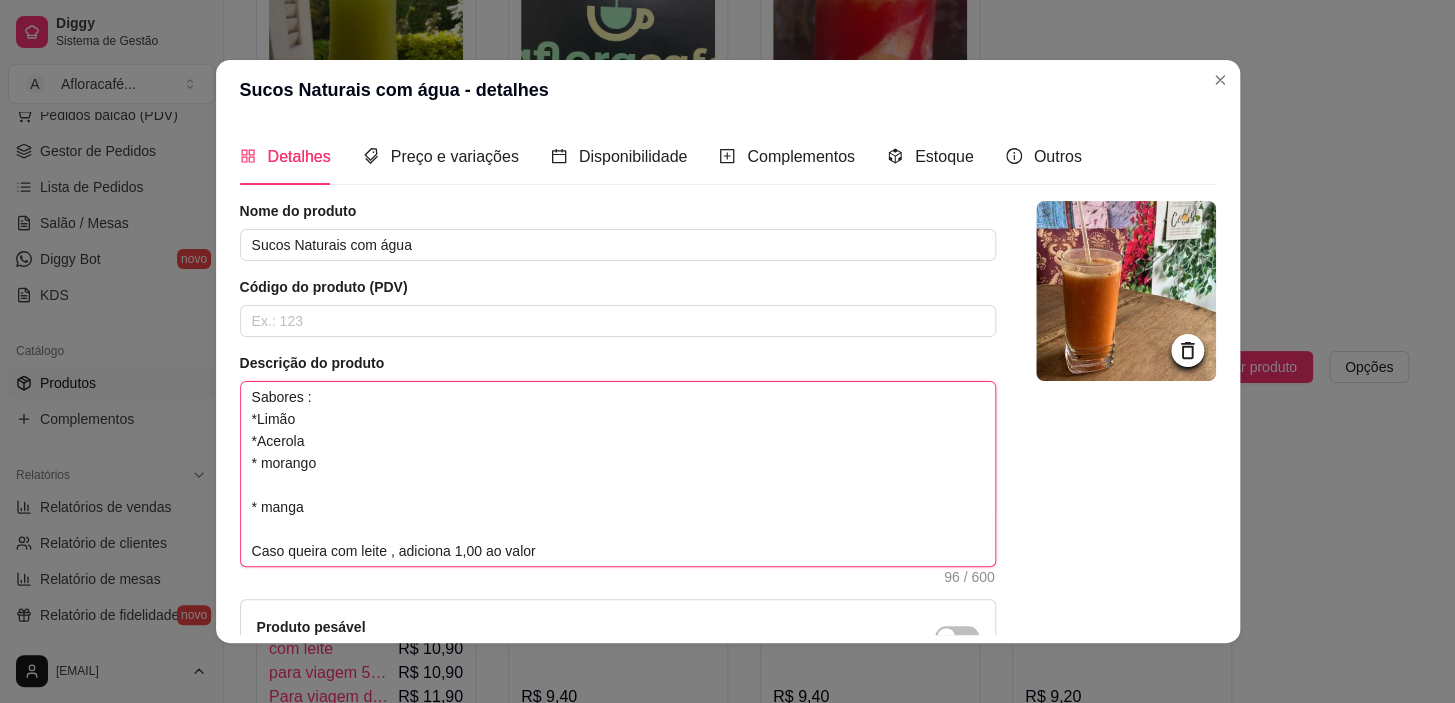 type on "Sabores :
*Limão
*Acerola
* morango
* manga
Caso queira com leite , adiciona 1,00 ao valor" 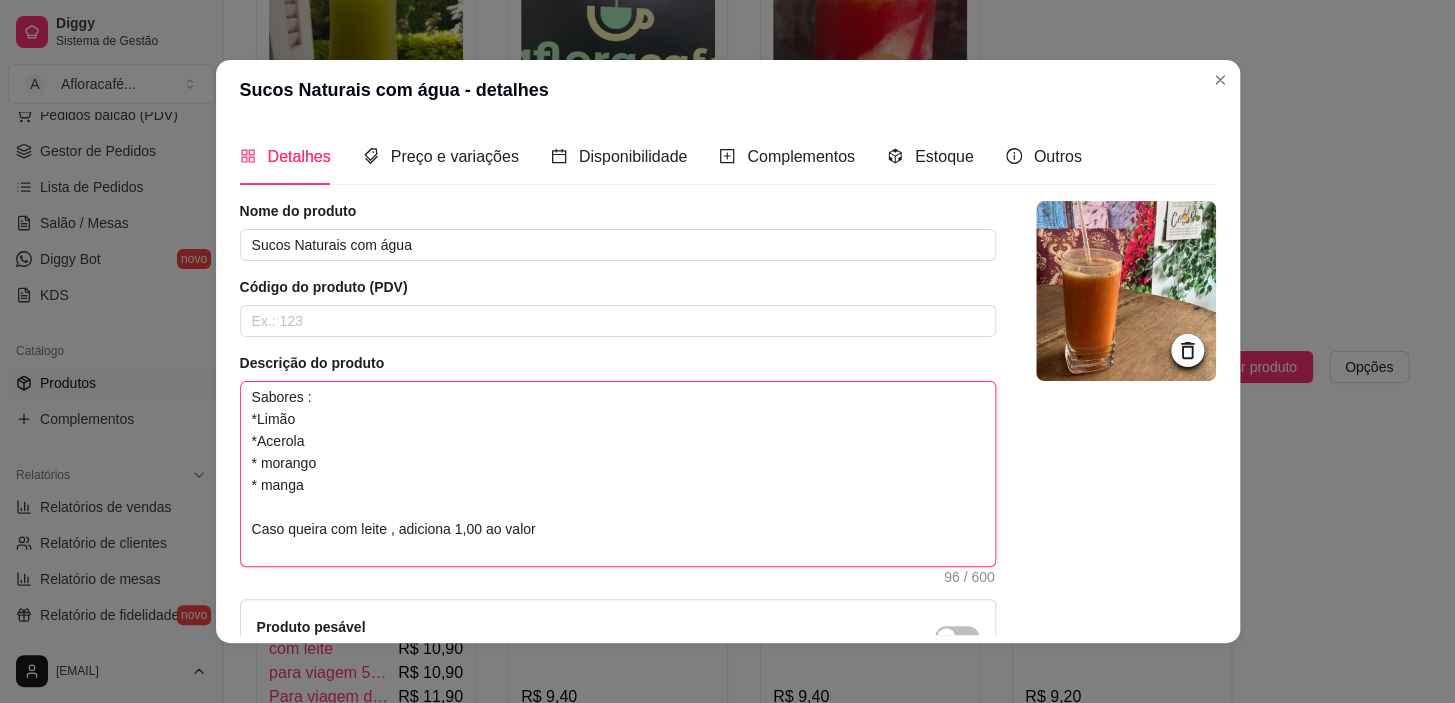 type 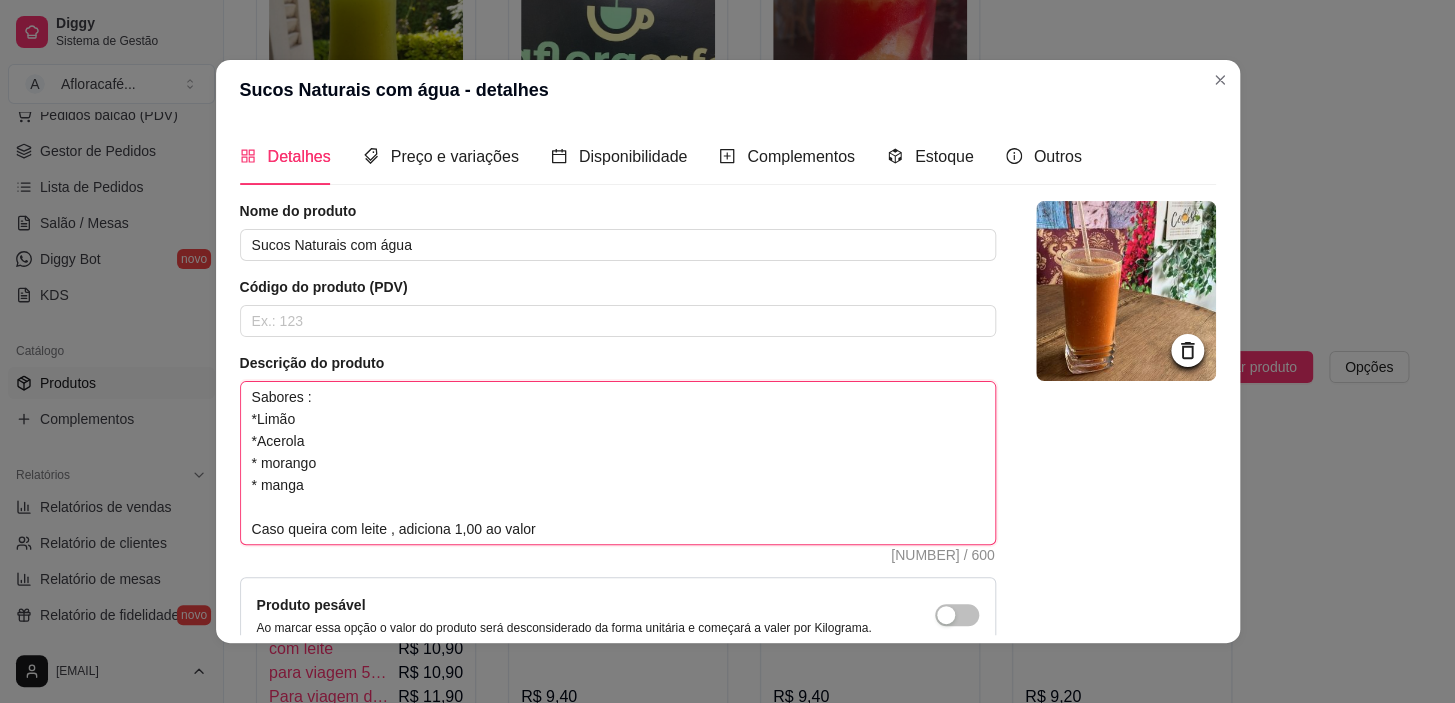 scroll, scrollTop: 214, scrollLeft: 0, axis: vertical 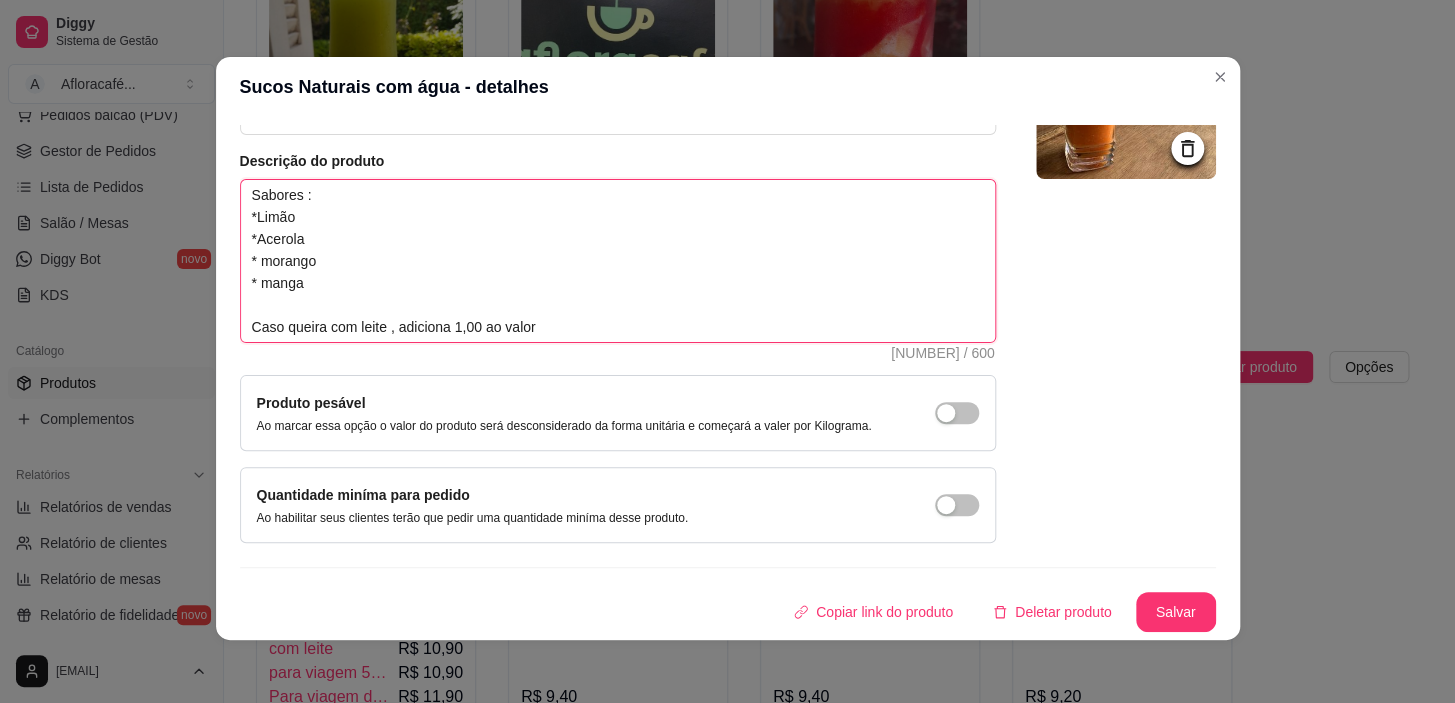 type on "Sabores :
*Limão
*Acerola
* morango
* manga
Caso queira com leite , adiciona 1,00 ao valor" 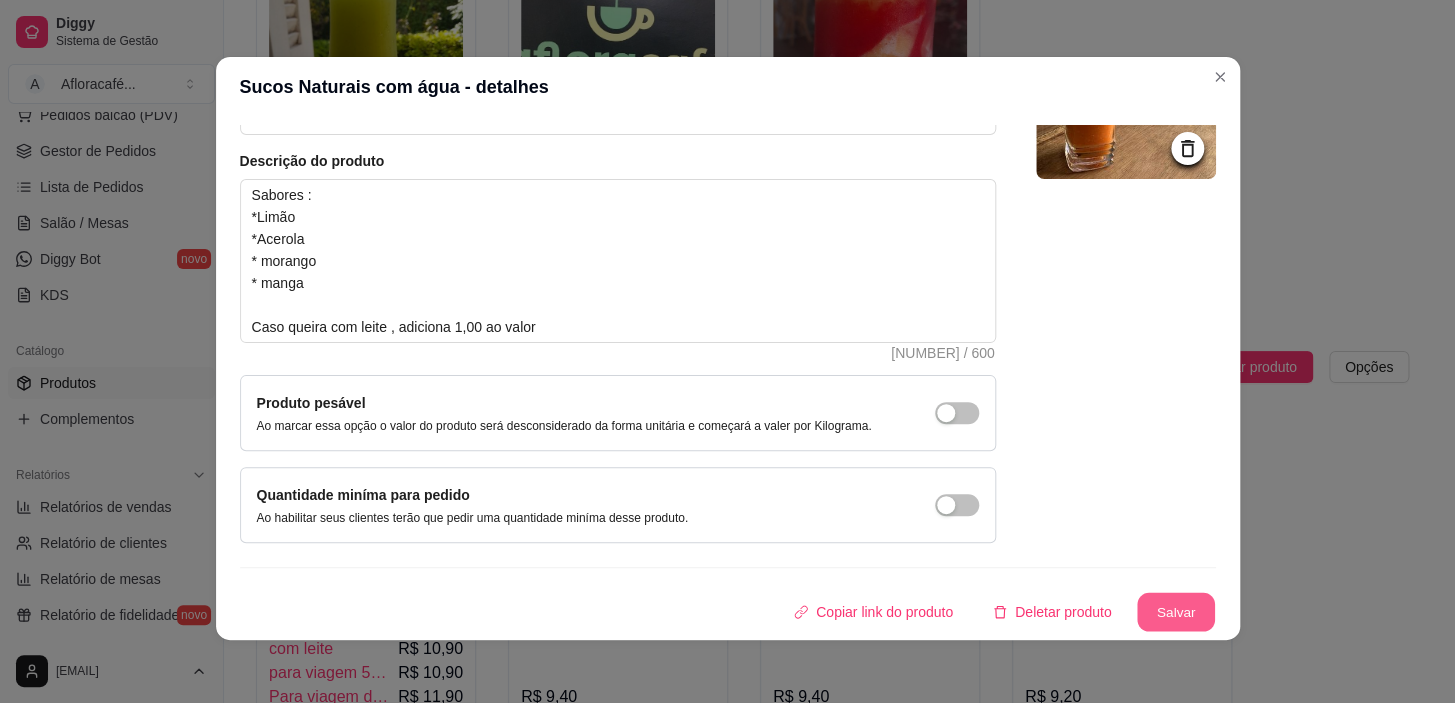 click on "Salvar" at bounding box center (1176, 612) 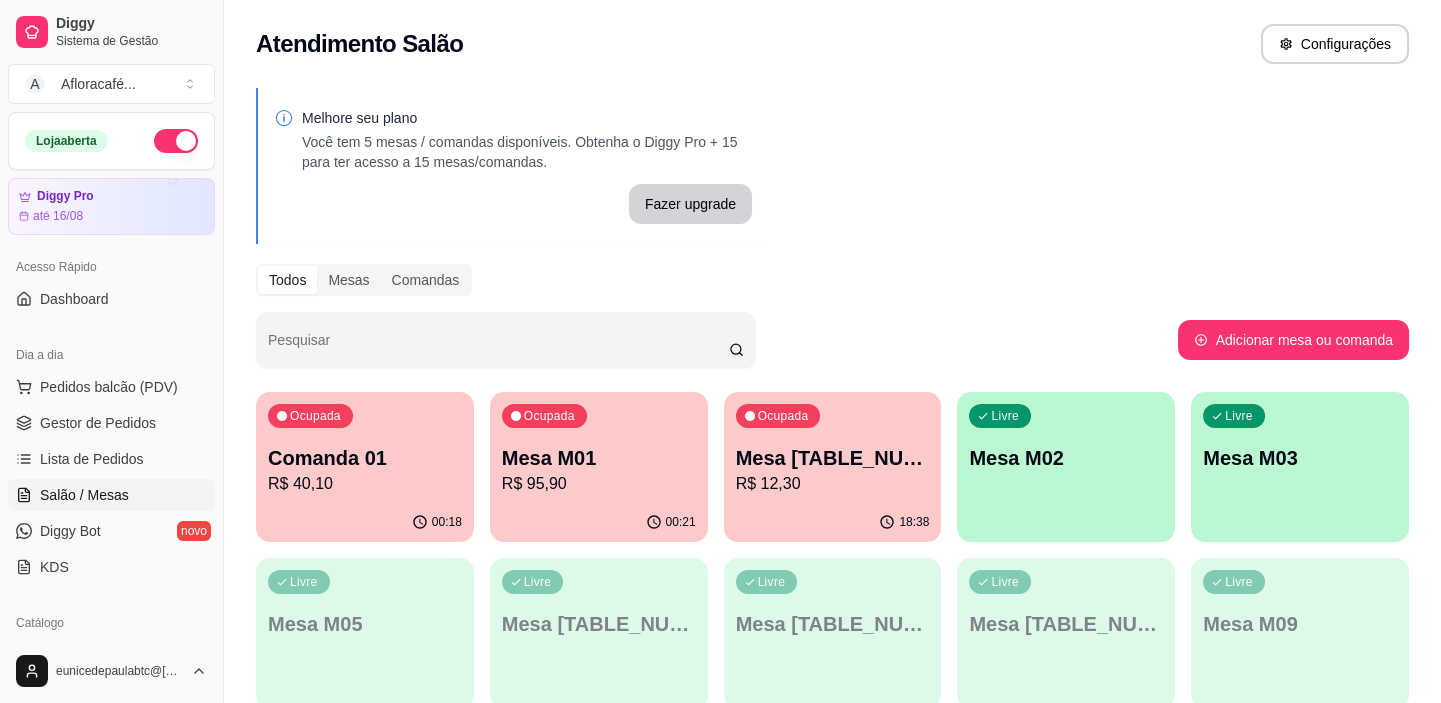 scroll, scrollTop: 90, scrollLeft: 0, axis: vertical 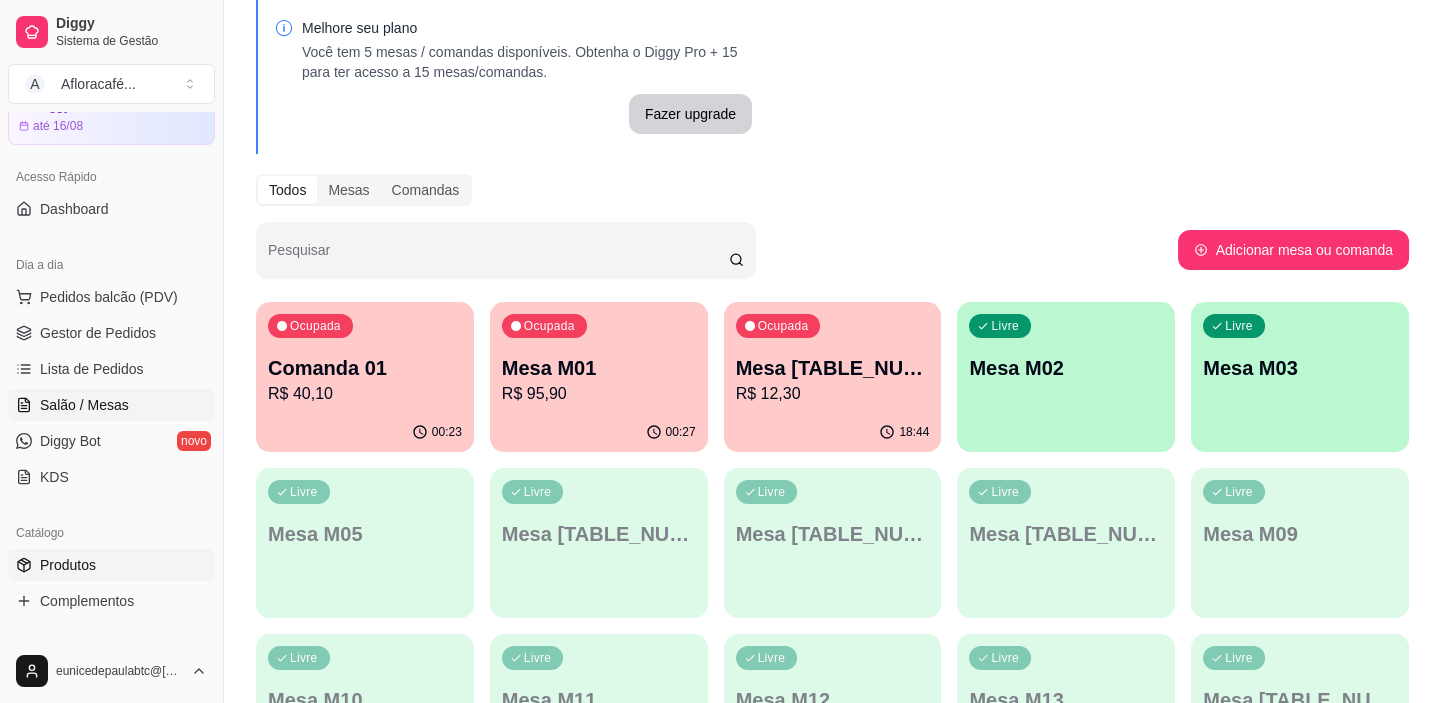 click on "Produtos" at bounding box center (111, 565) 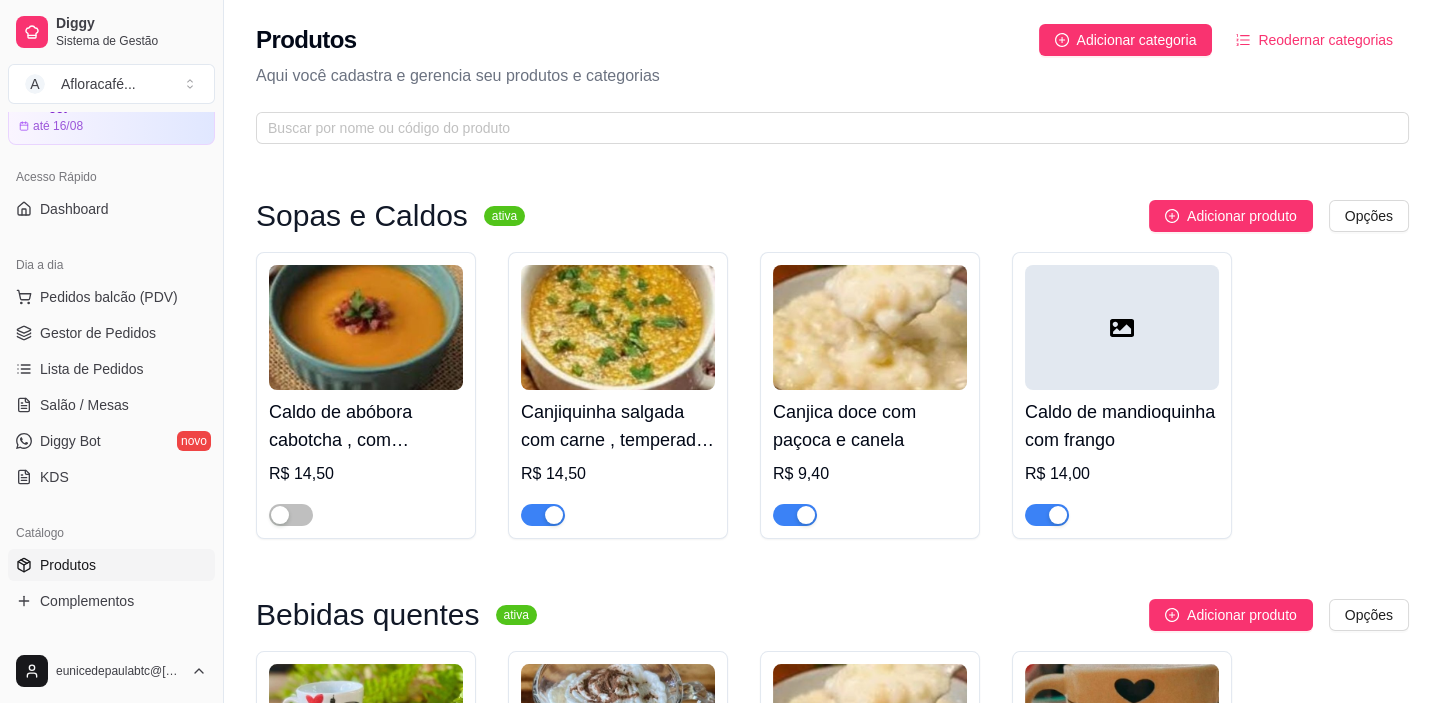 scroll, scrollTop: 90, scrollLeft: 0, axis: vertical 